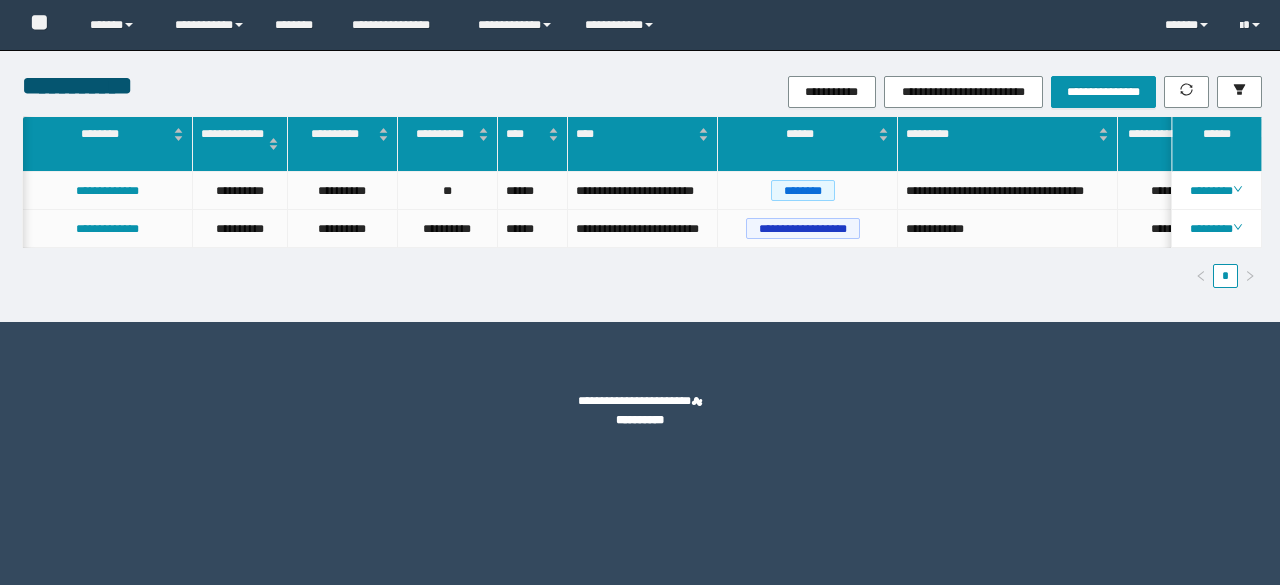 scroll, scrollTop: 0, scrollLeft: 0, axis: both 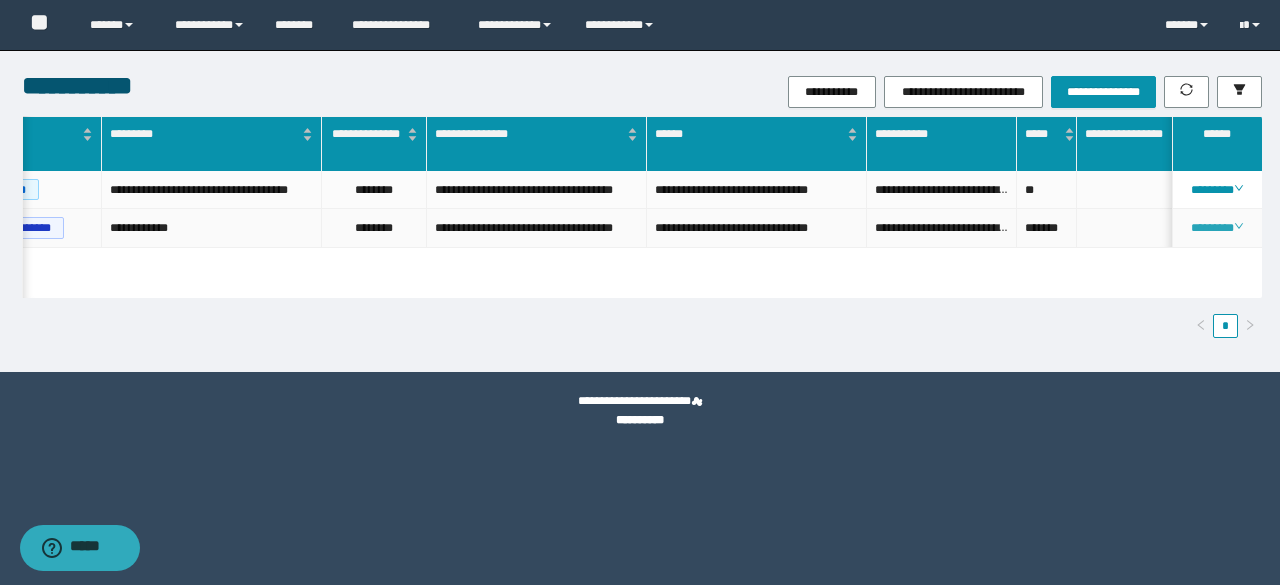 click on "********" at bounding box center (1216, 228) 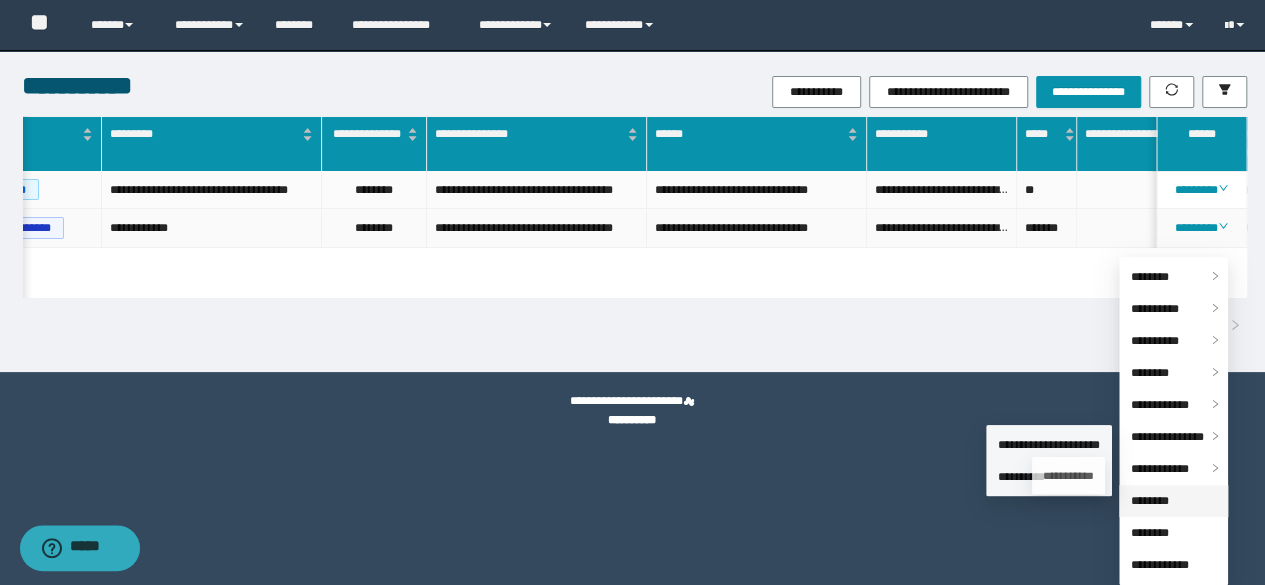 click on "********" at bounding box center (1150, 501) 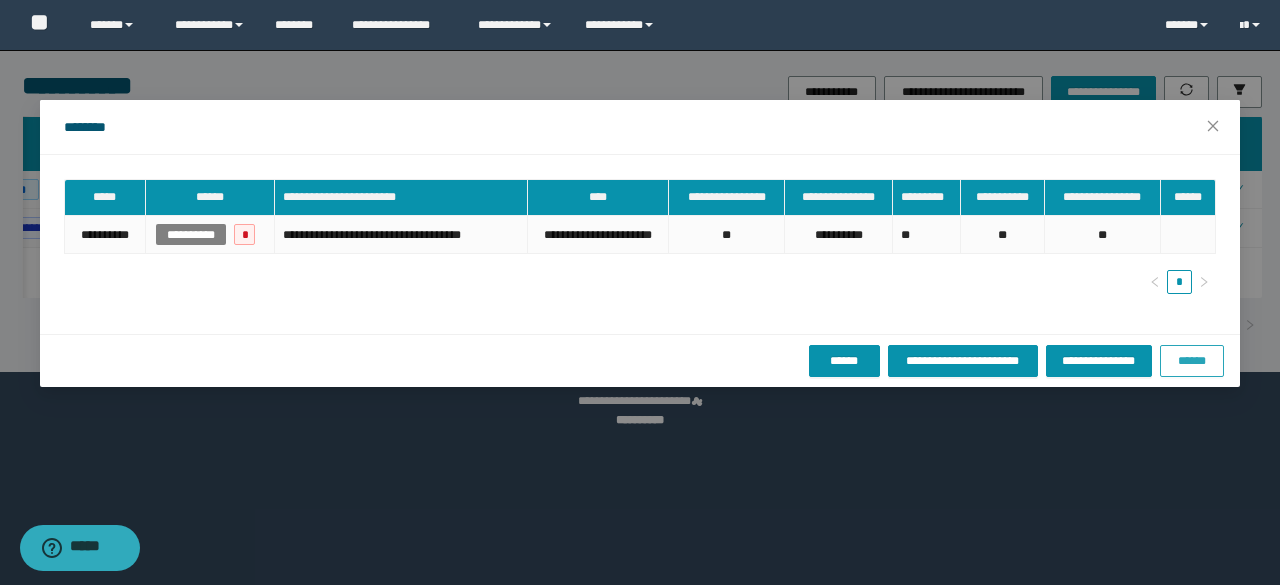 click on "******" at bounding box center (1192, 361) 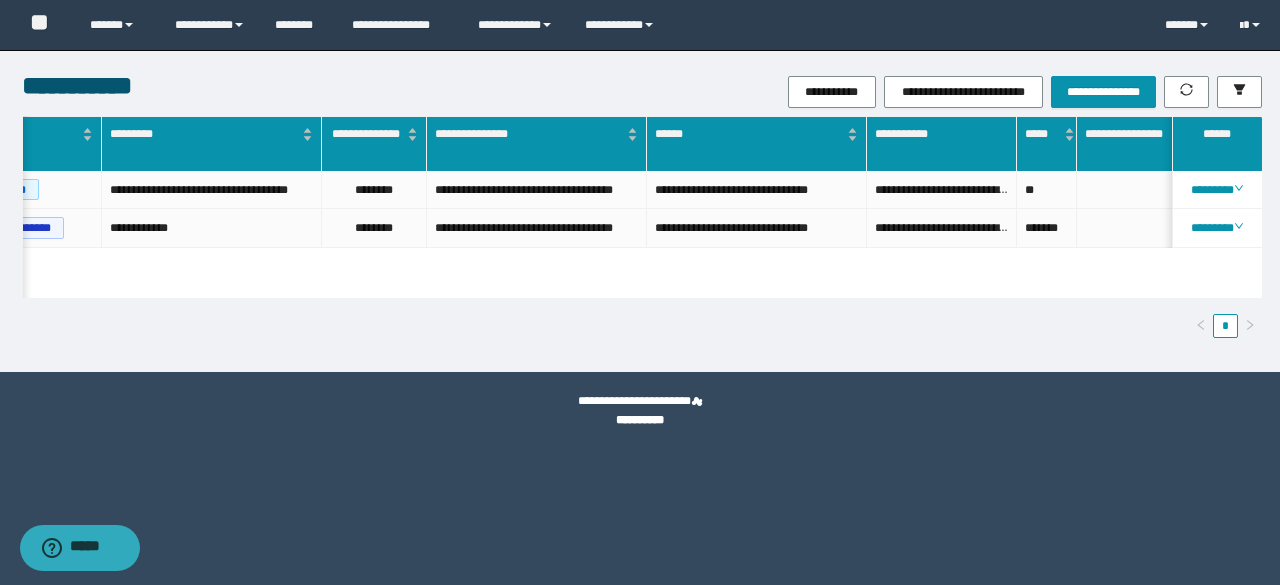 scroll, scrollTop: 0, scrollLeft: 674, axis: horizontal 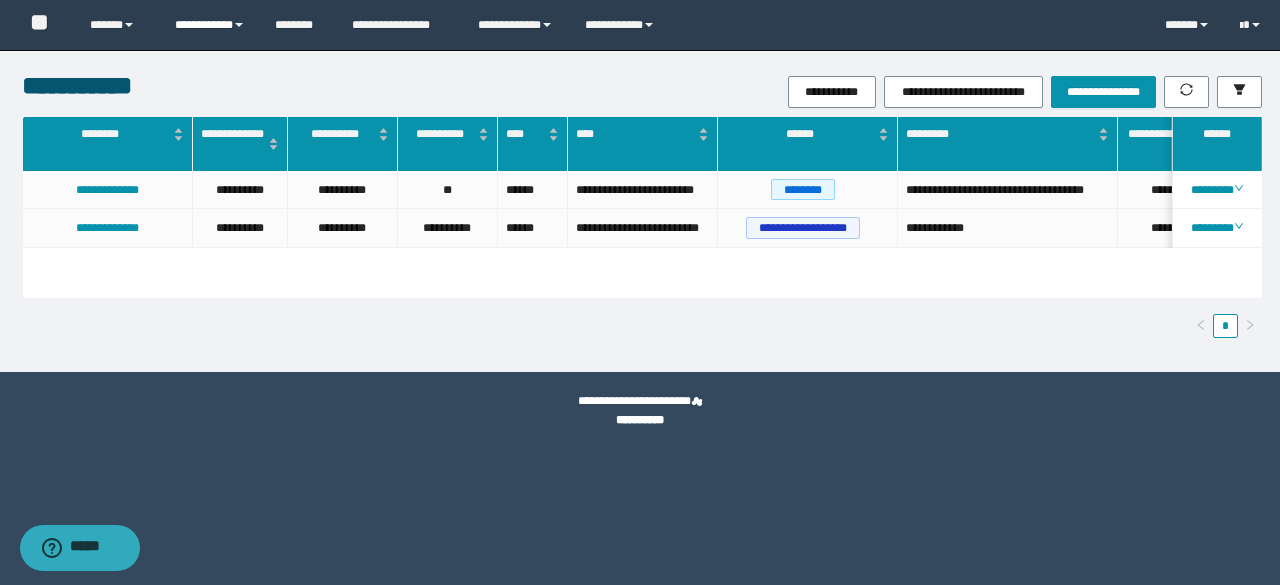 click on "**********" at bounding box center (210, 25) 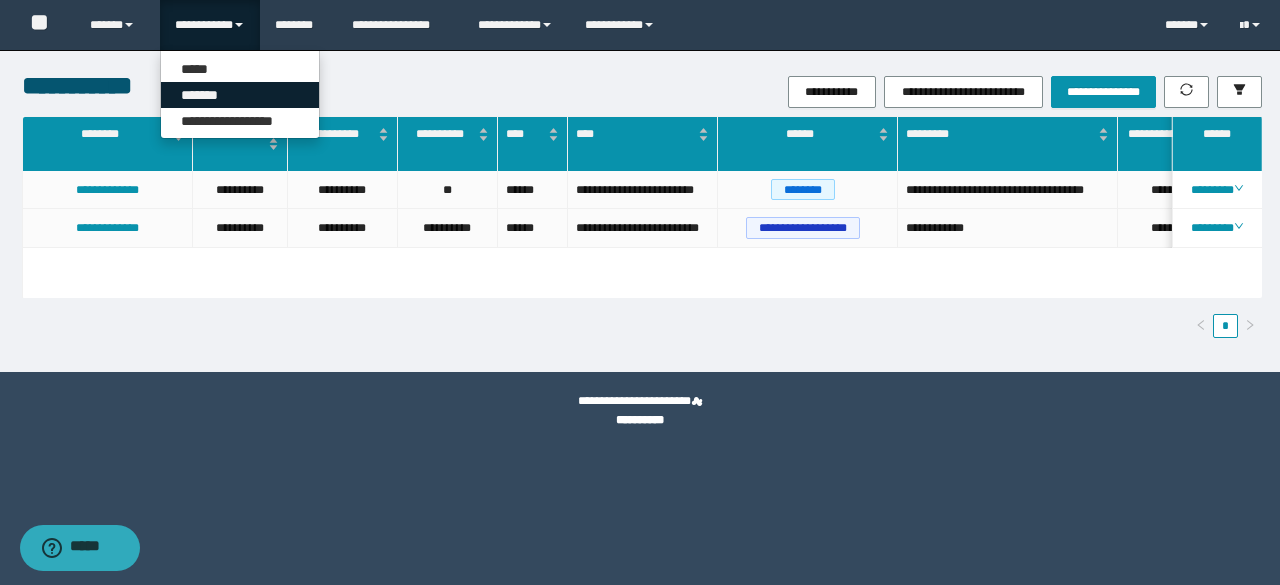click on "*******" at bounding box center [240, 95] 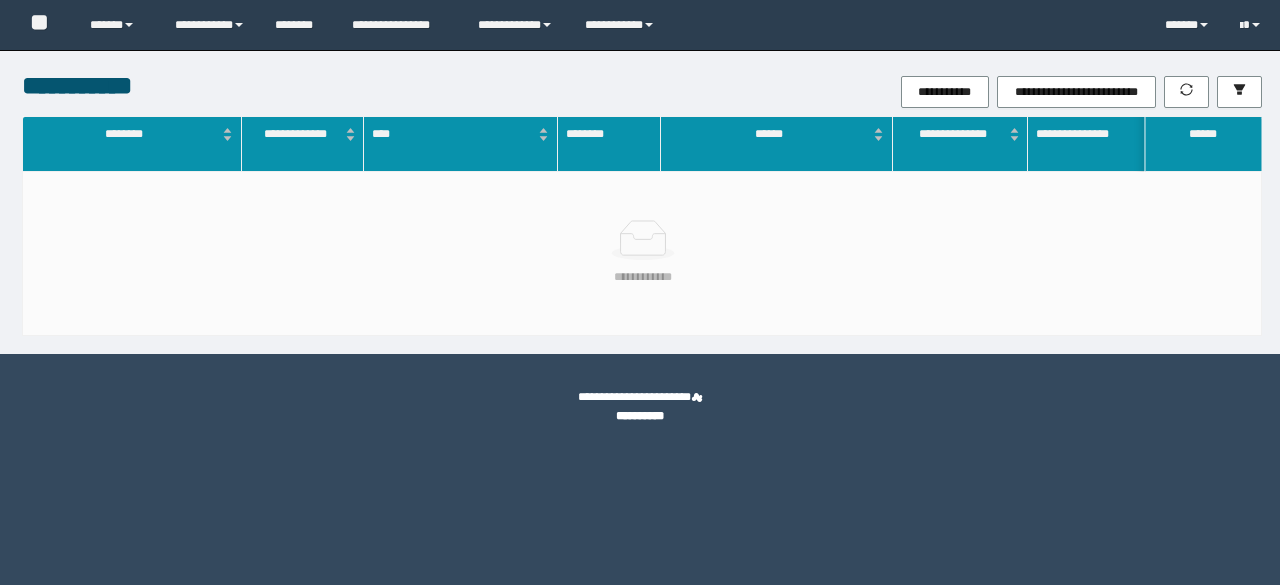 scroll, scrollTop: 0, scrollLeft: 0, axis: both 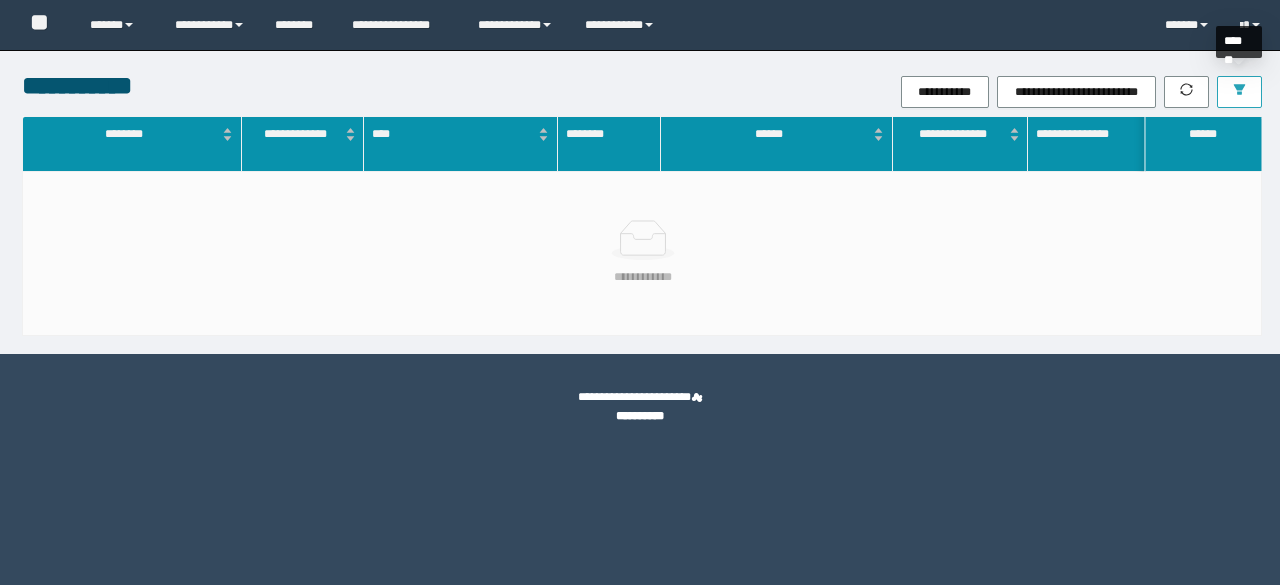 click at bounding box center [1239, 92] 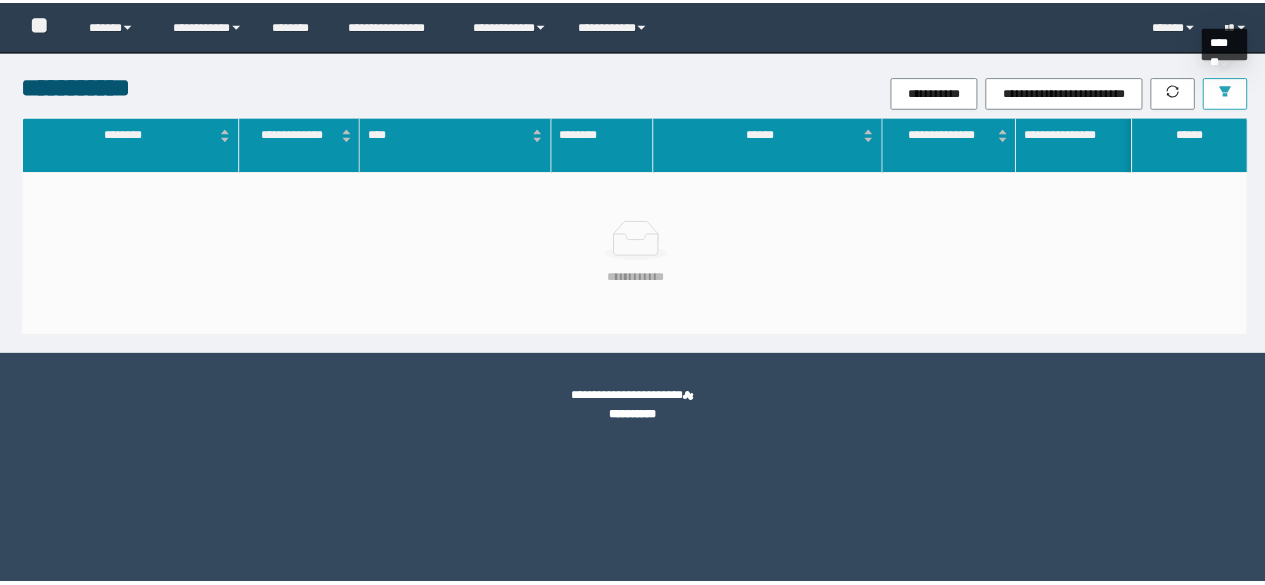scroll, scrollTop: 0, scrollLeft: 0, axis: both 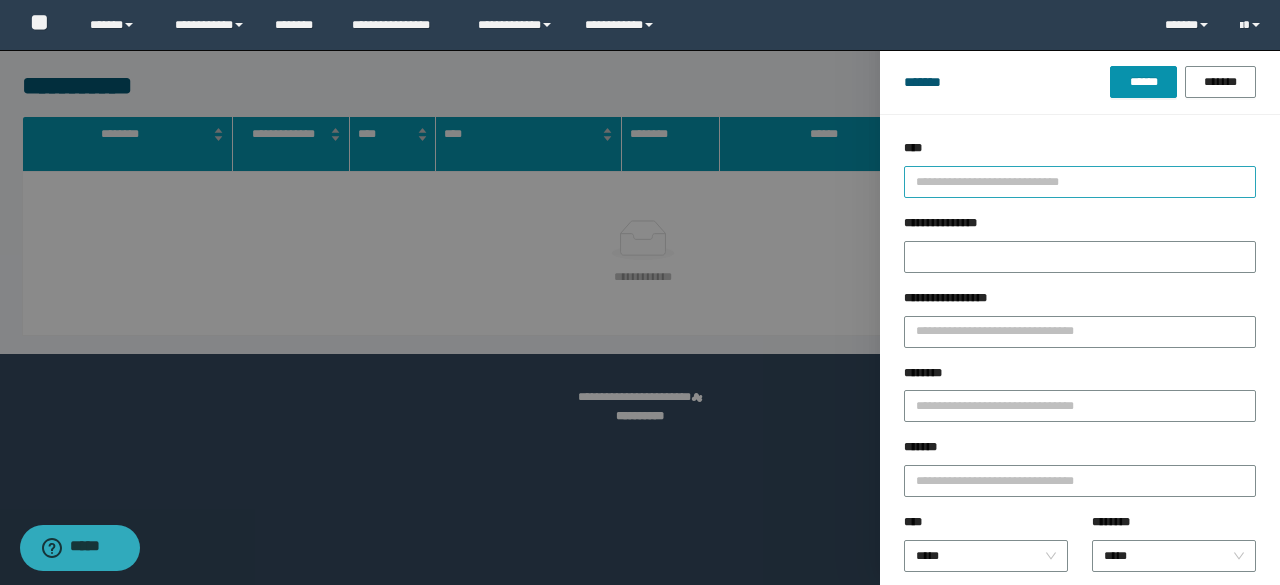 click at bounding box center [1071, 181] 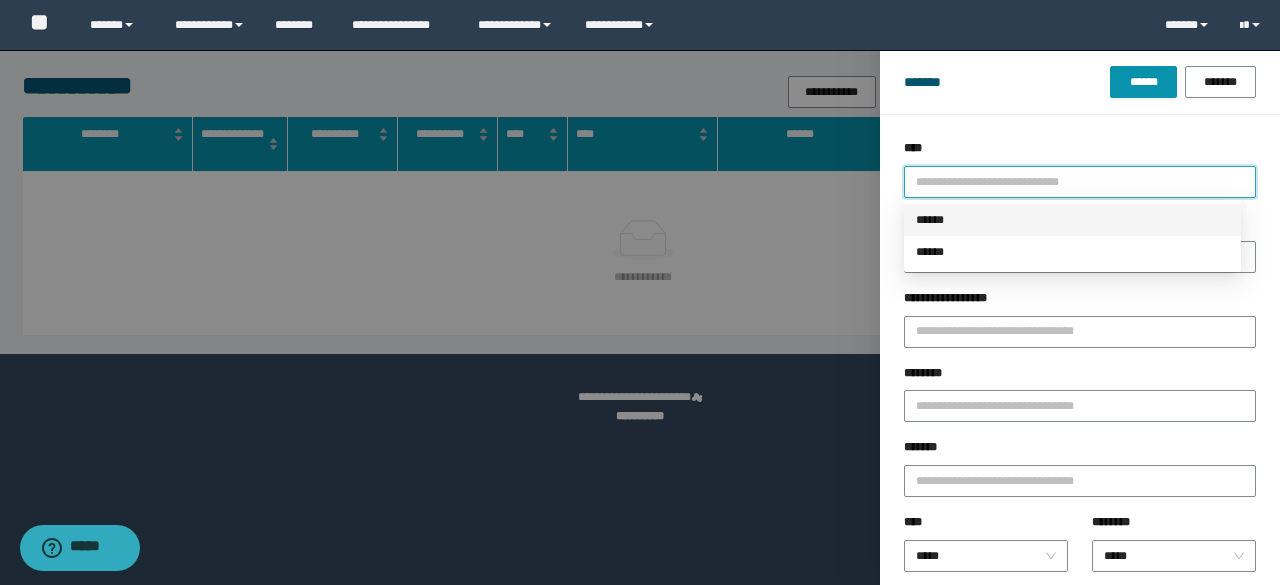 drag, startPoint x: 933, startPoint y: 218, endPoint x: 926, endPoint y: 233, distance: 16.552946 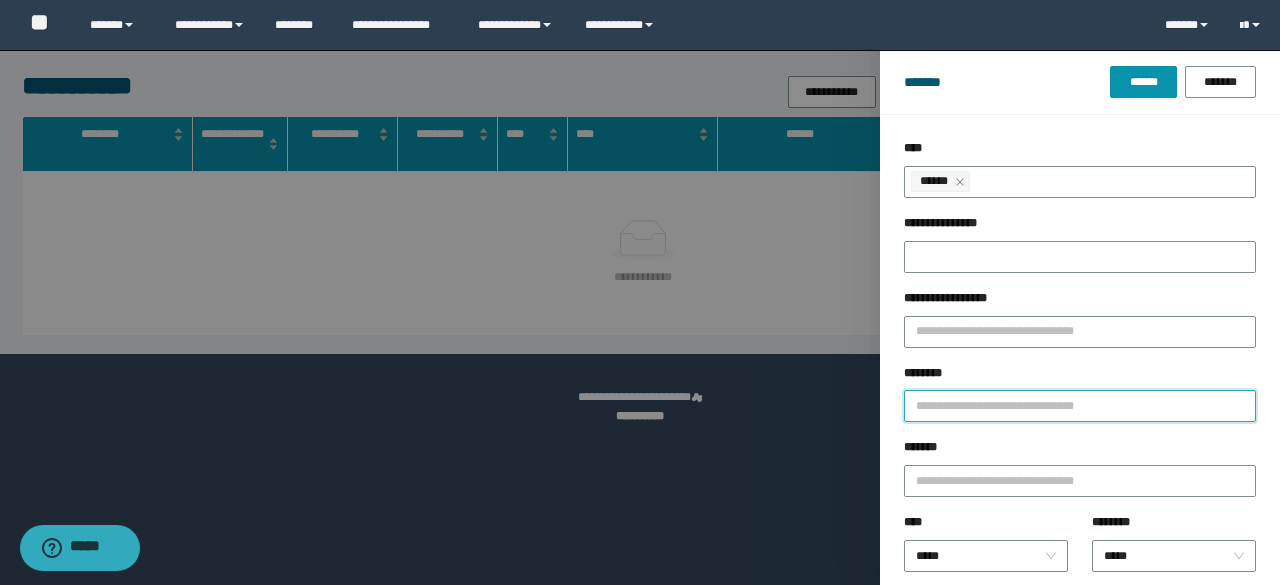 click on "********" at bounding box center (1080, 406) 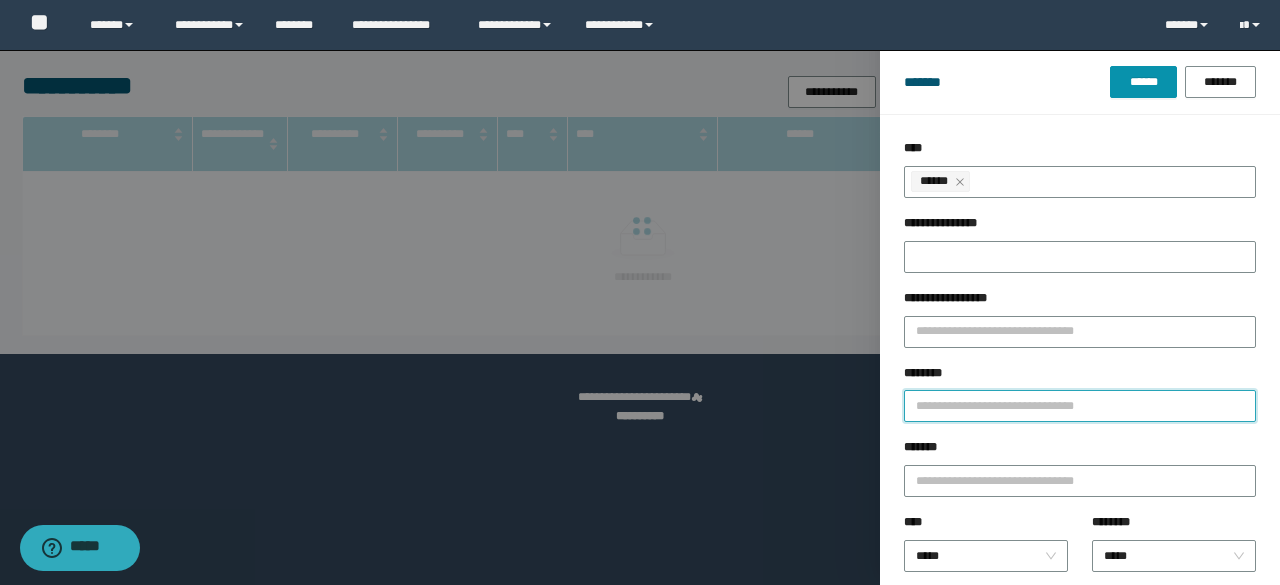 paste on "**********" 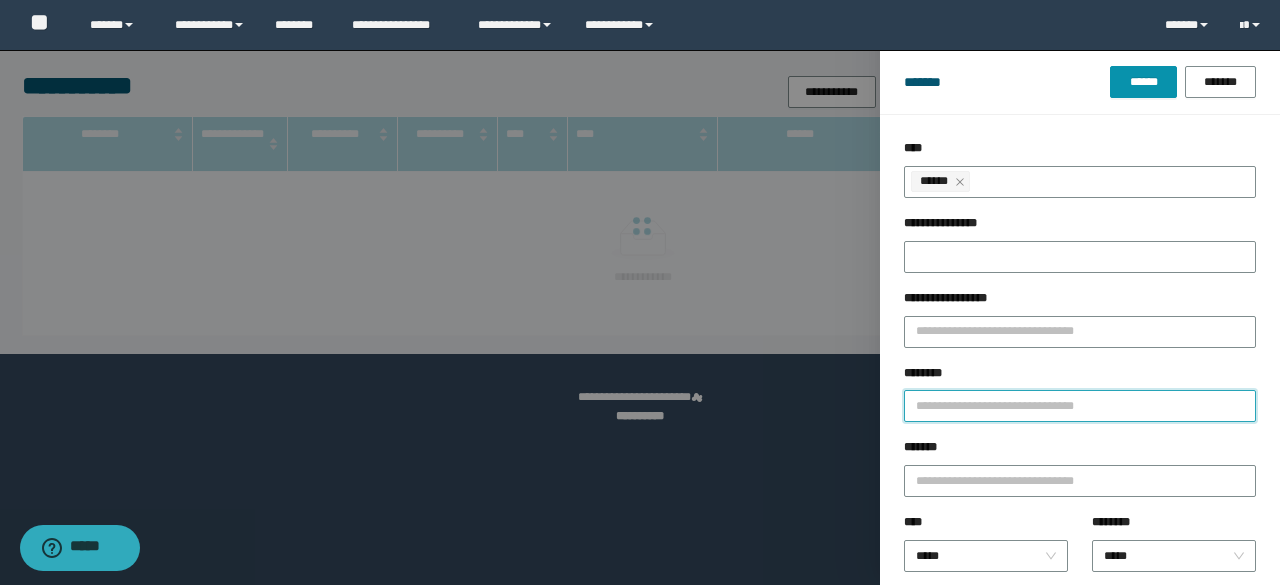 type on "**********" 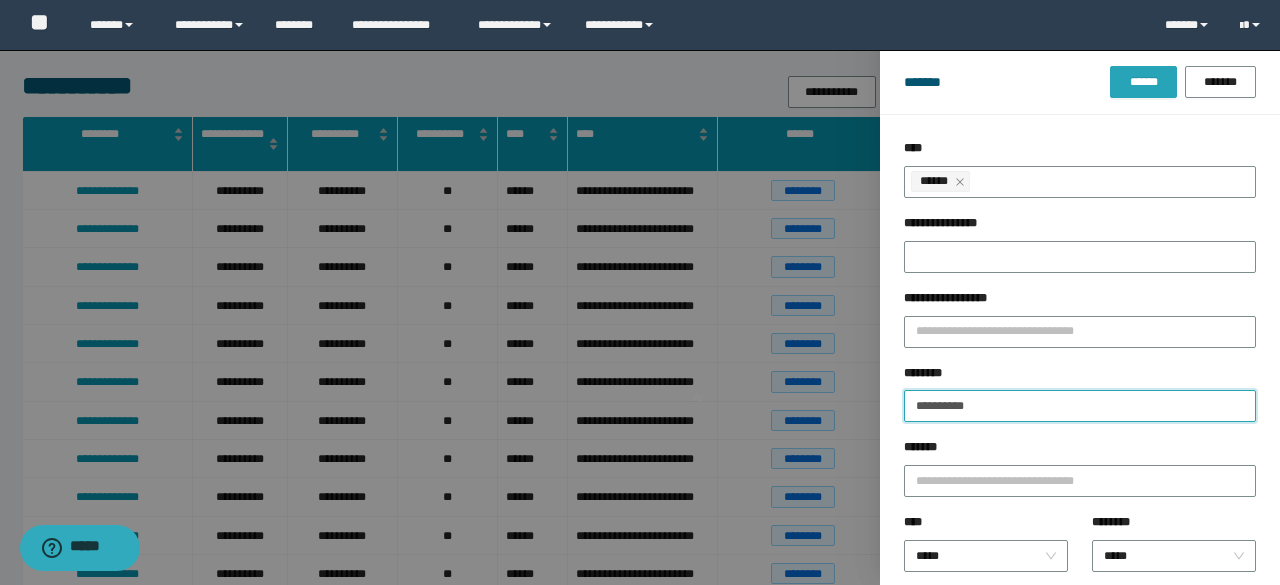 type on "**********" 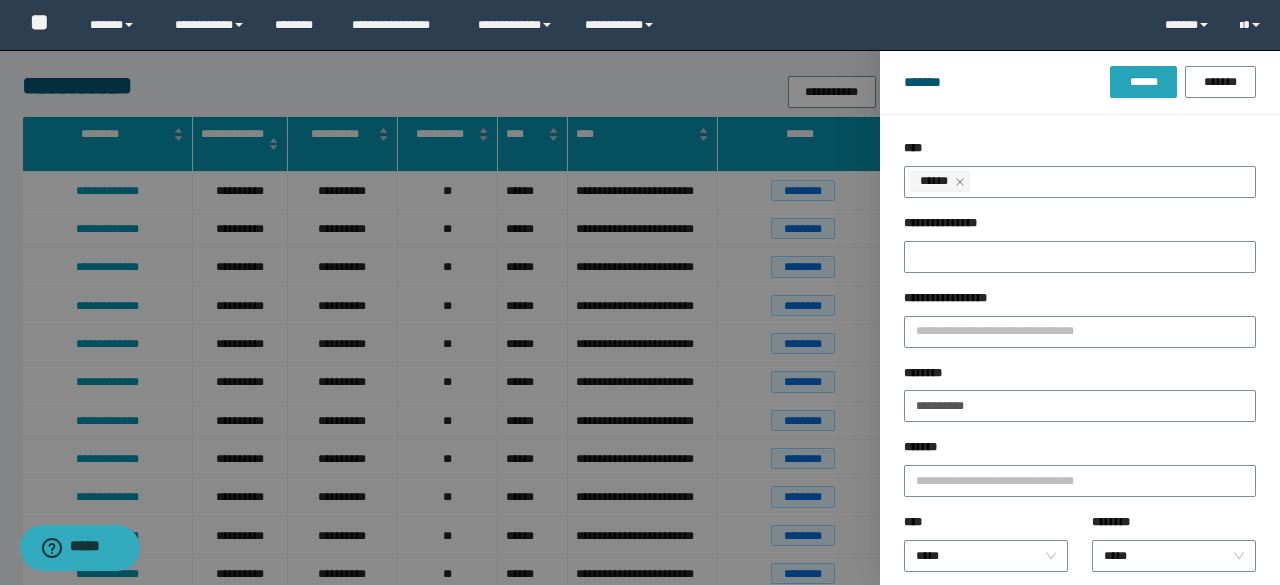 click on "******" at bounding box center (1143, 82) 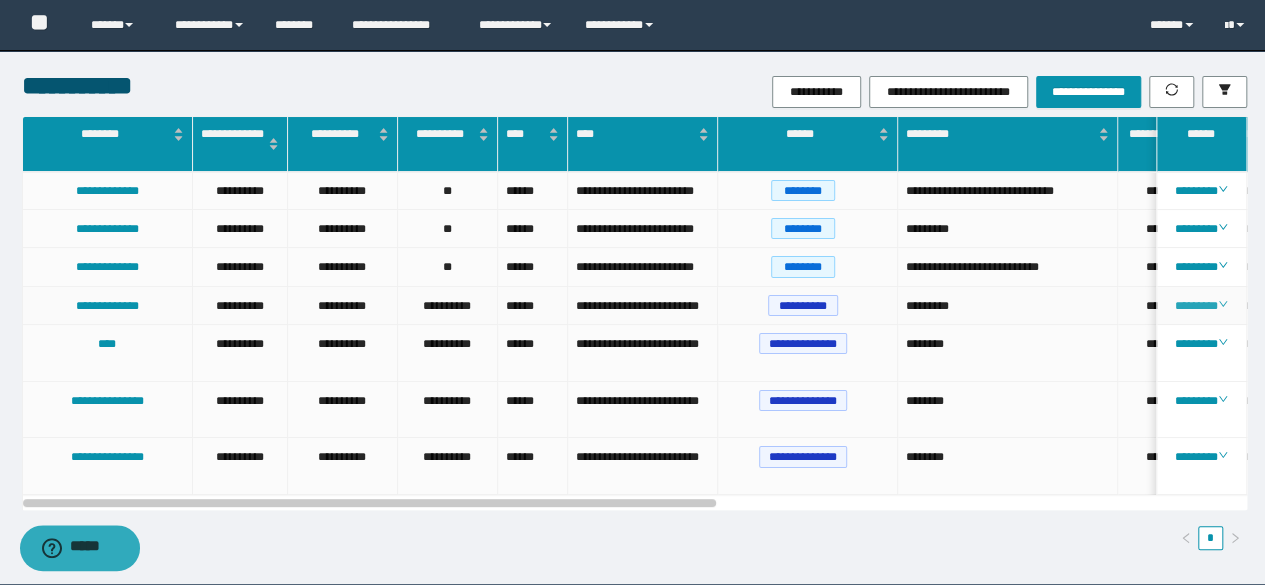 click on "********" at bounding box center (1201, 306) 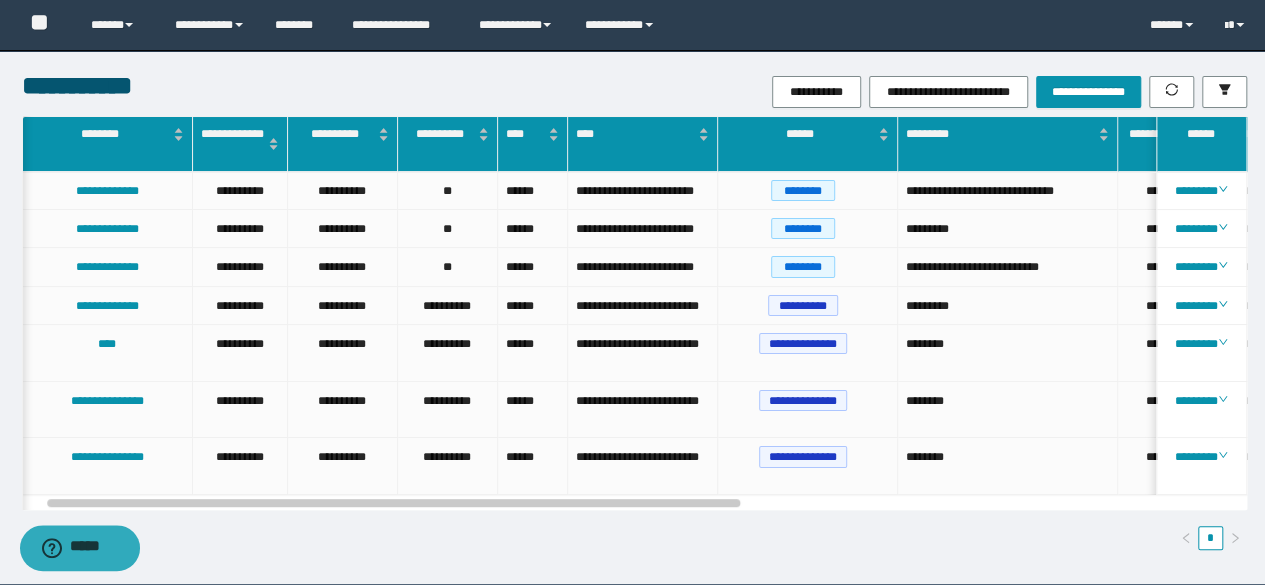 scroll, scrollTop: 0, scrollLeft: 233, axis: horizontal 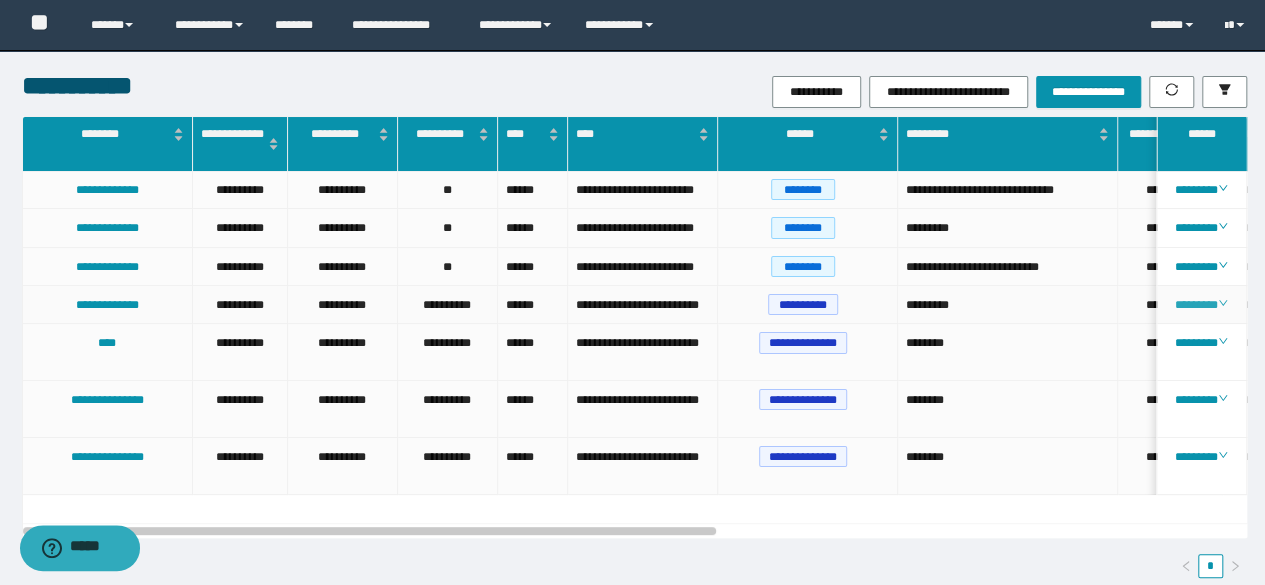 click on "********" at bounding box center [1201, 305] 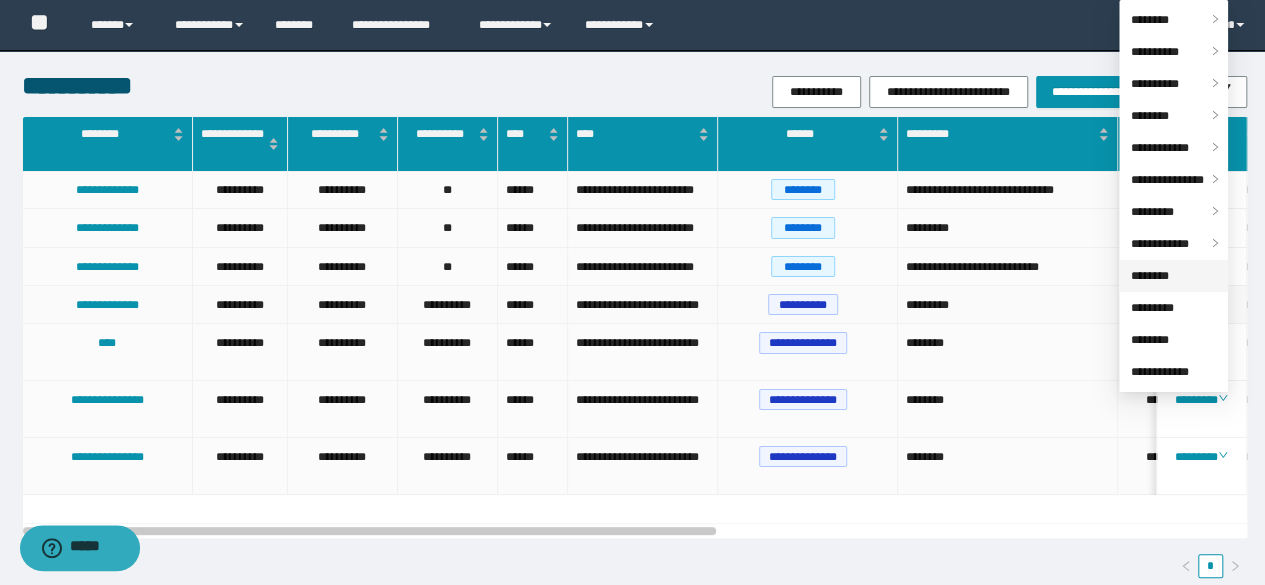click on "********" at bounding box center [1150, 276] 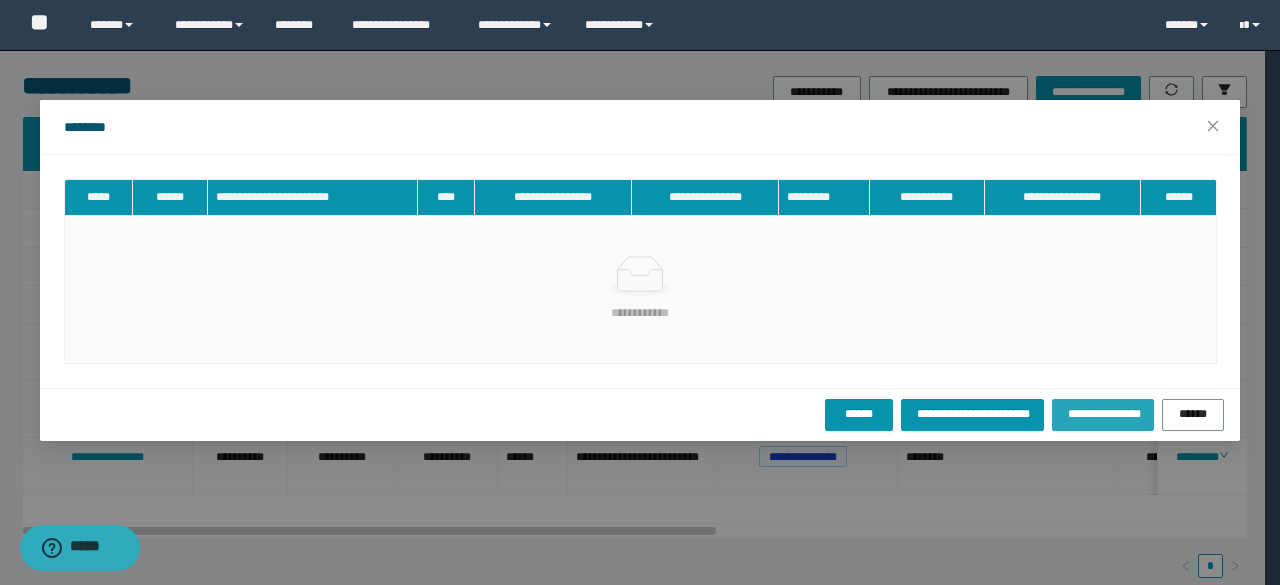 click on "**********" at bounding box center [1102, 414] 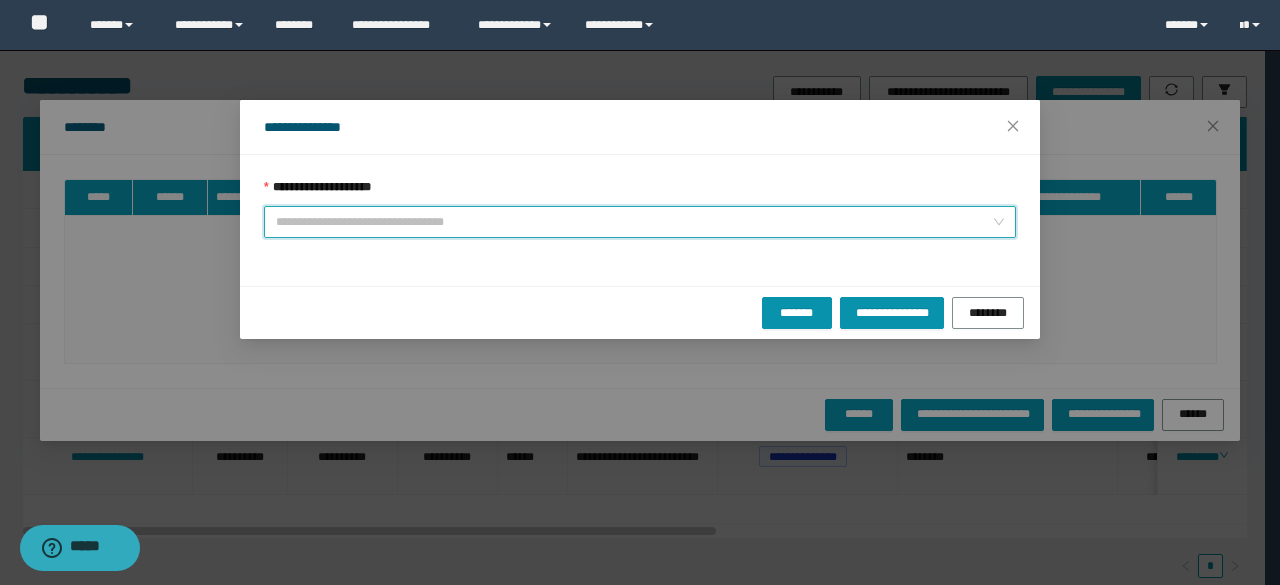 click on "**********" at bounding box center (634, 222) 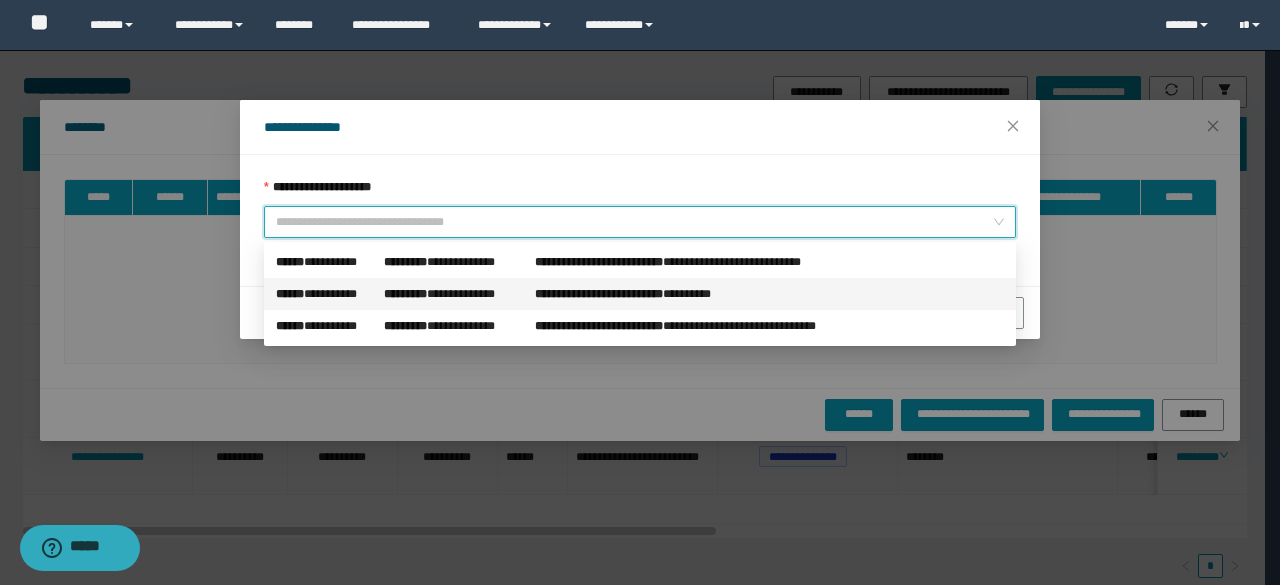 click on "**********" at bounding box center [326, 294] 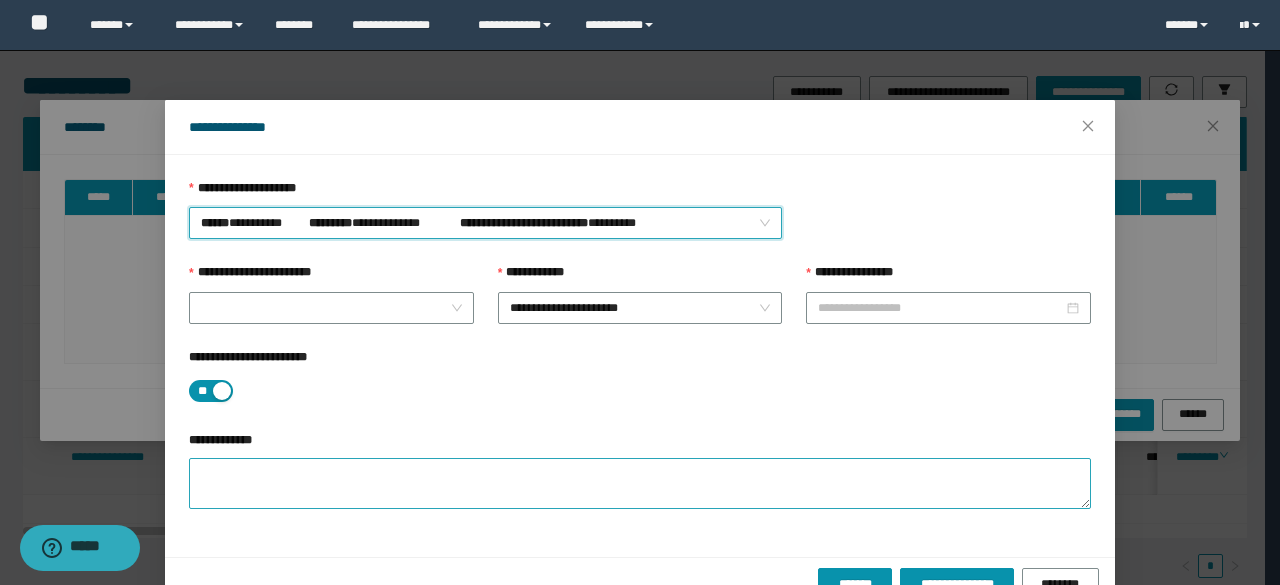 type on "**********" 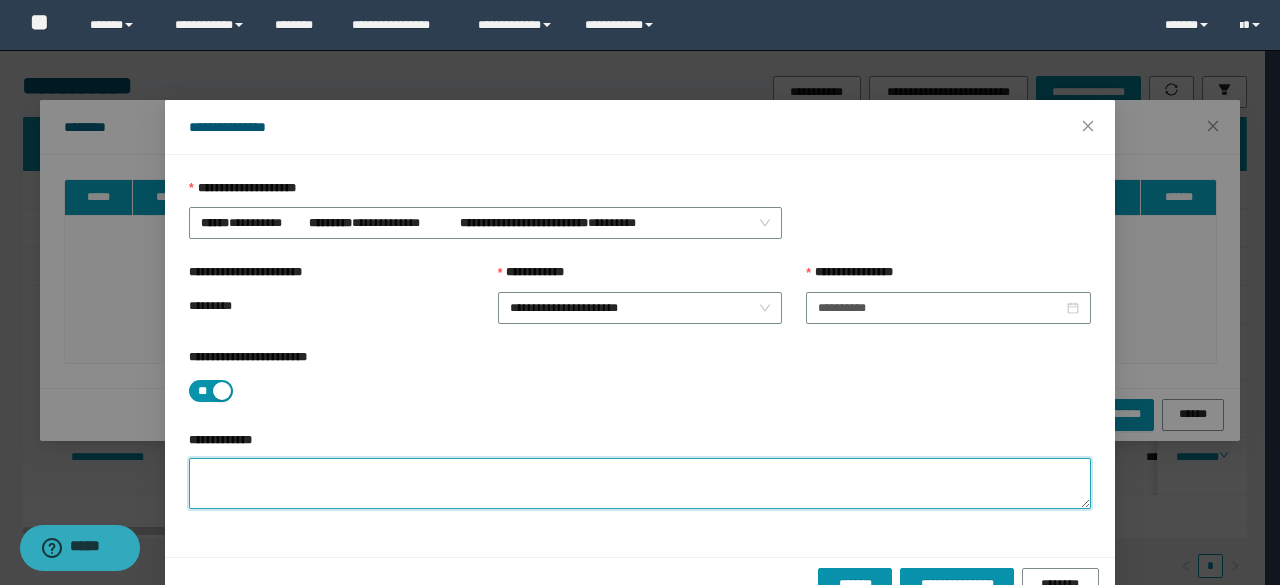 click on "**********" at bounding box center (640, 483) 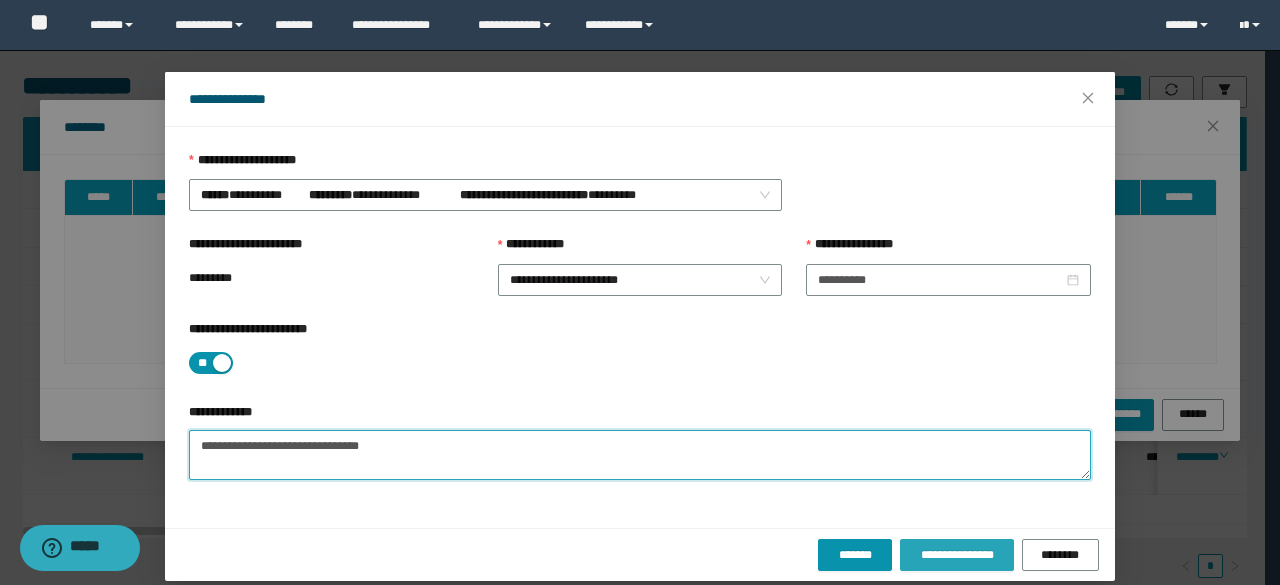 scroll, scrollTop: 44, scrollLeft: 0, axis: vertical 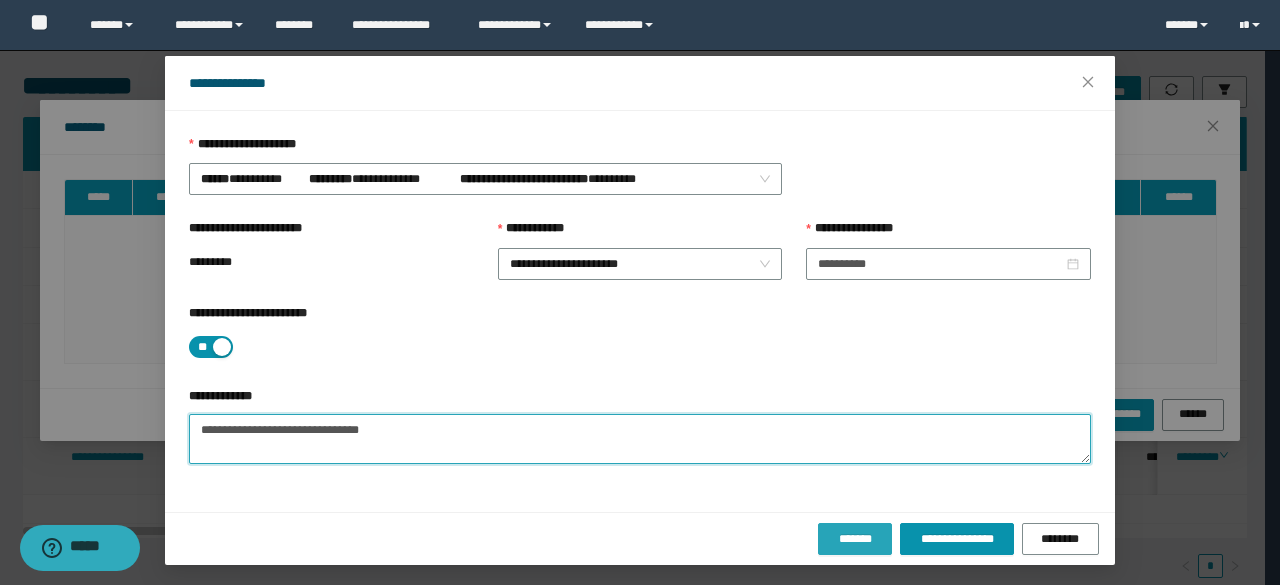 type on "**********" 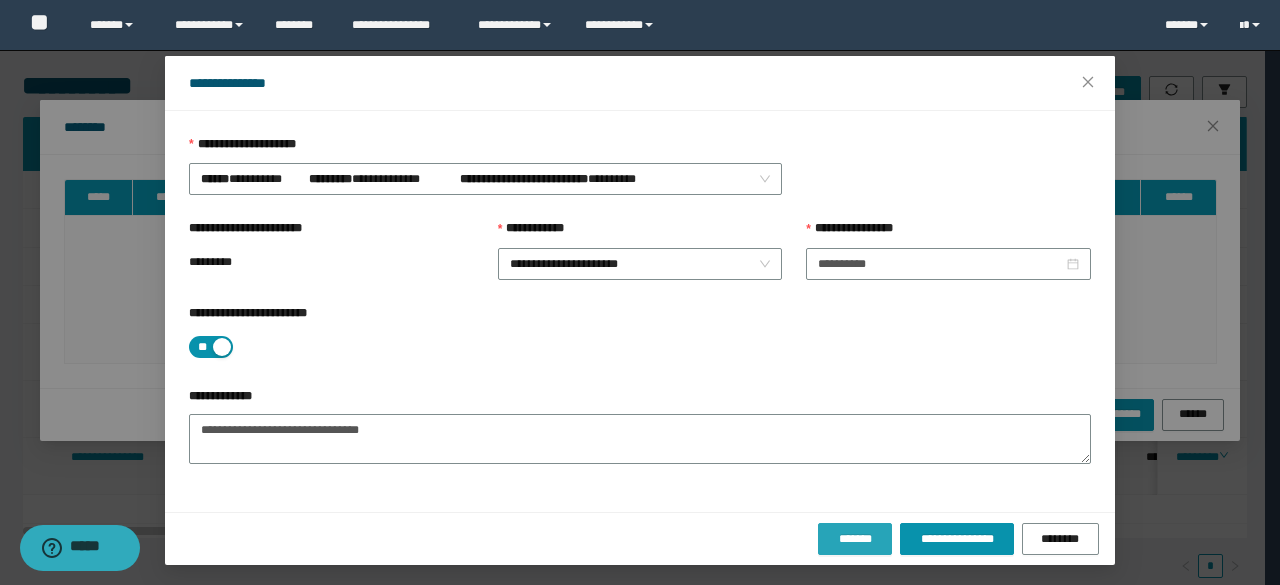 click on "*******" at bounding box center [855, 539] 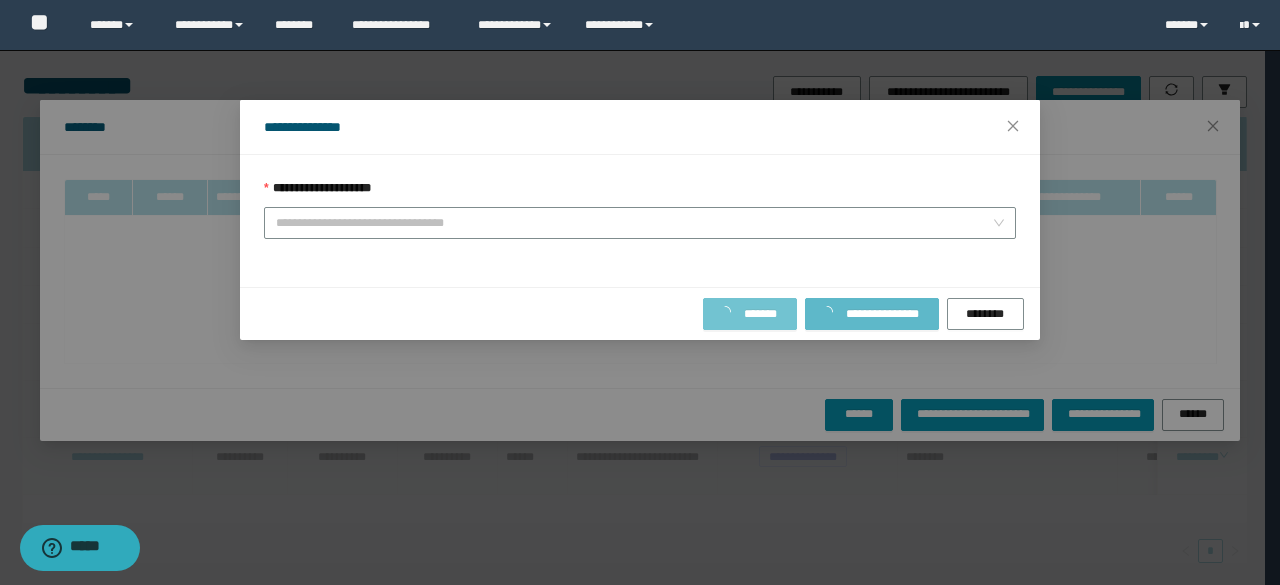 scroll, scrollTop: 0, scrollLeft: 0, axis: both 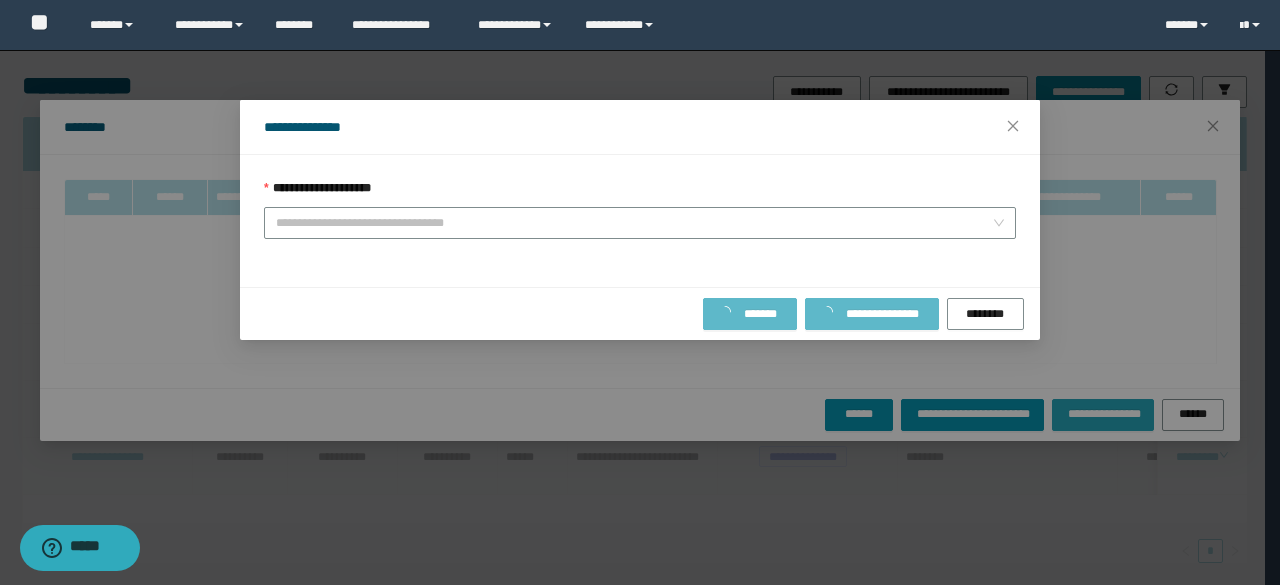 type on "**********" 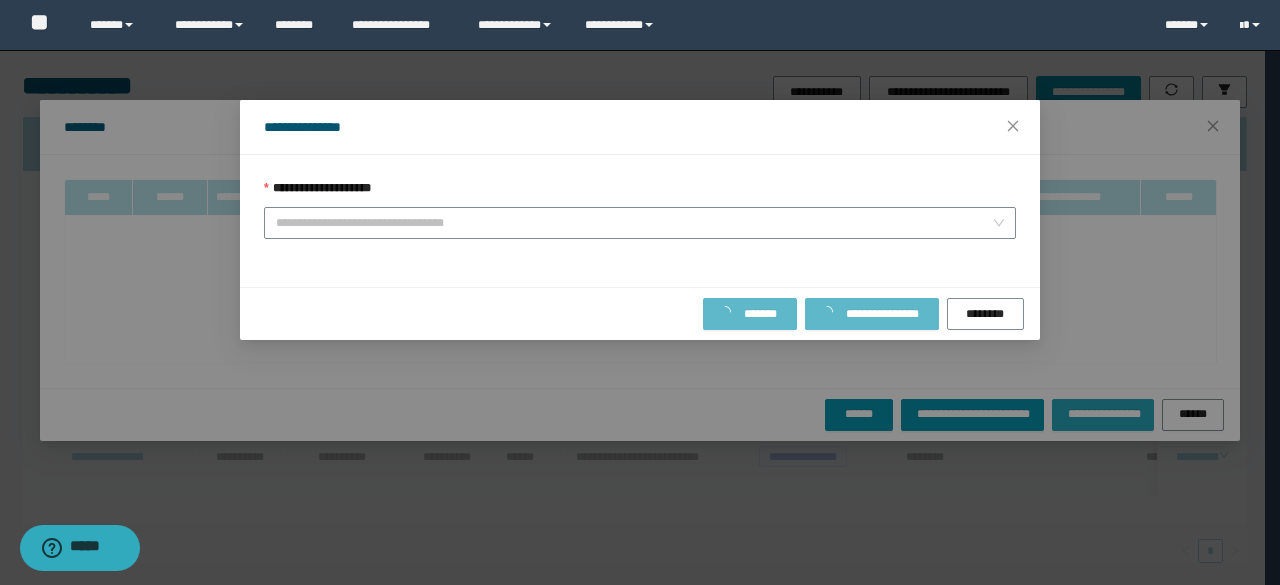 type on "**********" 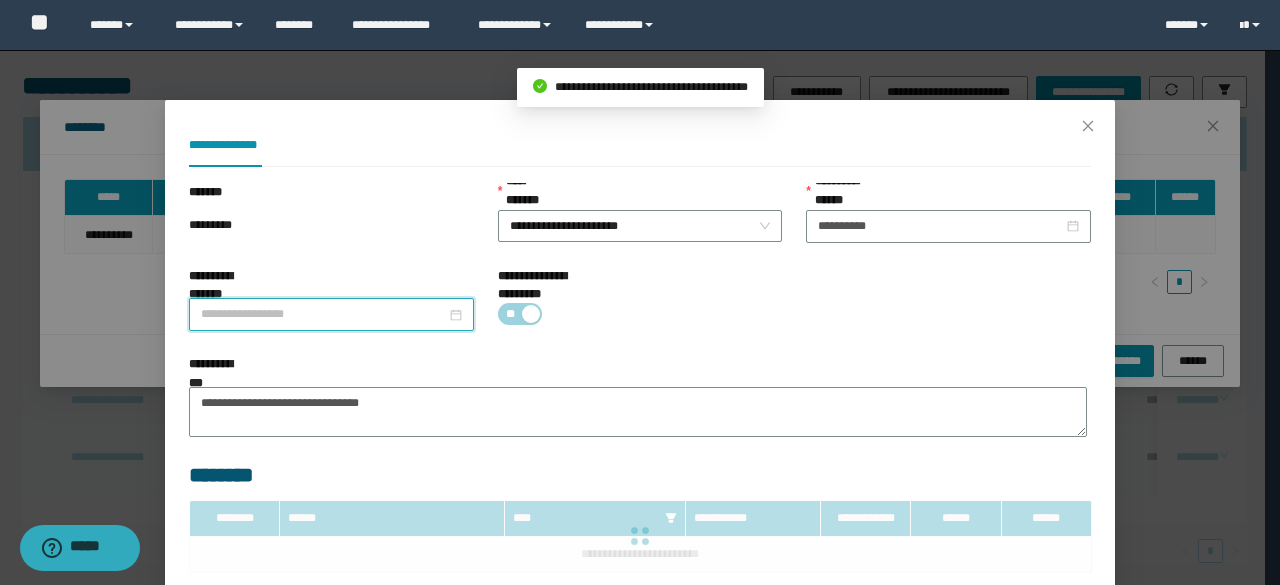 click on "**********" at bounding box center [323, 314] 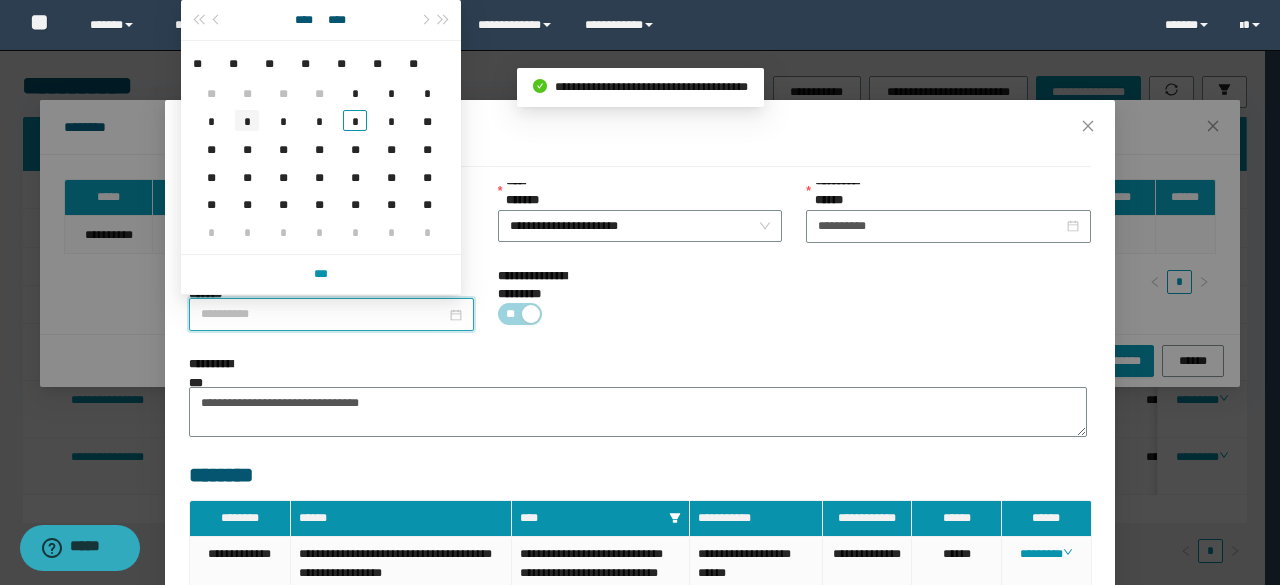 type on "**********" 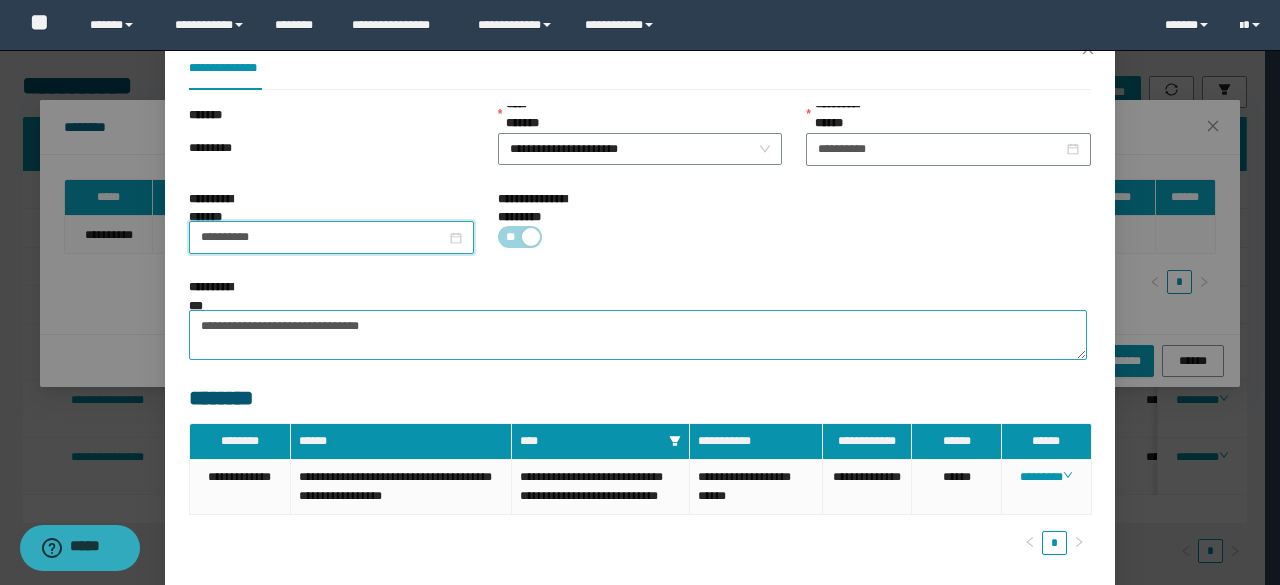 scroll, scrollTop: 194, scrollLeft: 0, axis: vertical 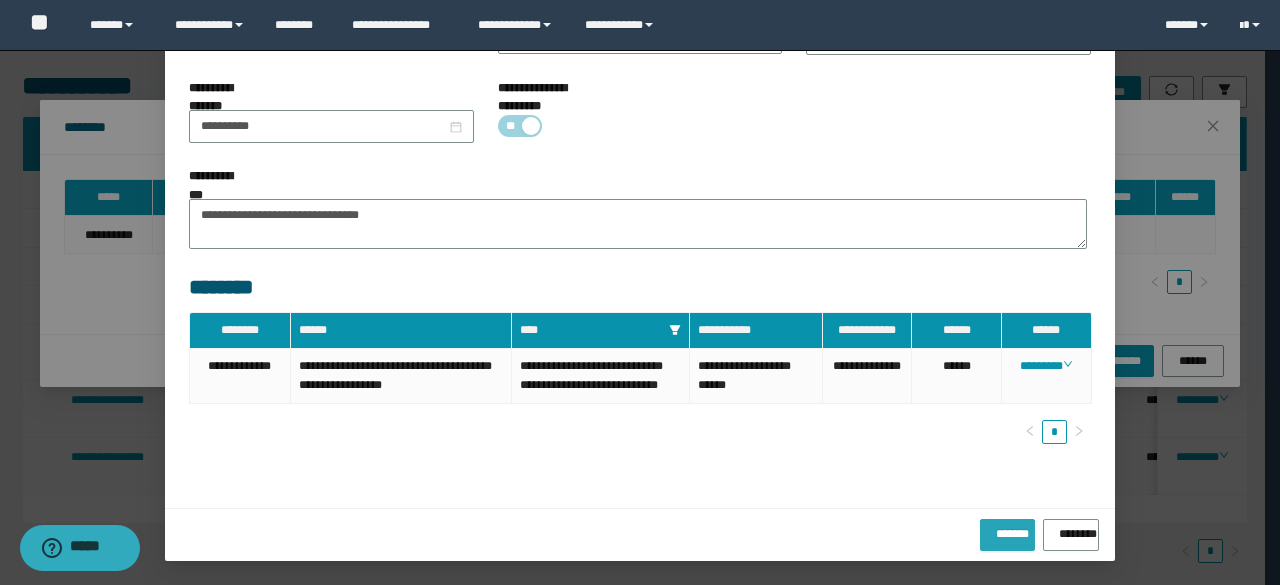 click on "*******" at bounding box center [1007, 530] 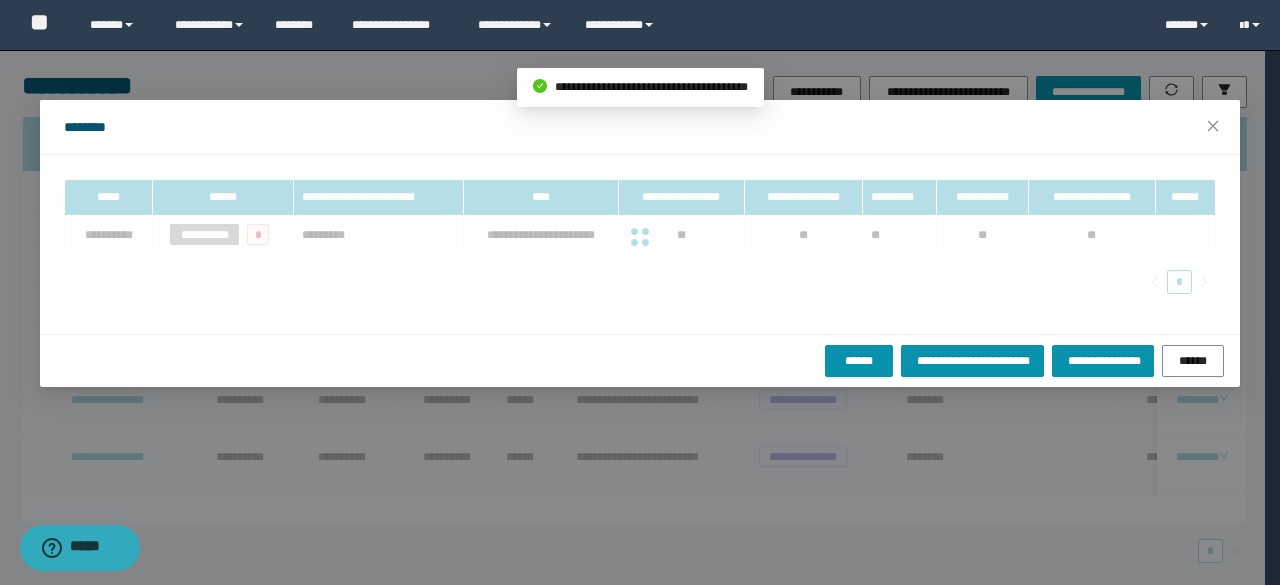 scroll, scrollTop: 94, scrollLeft: 0, axis: vertical 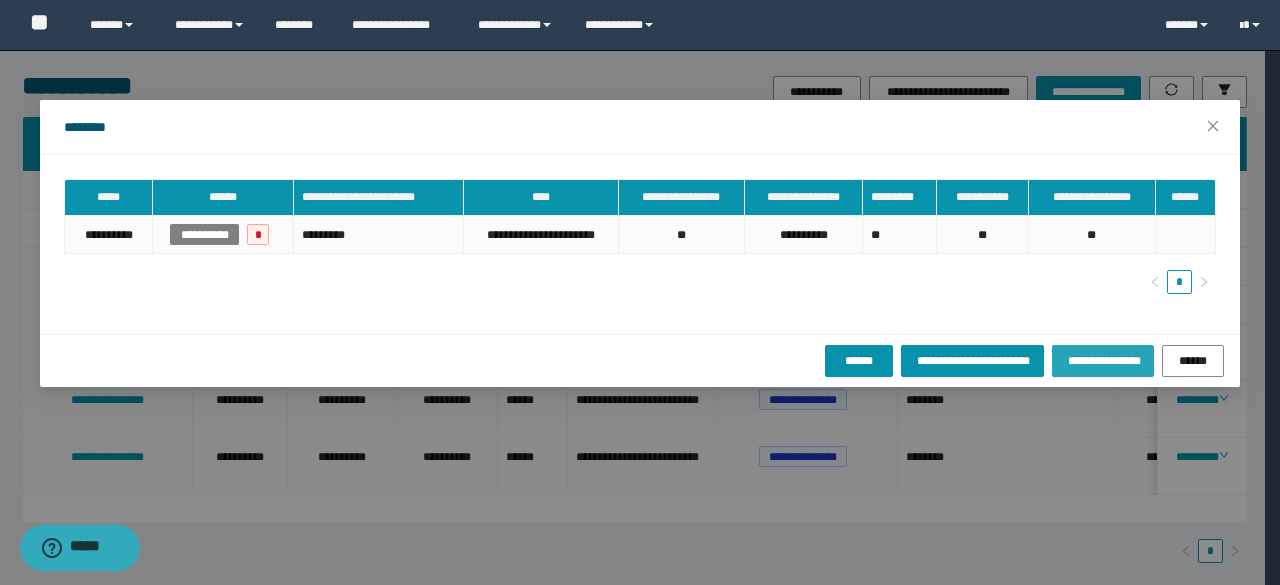 click on "**********" at bounding box center (1102, 361) 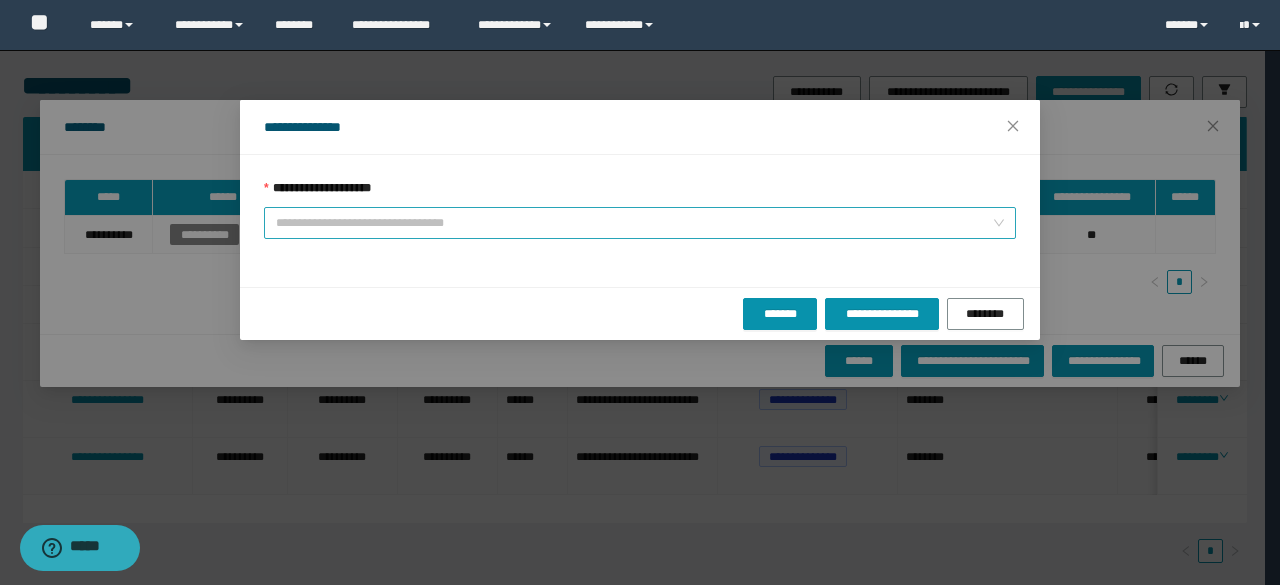 click on "**********" at bounding box center [634, 223] 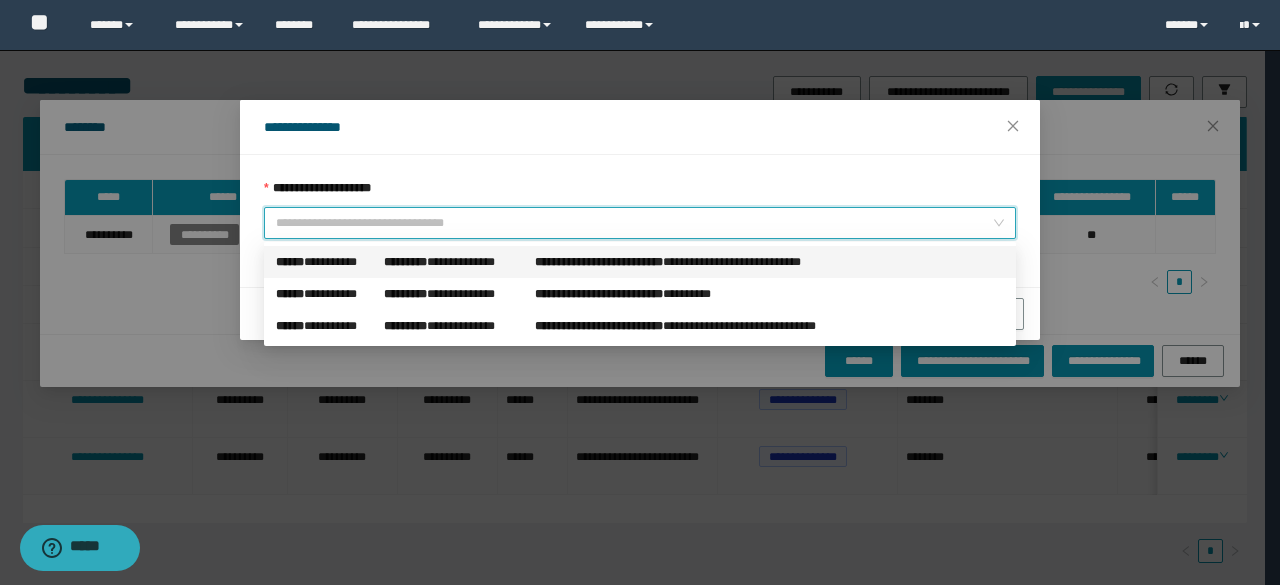 click on "*********" at bounding box center (405, 262) 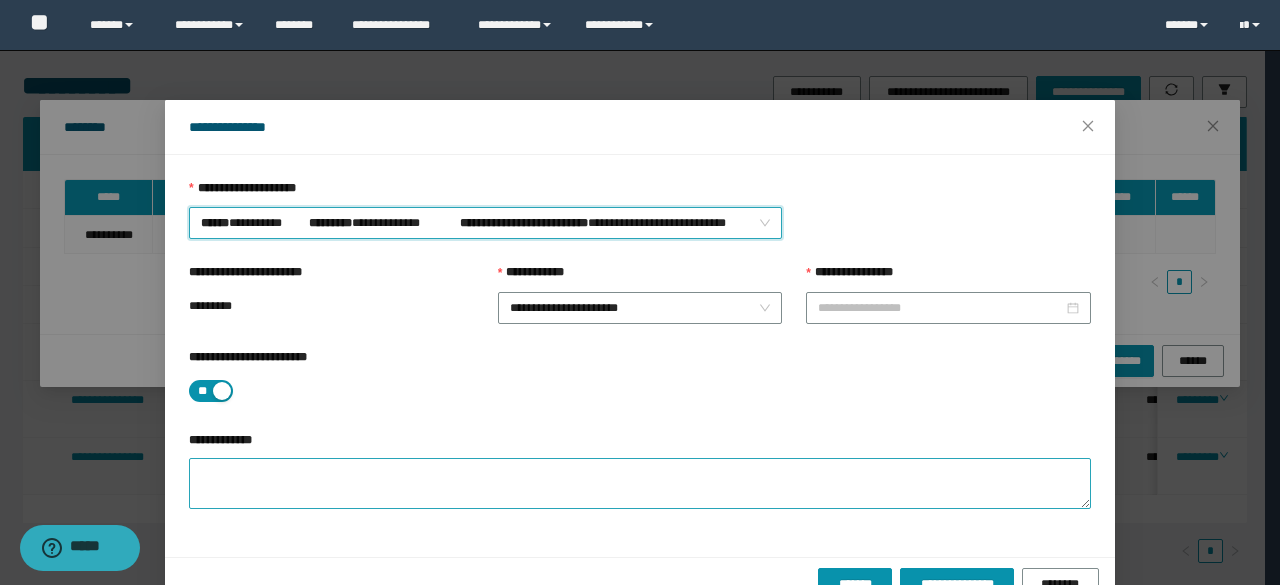 type on "**********" 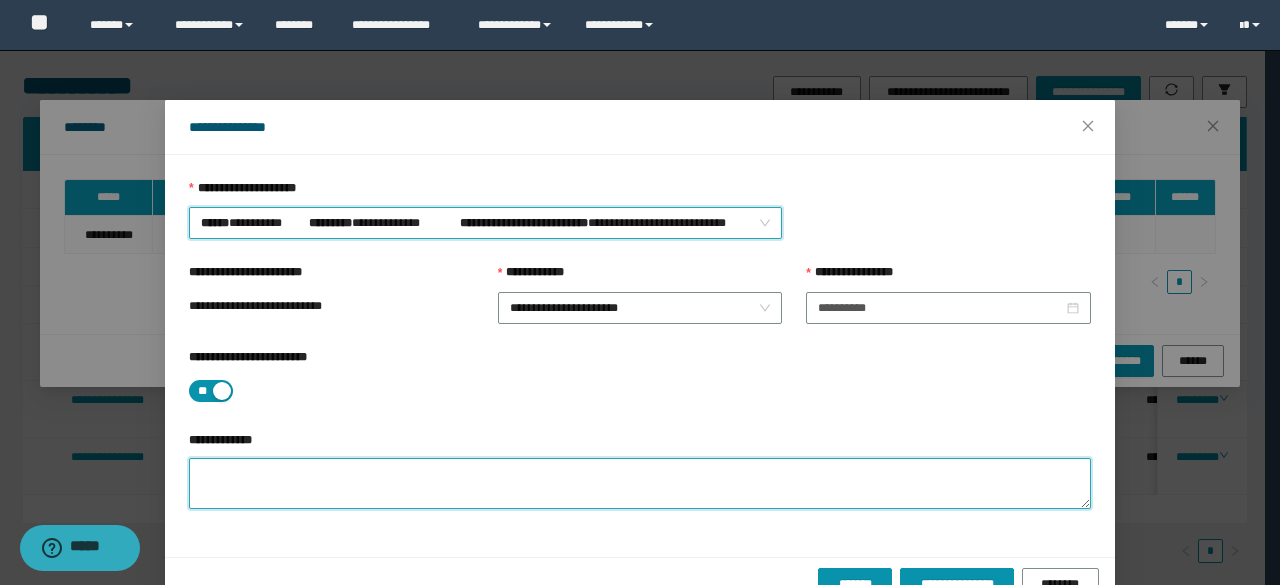click on "**********" at bounding box center (640, 483) 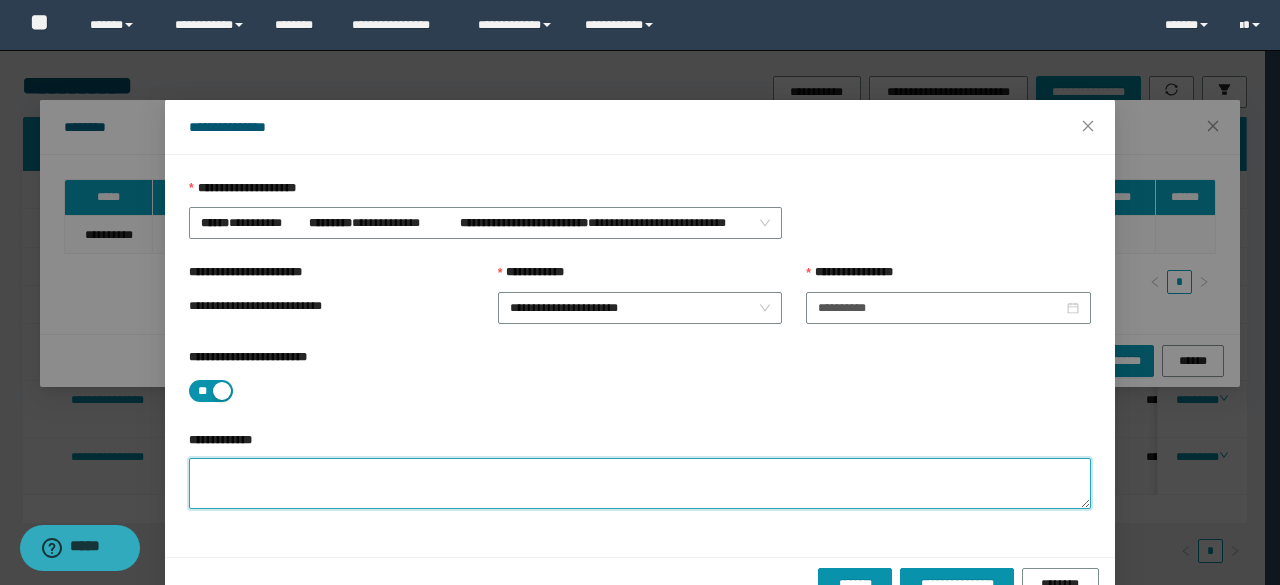paste on "**********" 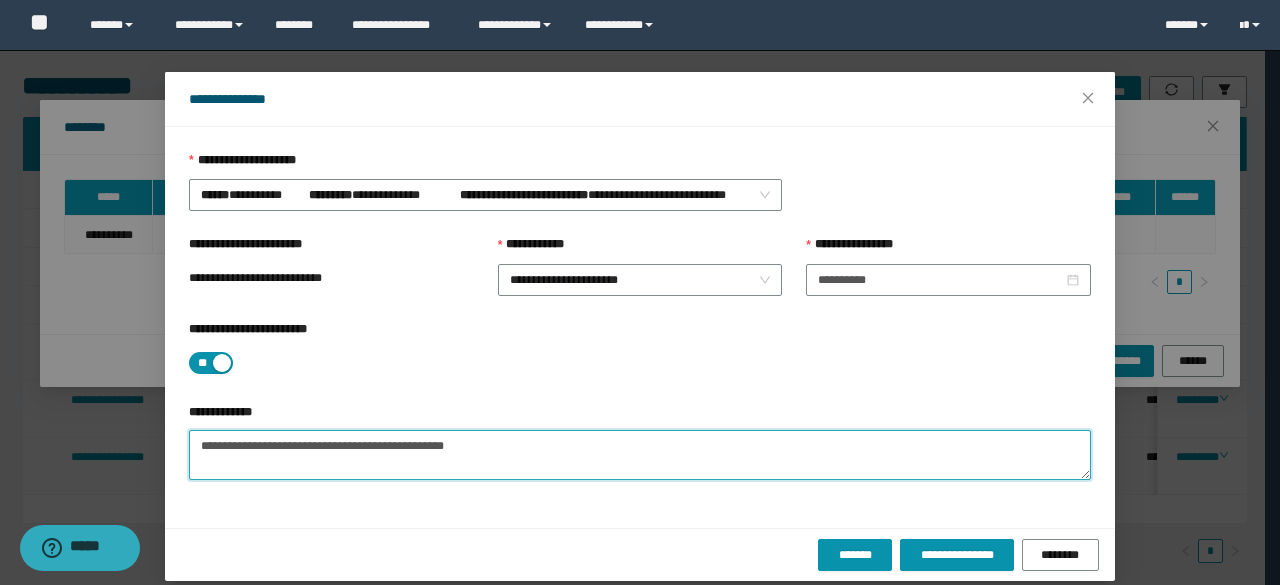 scroll, scrollTop: 44, scrollLeft: 0, axis: vertical 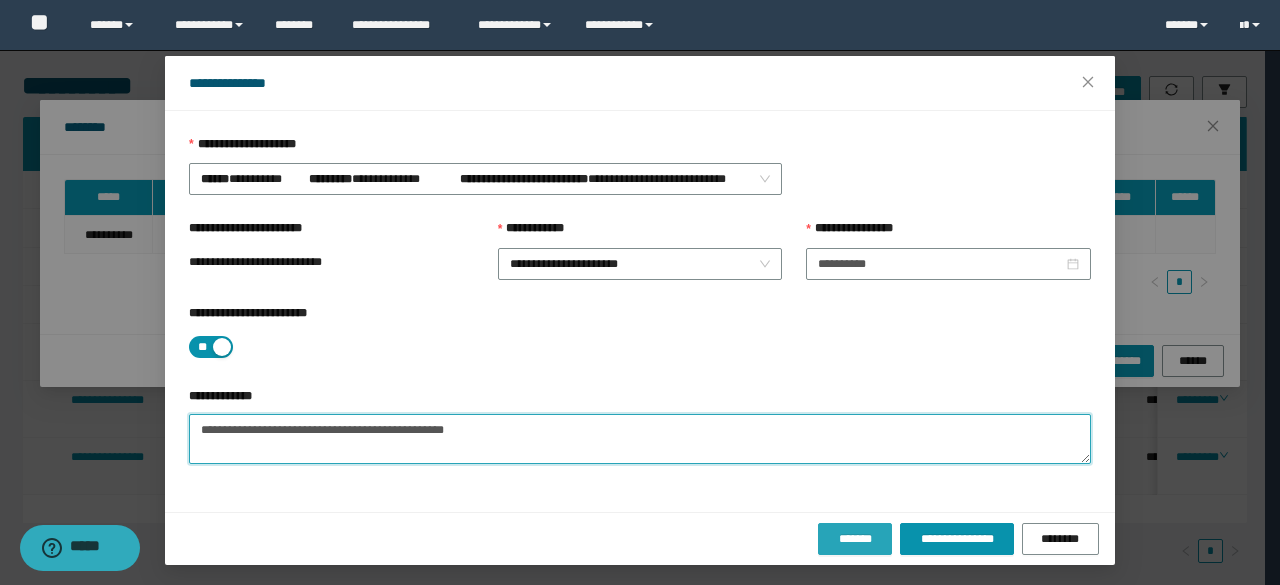 type on "**********" 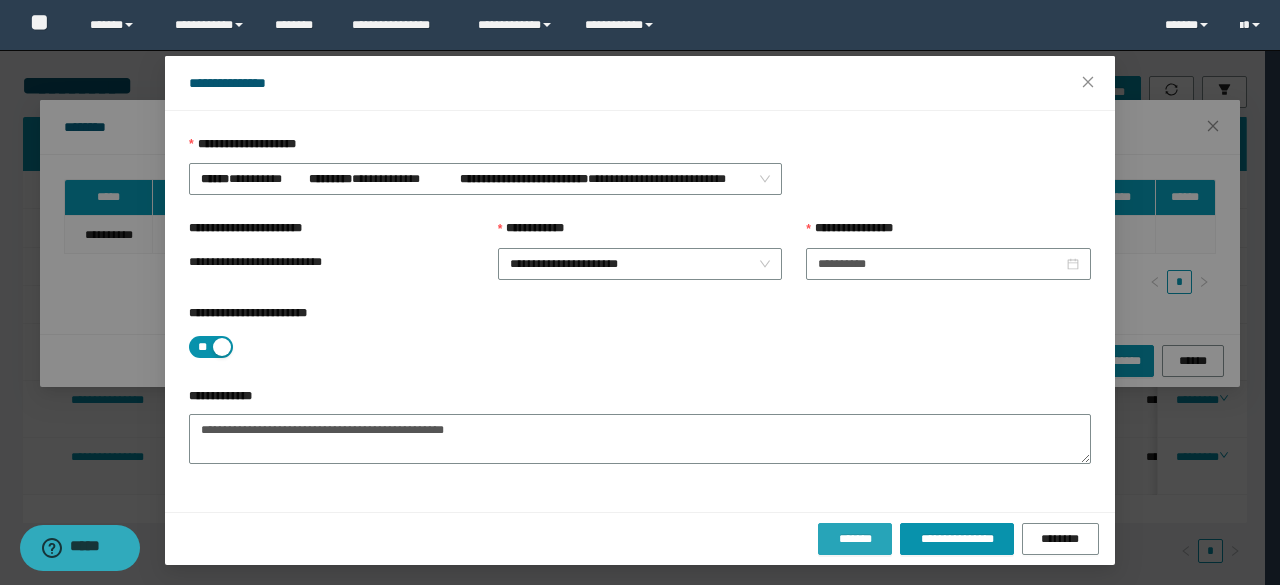 click on "*******" at bounding box center [855, 539] 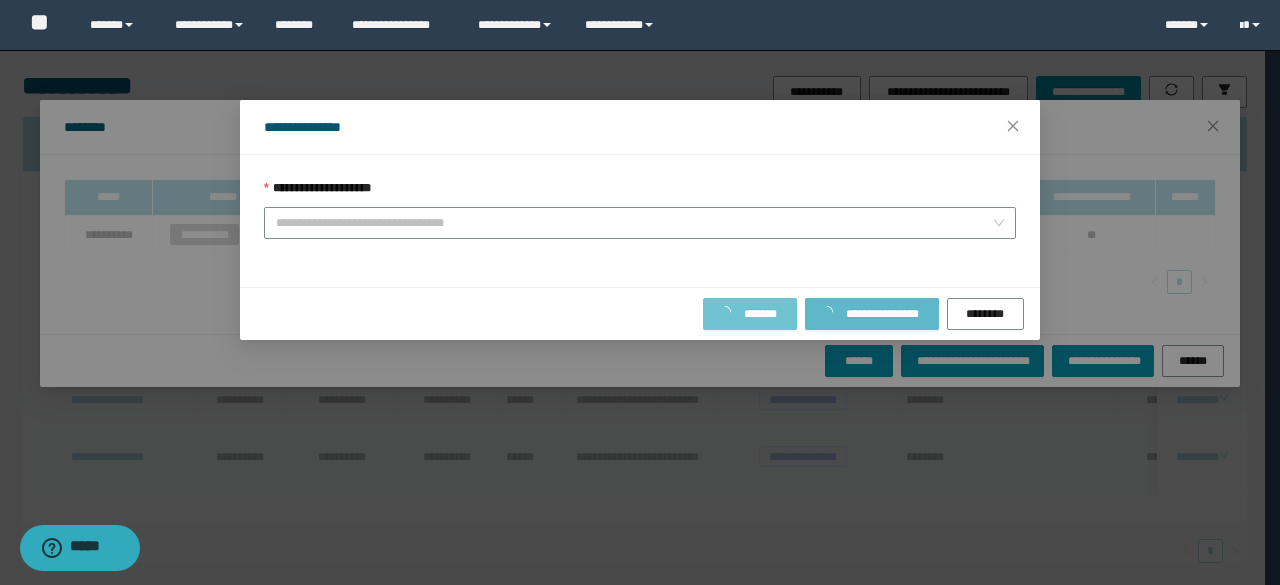 scroll, scrollTop: 0, scrollLeft: 0, axis: both 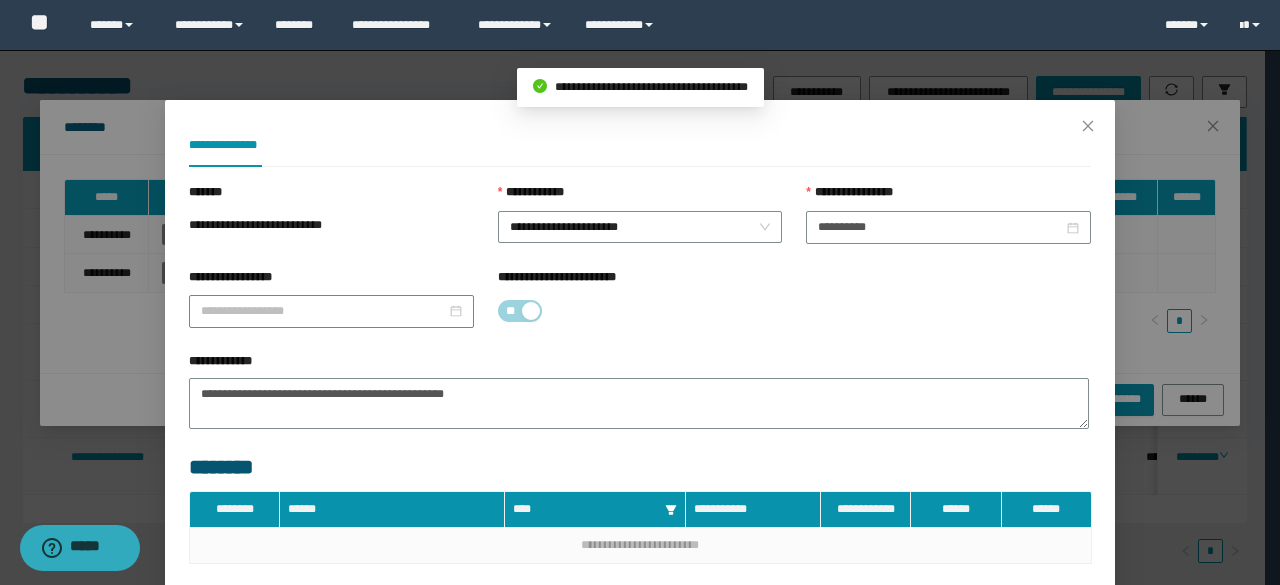 click on "**********" at bounding box center [323, 311] 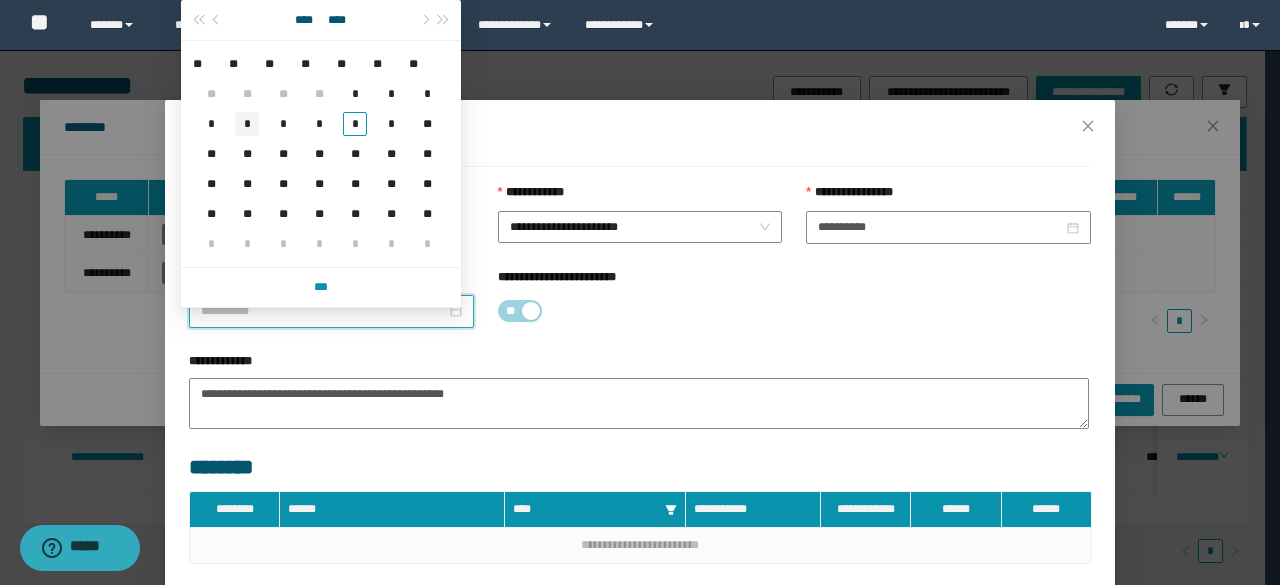 type on "**********" 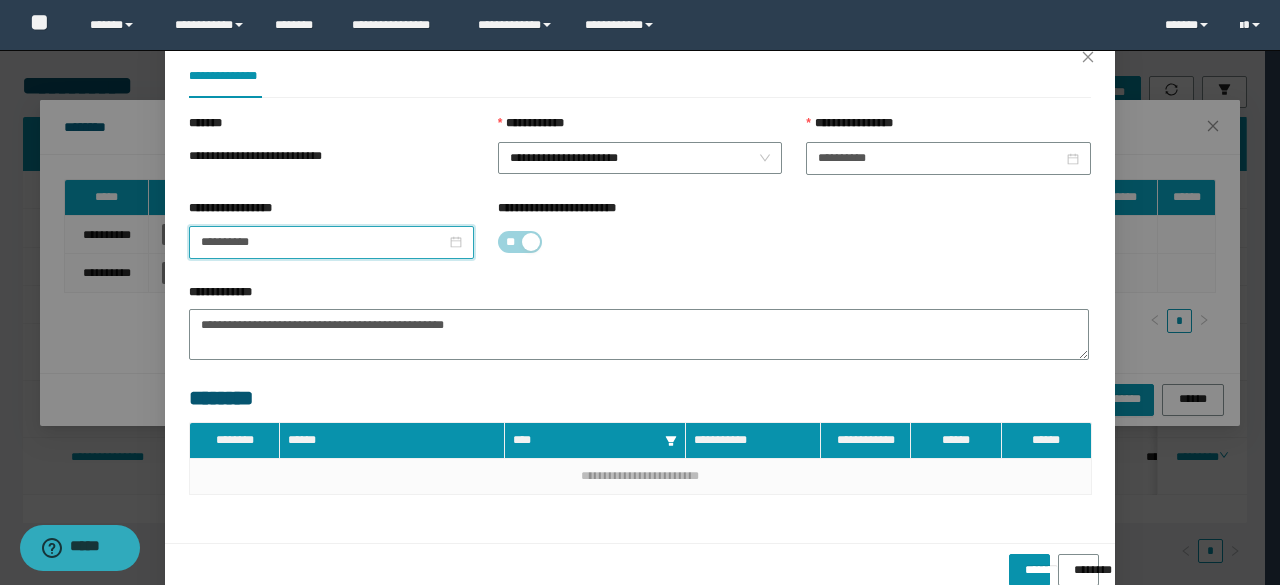 scroll, scrollTop: 100, scrollLeft: 0, axis: vertical 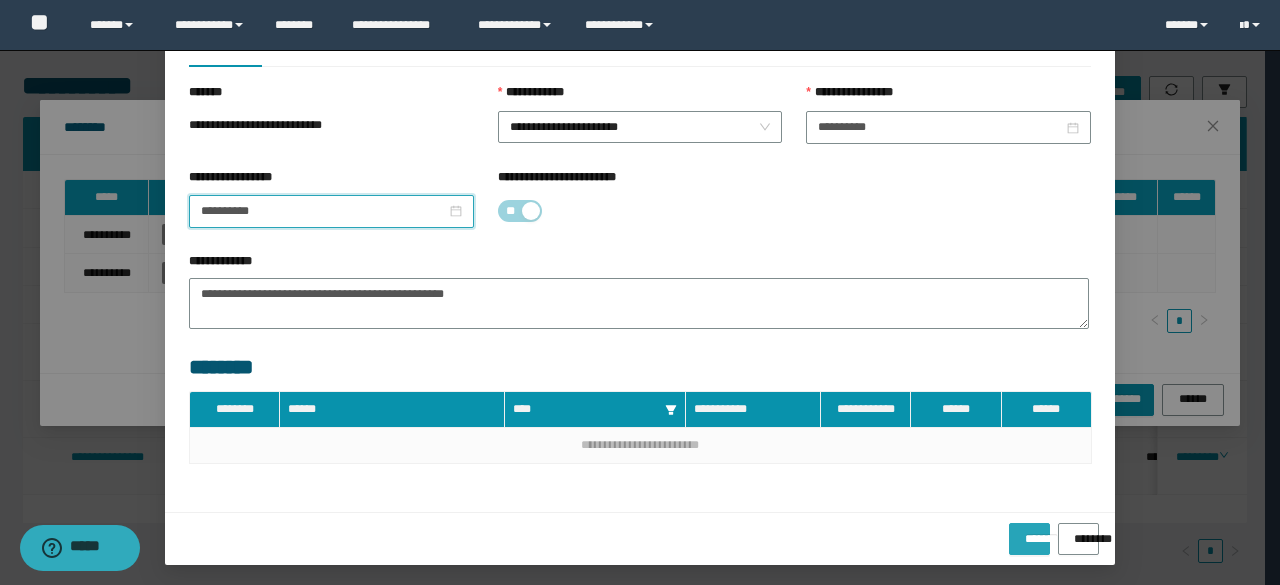 click on "*******" at bounding box center (1029, 539) 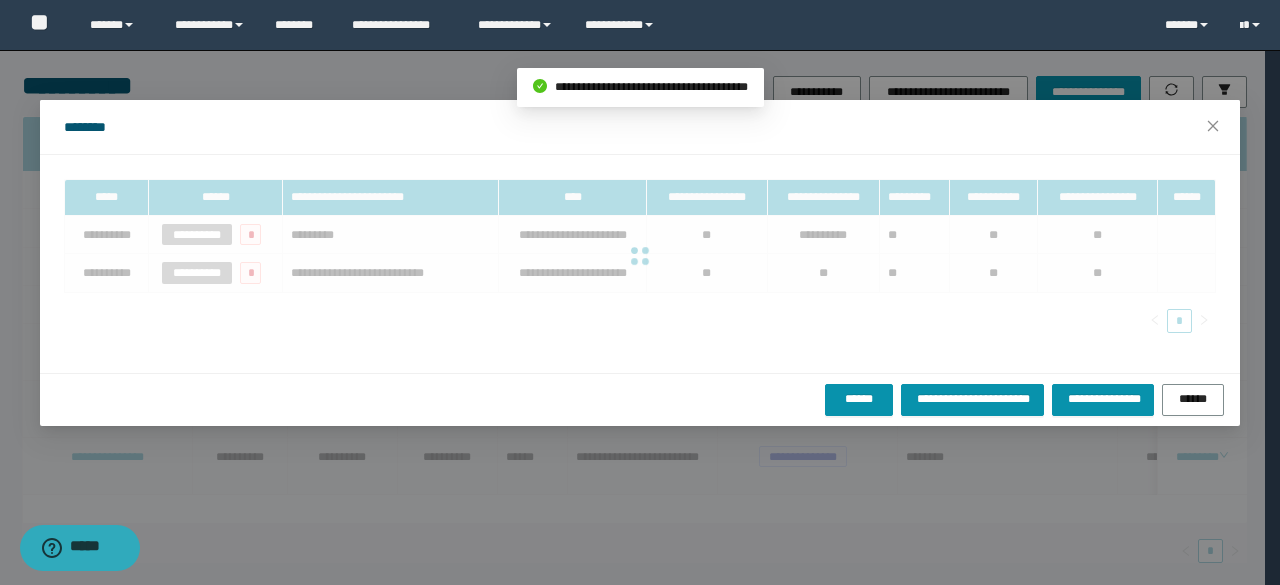 scroll, scrollTop: 0, scrollLeft: 0, axis: both 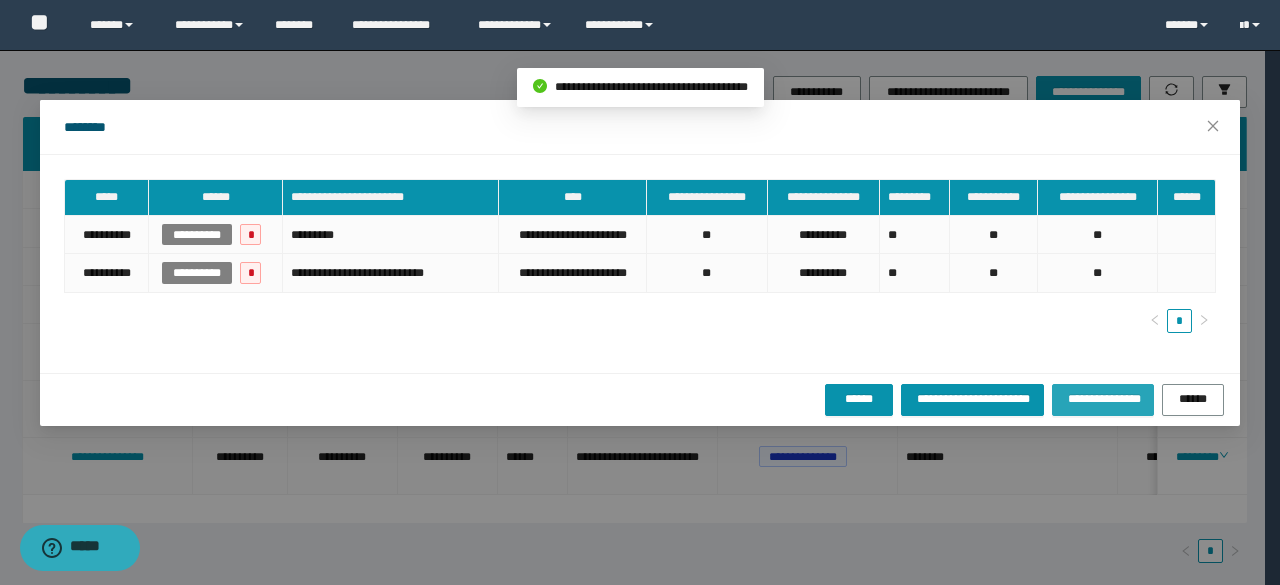 click on "**********" at bounding box center (1102, 399) 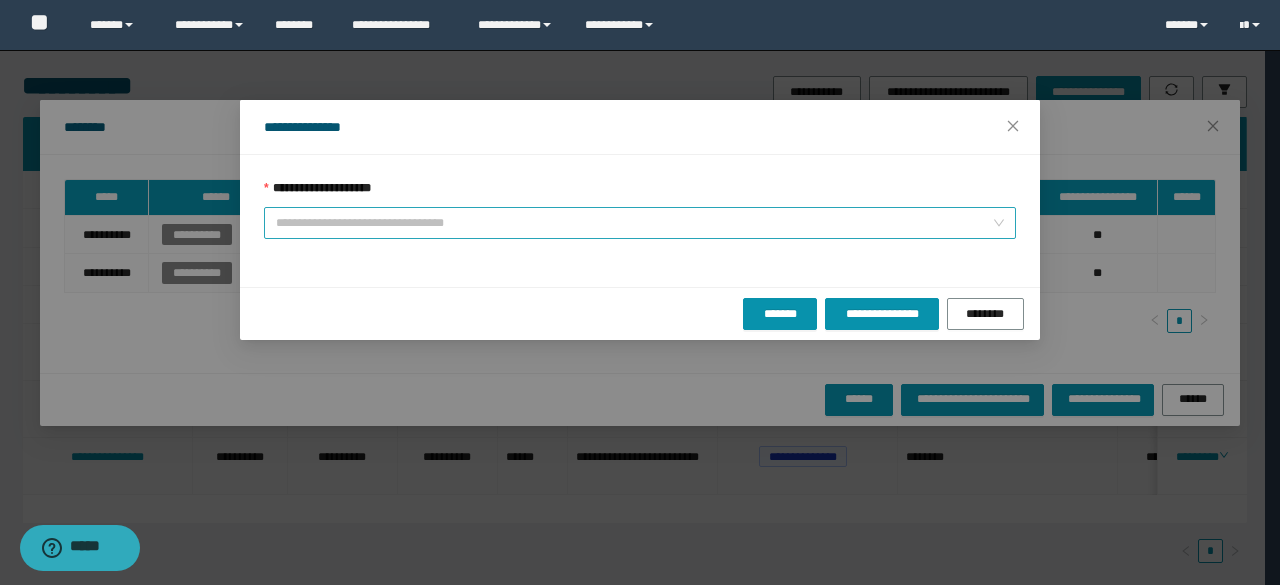 click on "**********" at bounding box center (634, 223) 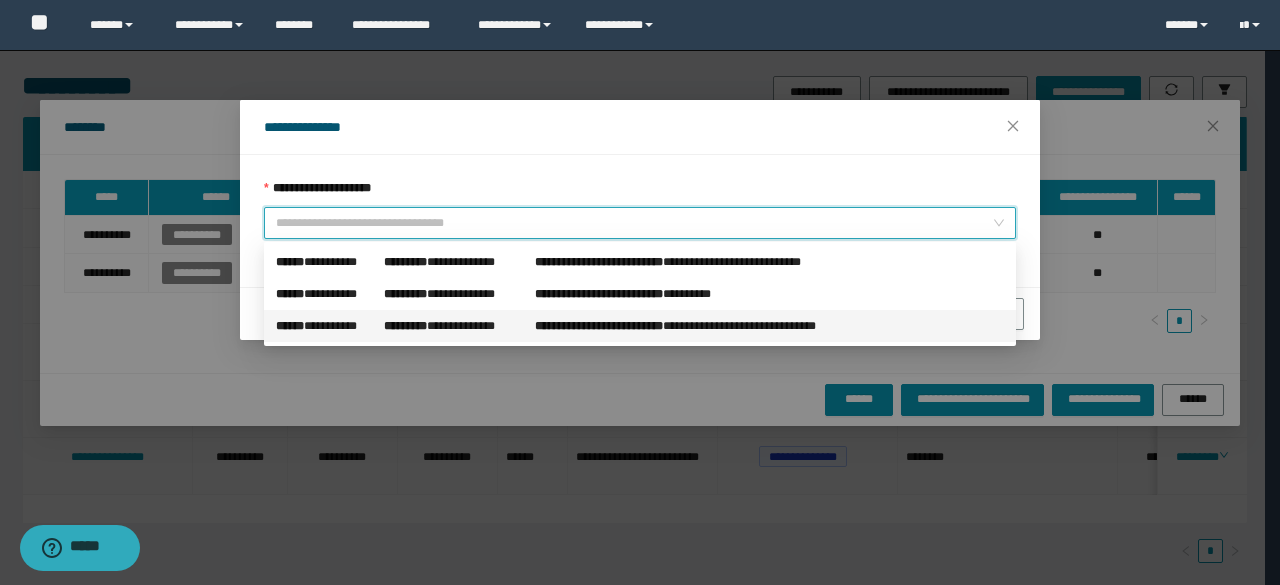 click on "**********" at bounding box center [326, 326] 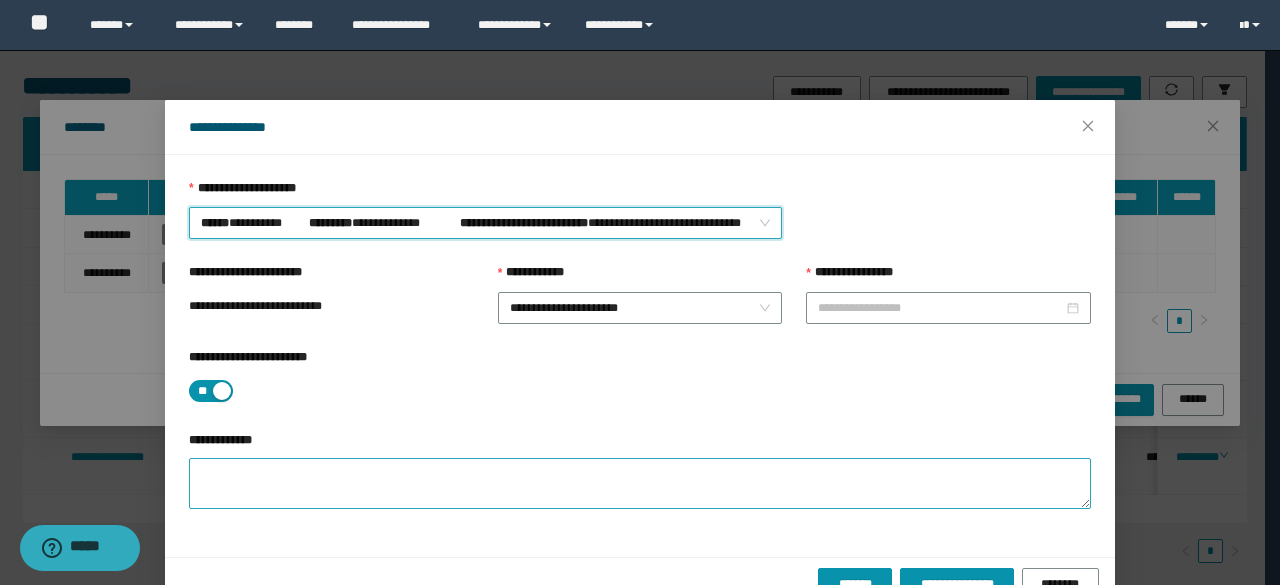 type on "**********" 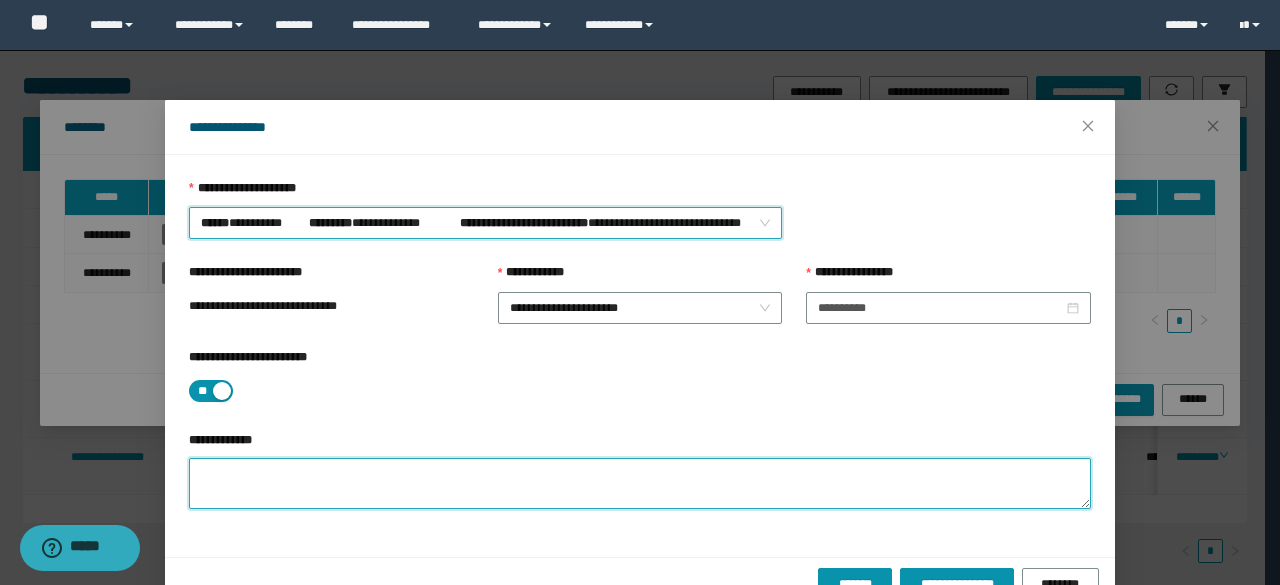click on "**********" at bounding box center [640, 483] 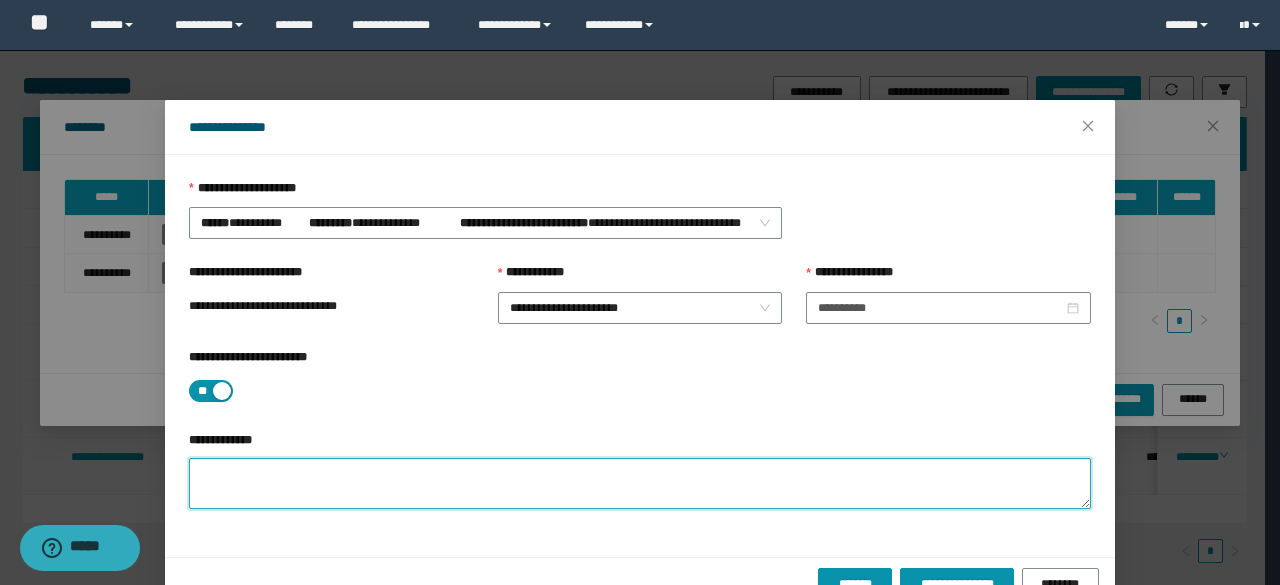 paste on "**********" 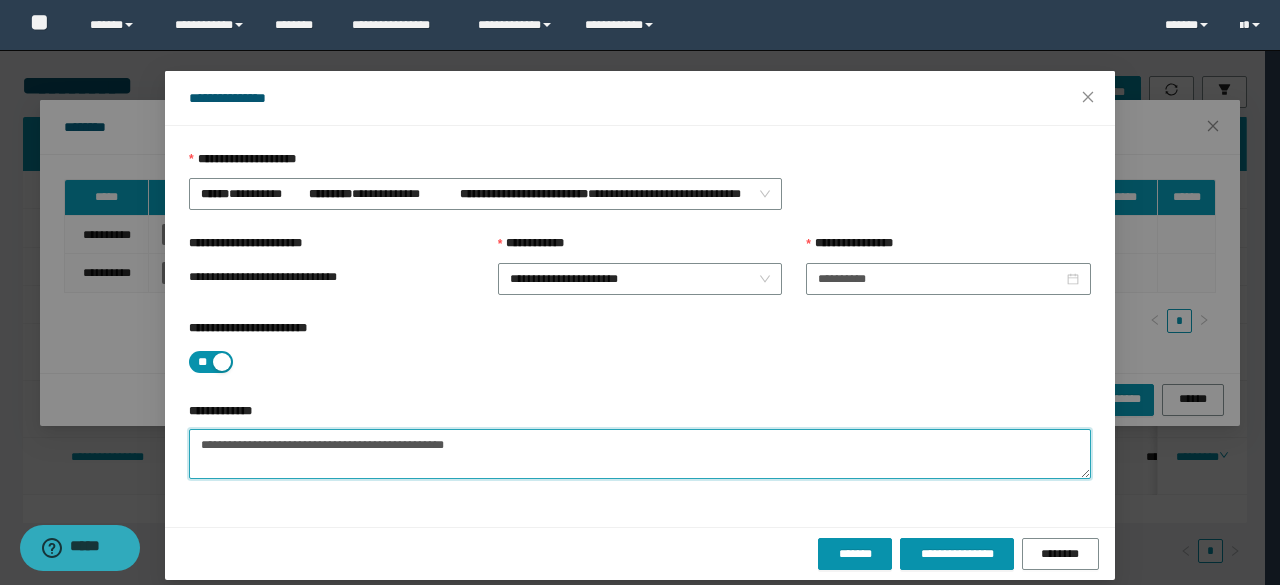 scroll, scrollTop: 44, scrollLeft: 0, axis: vertical 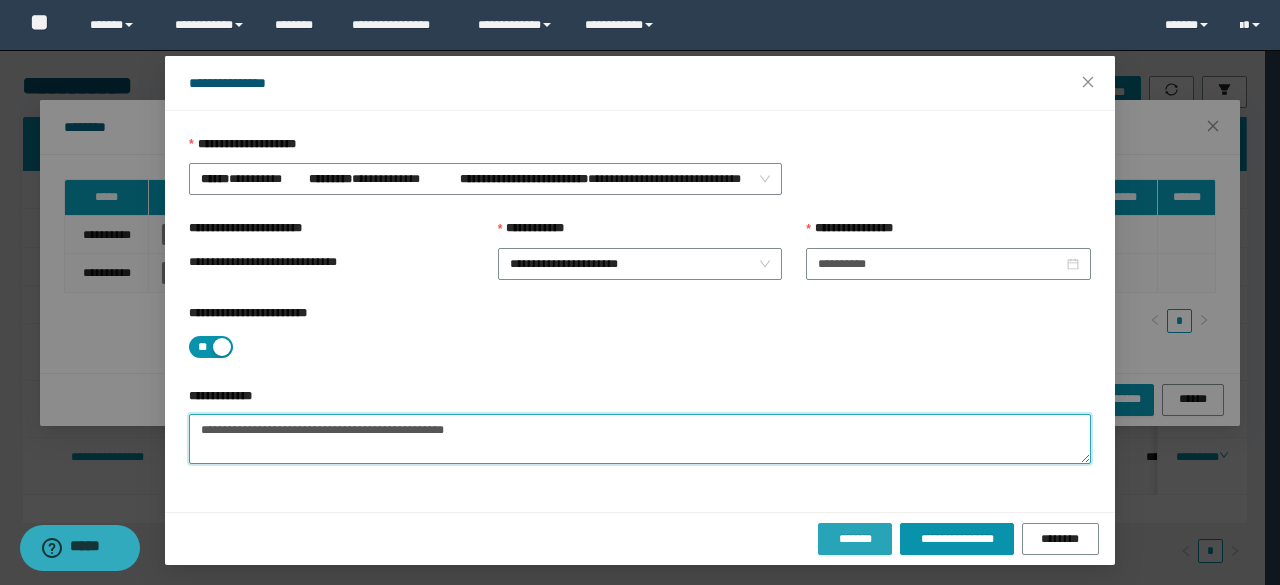 type on "**********" 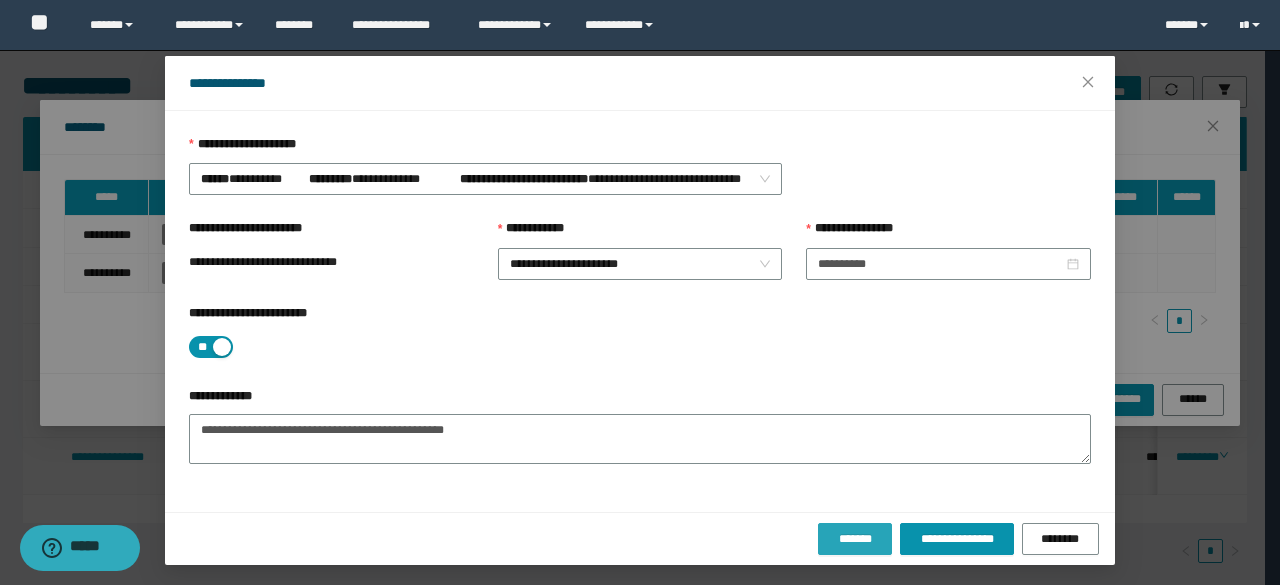 click on "*******" at bounding box center [855, 539] 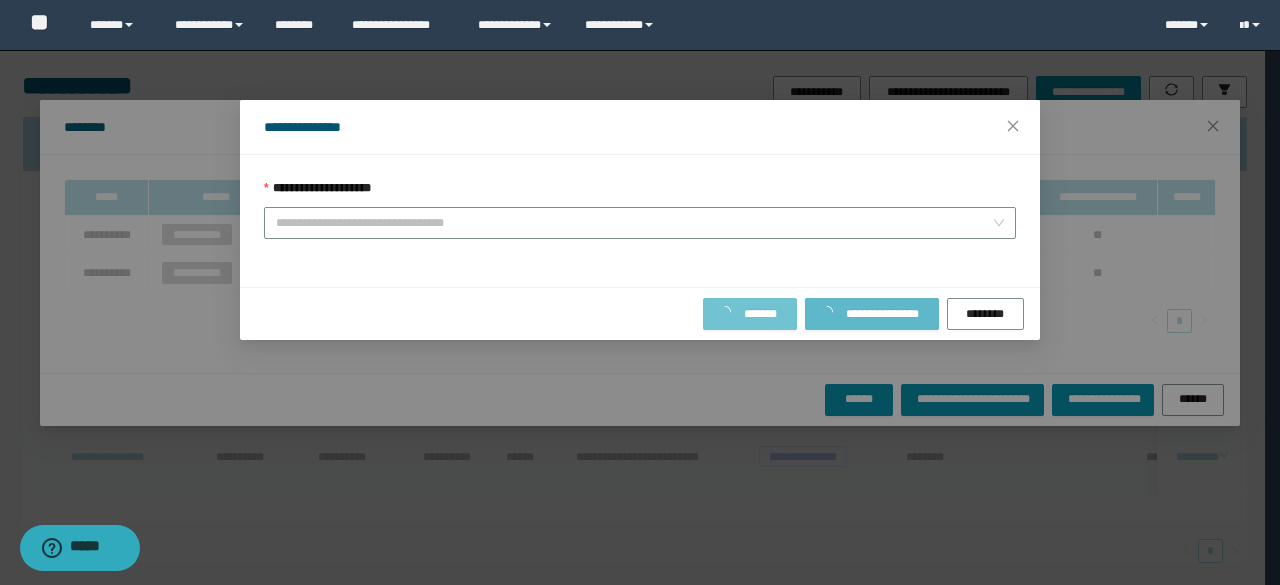 scroll, scrollTop: 0, scrollLeft: 0, axis: both 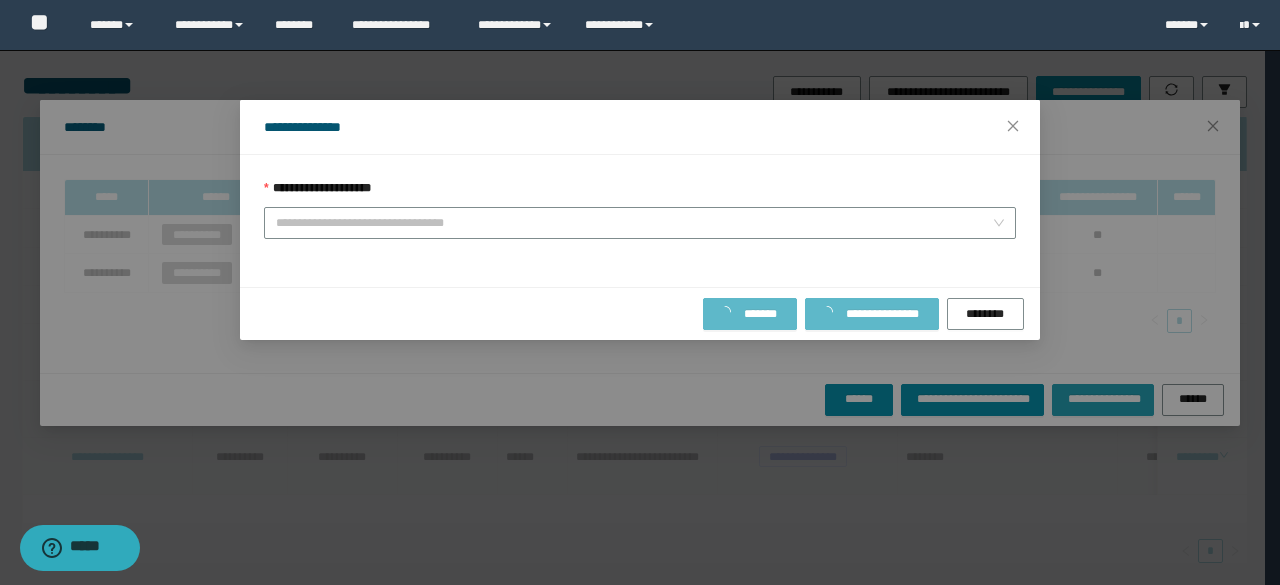 type on "**********" 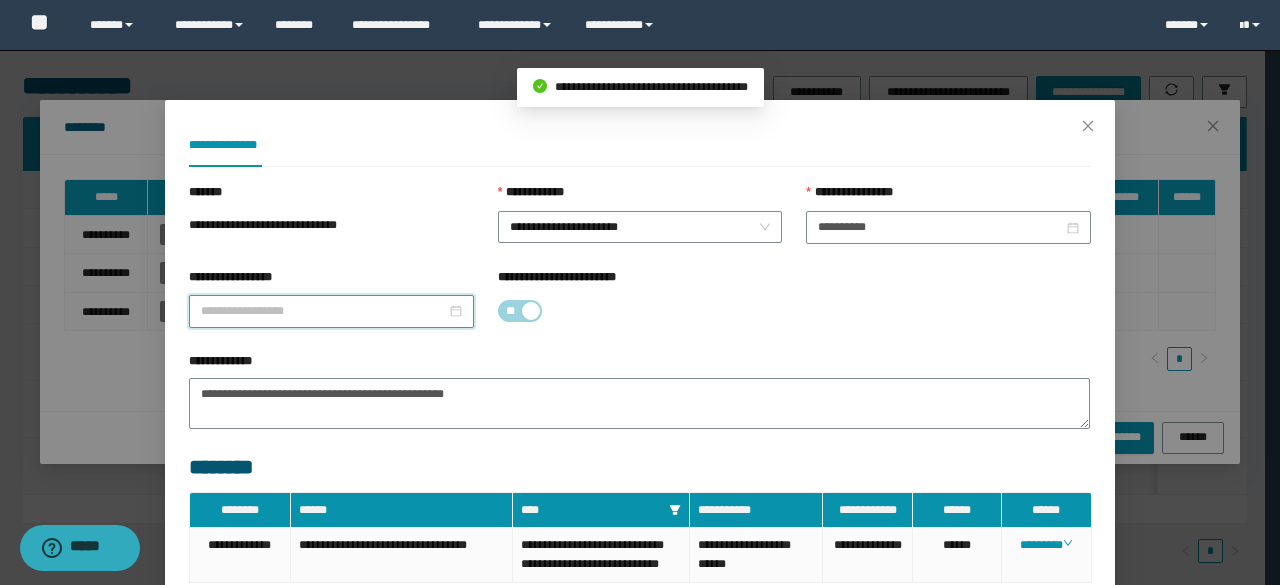 click on "**********" at bounding box center [323, 311] 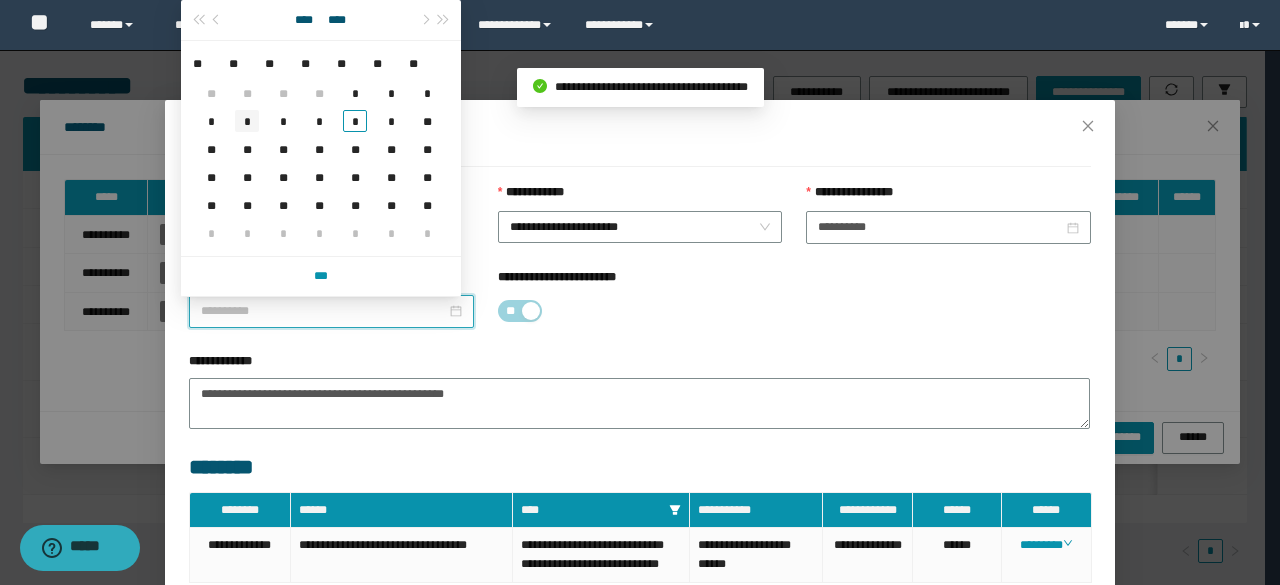 type on "**********" 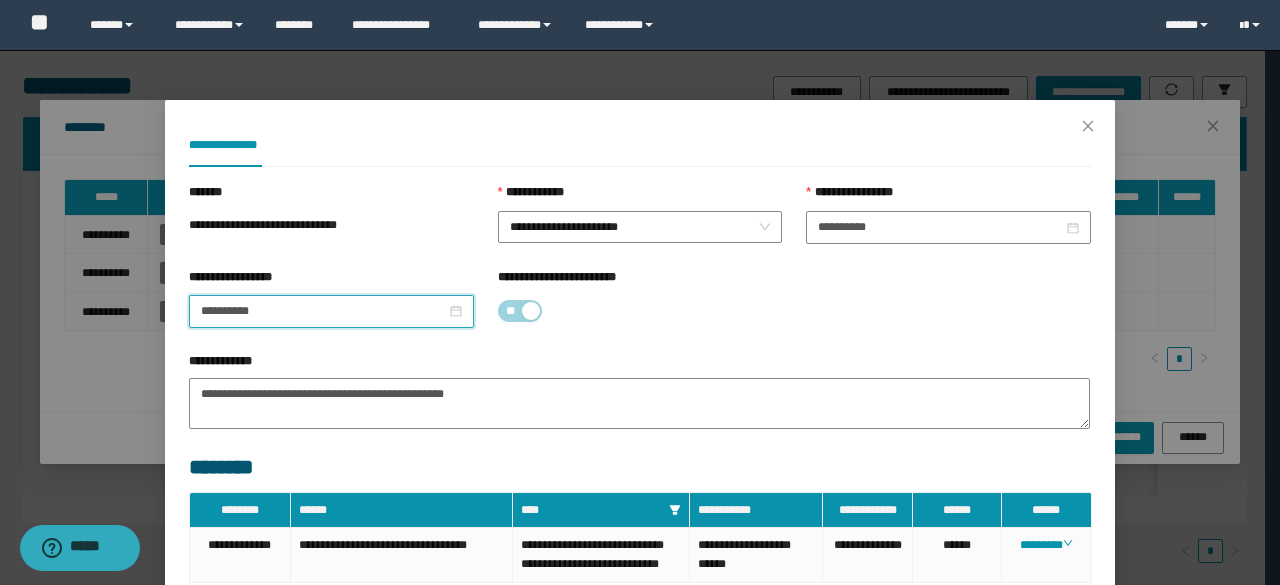 scroll, scrollTop: 194, scrollLeft: 0, axis: vertical 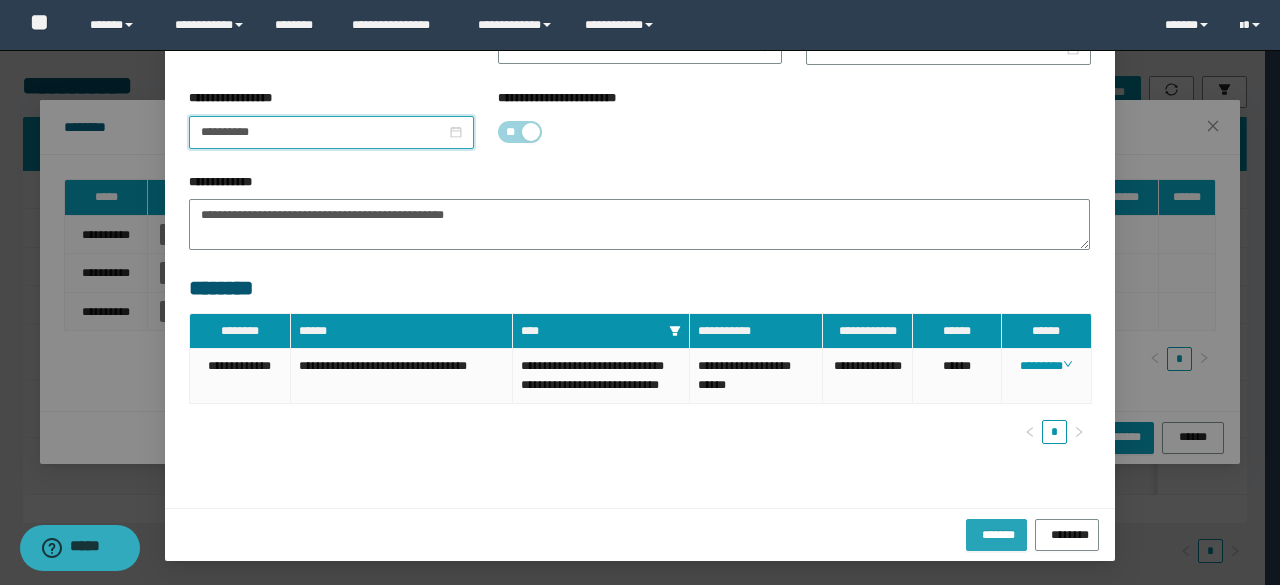 click on "*******" at bounding box center [997, 532] 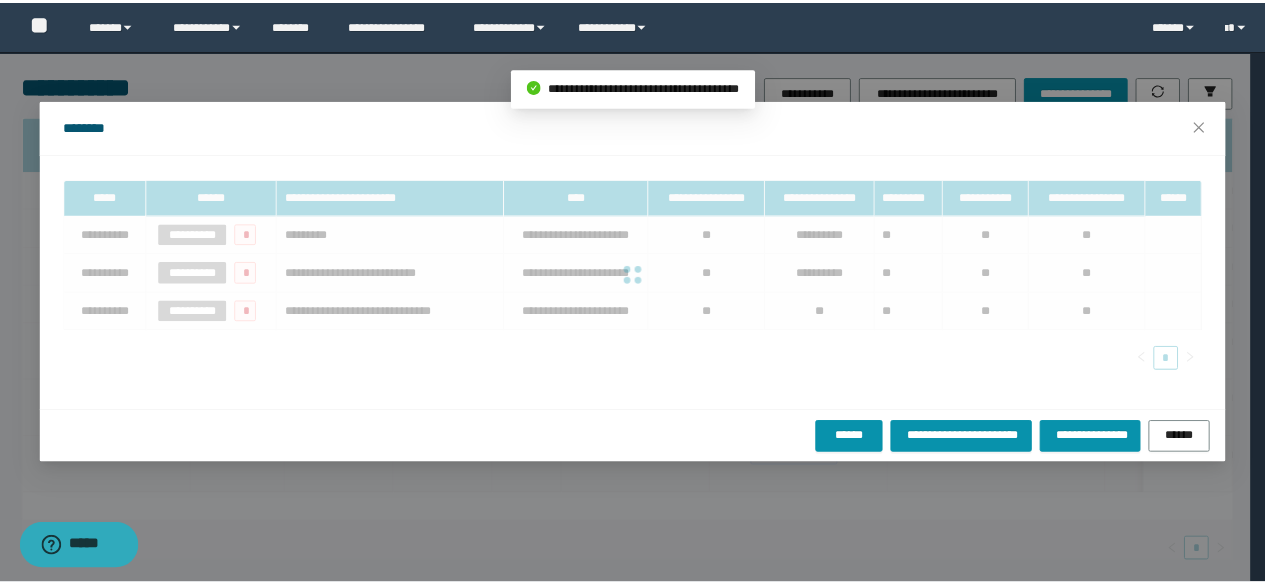 scroll, scrollTop: 94, scrollLeft: 0, axis: vertical 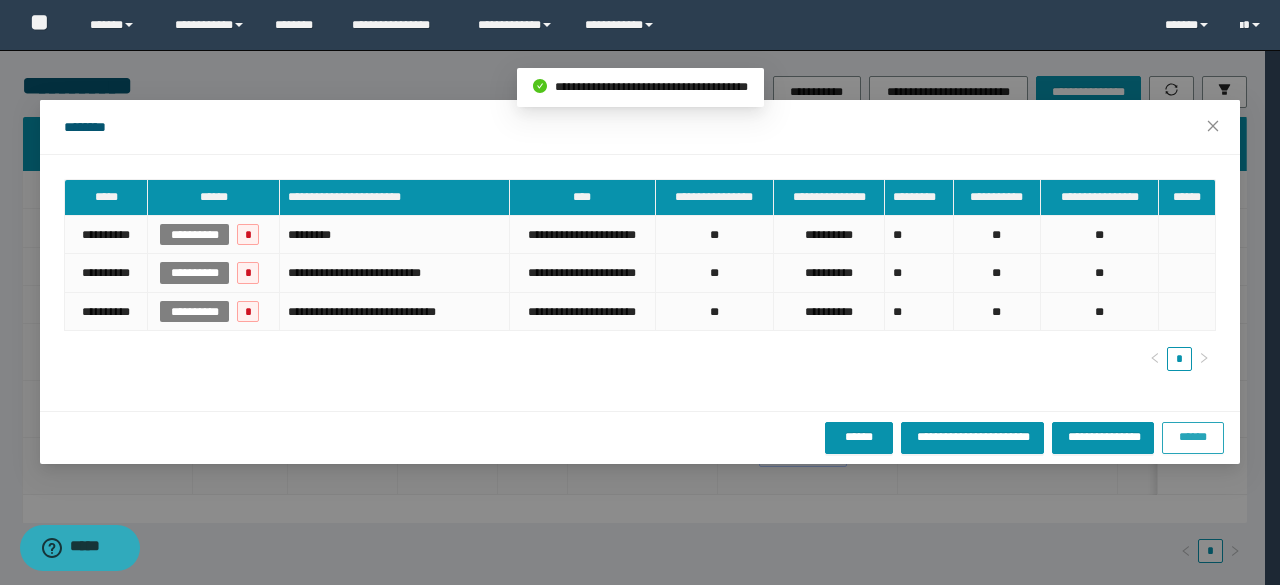 click on "******" at bounding box center (1193, 437) 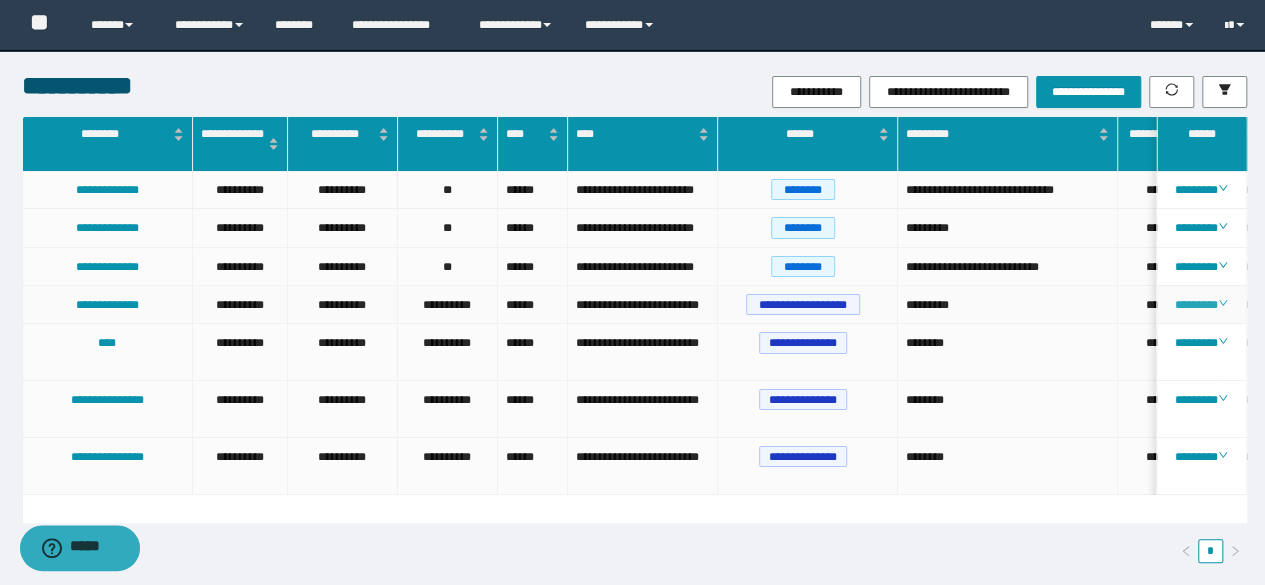 click on "********" at bounding box center (1201, 305) 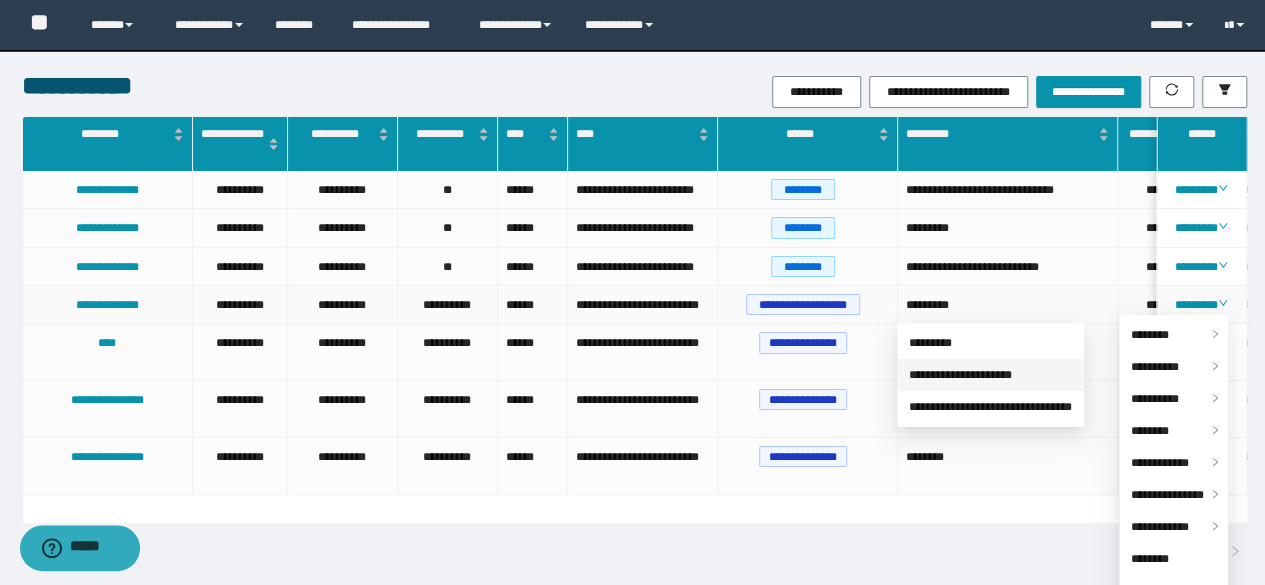 click on "**********" at bounding box center (960, 375) 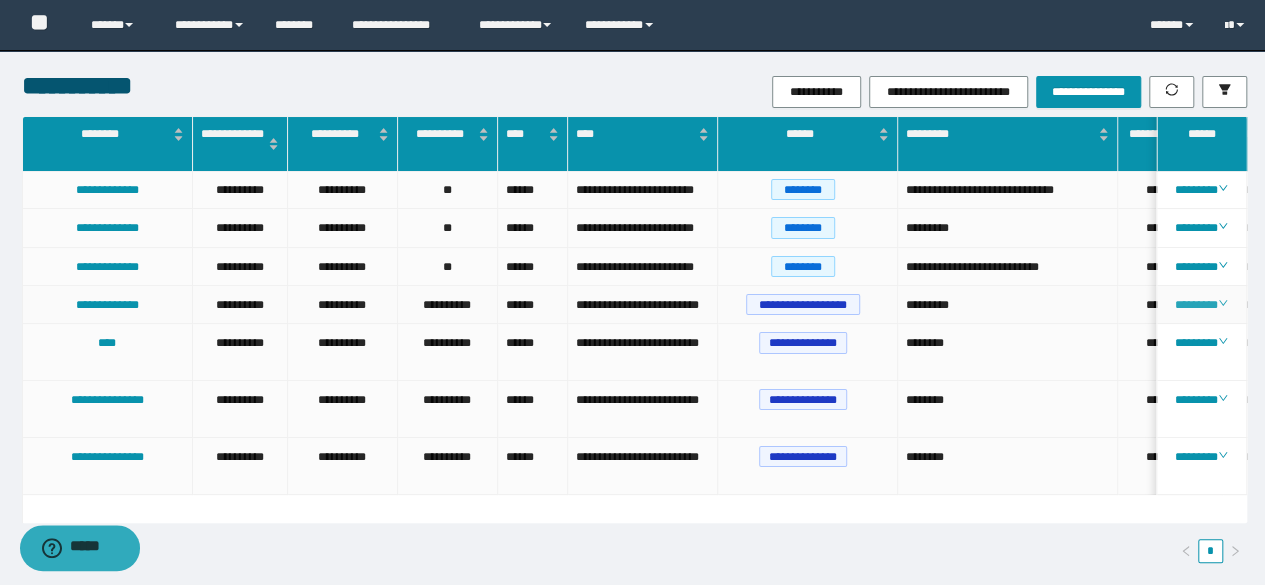 click on "********" at bounding box center [1201, 305] 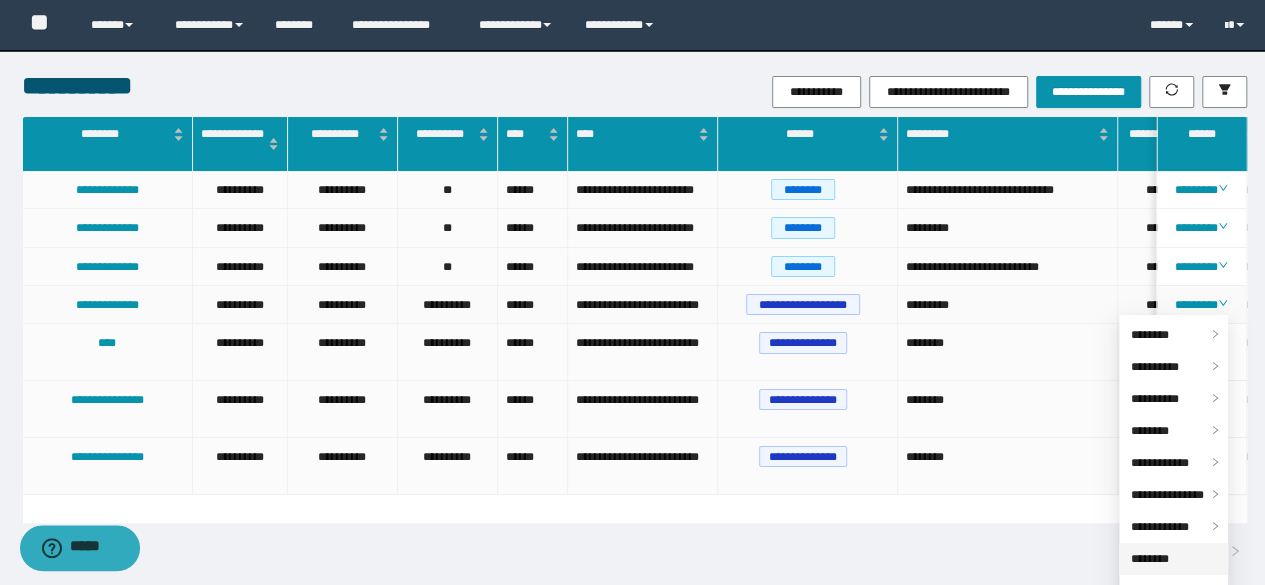 click on "********" at bounding box center [1150, 559] 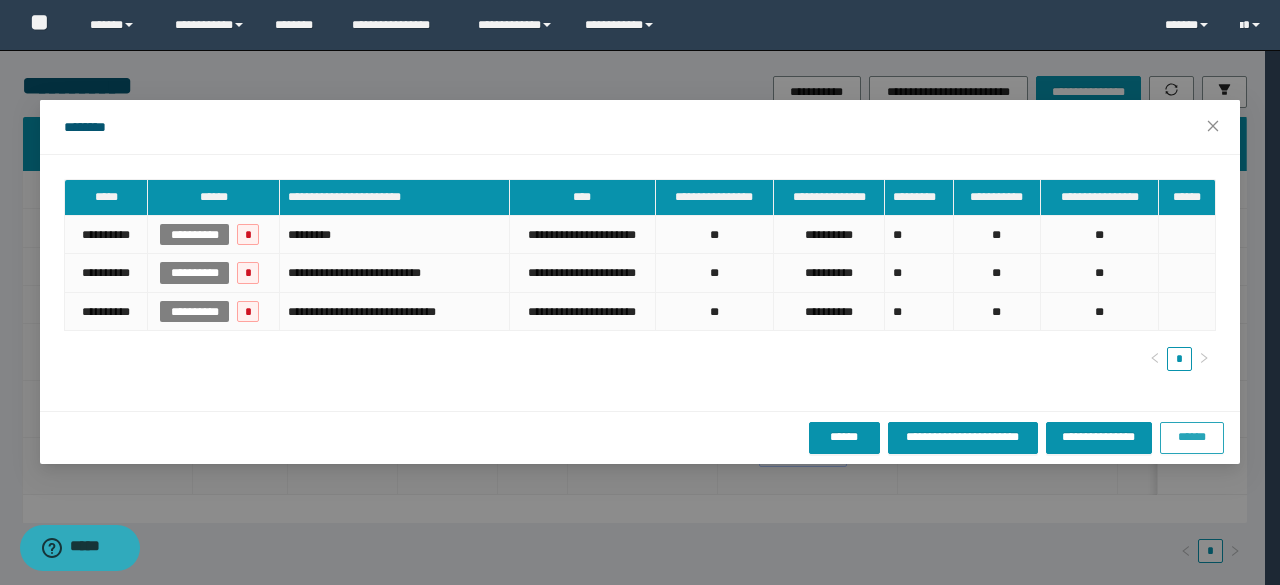 click on "******" at bounding box center [1192, 437] 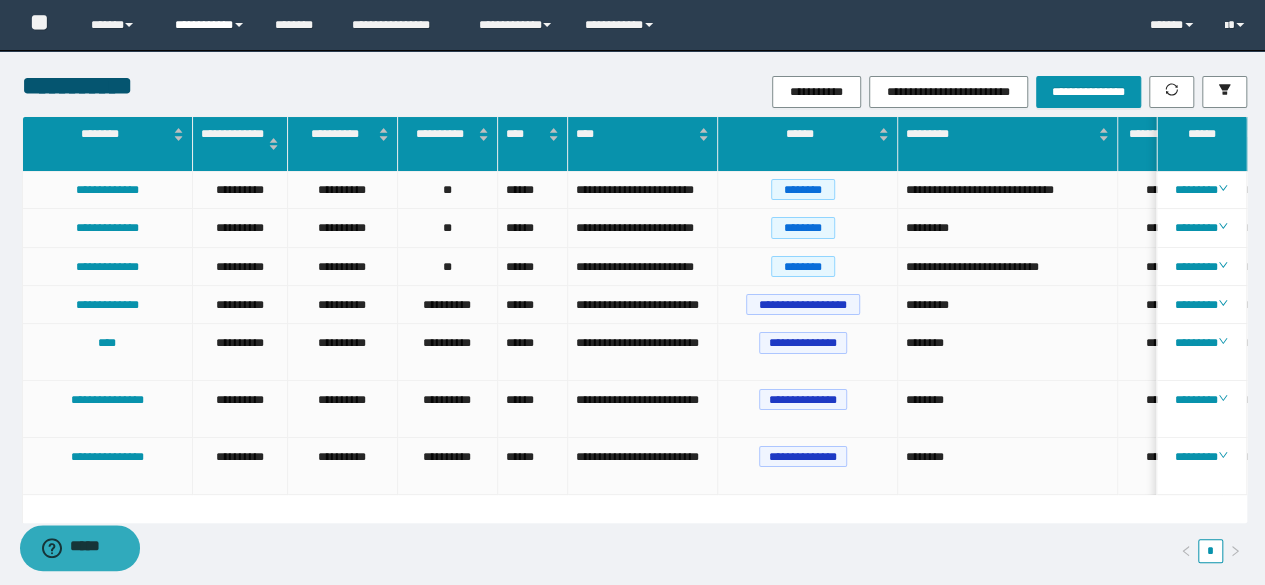 click on "**********" at bounding box center [210, 25] 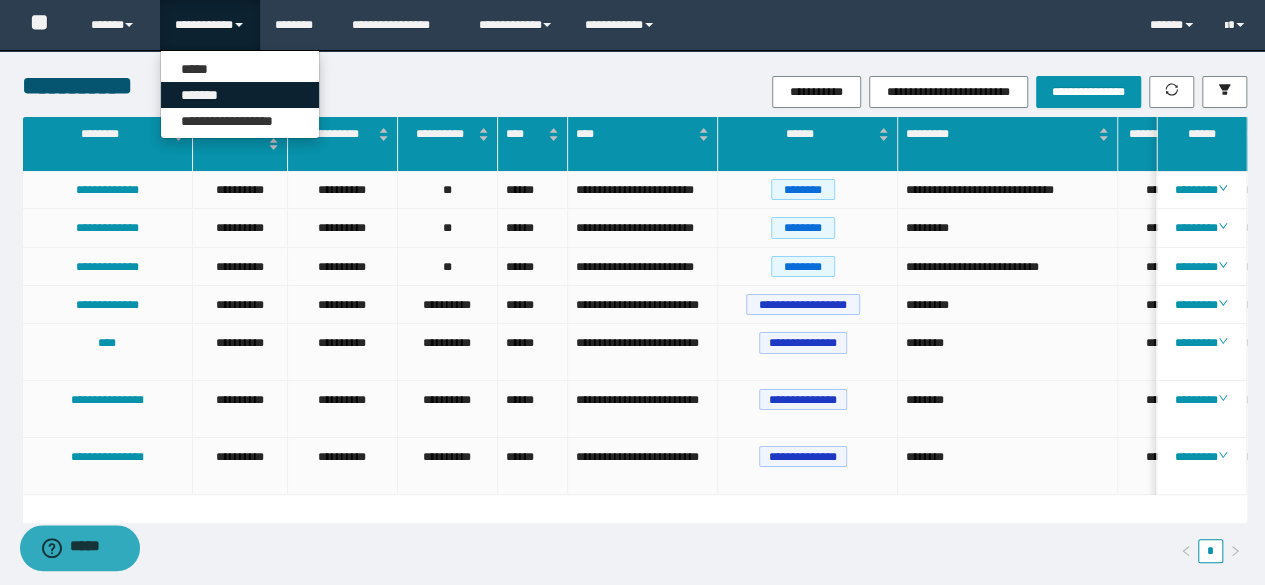 click on "*******" at bounding box center (240, 95) 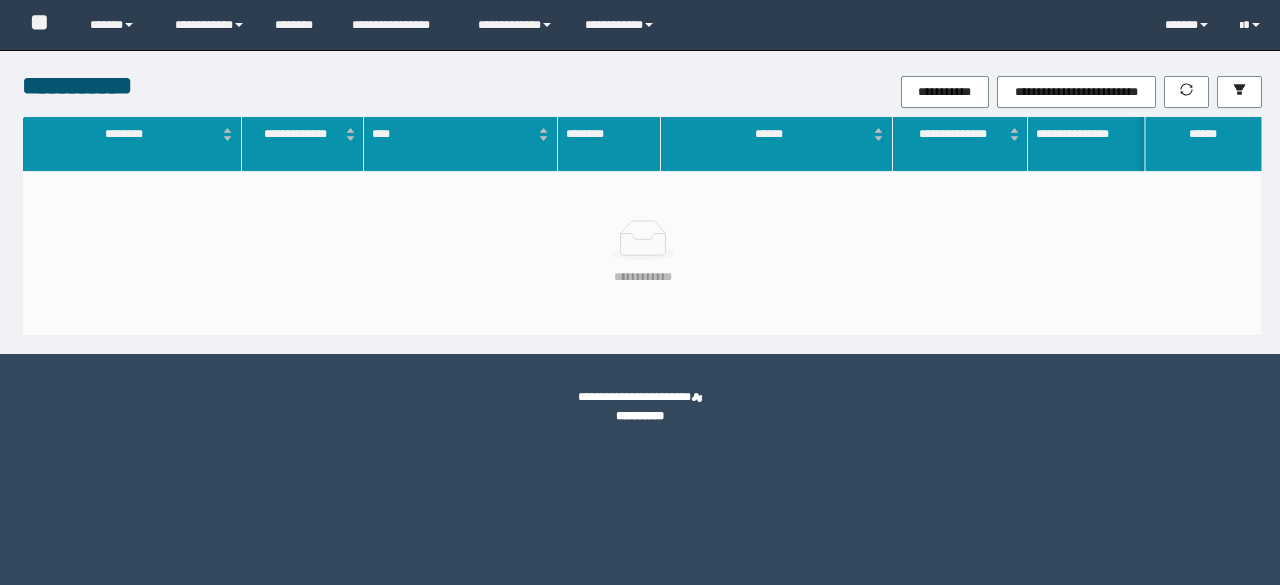 scroll, scrollTop: 0, scrollLeft: 0, axis: both 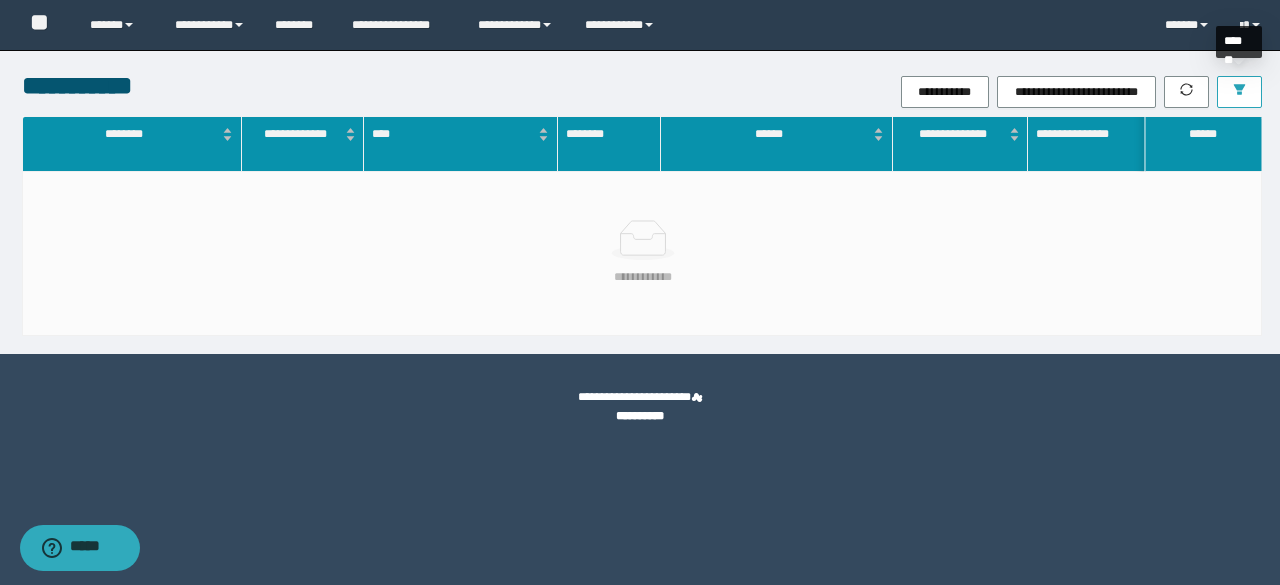 click at bounding box center (1239, 92) 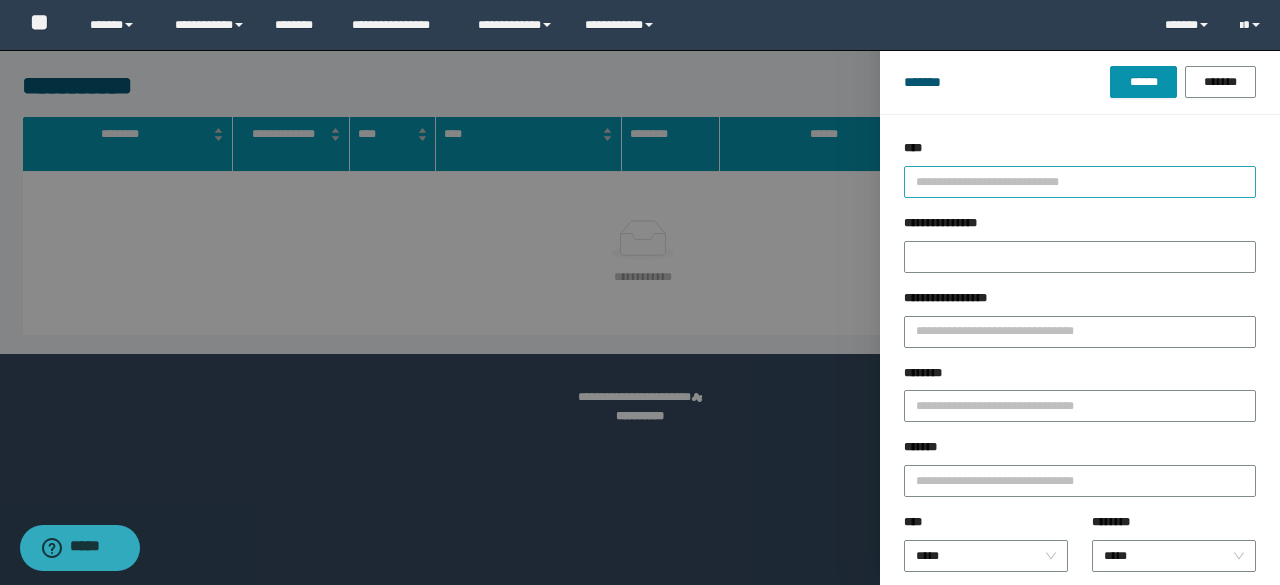 click at bounding box center [1071, 181] 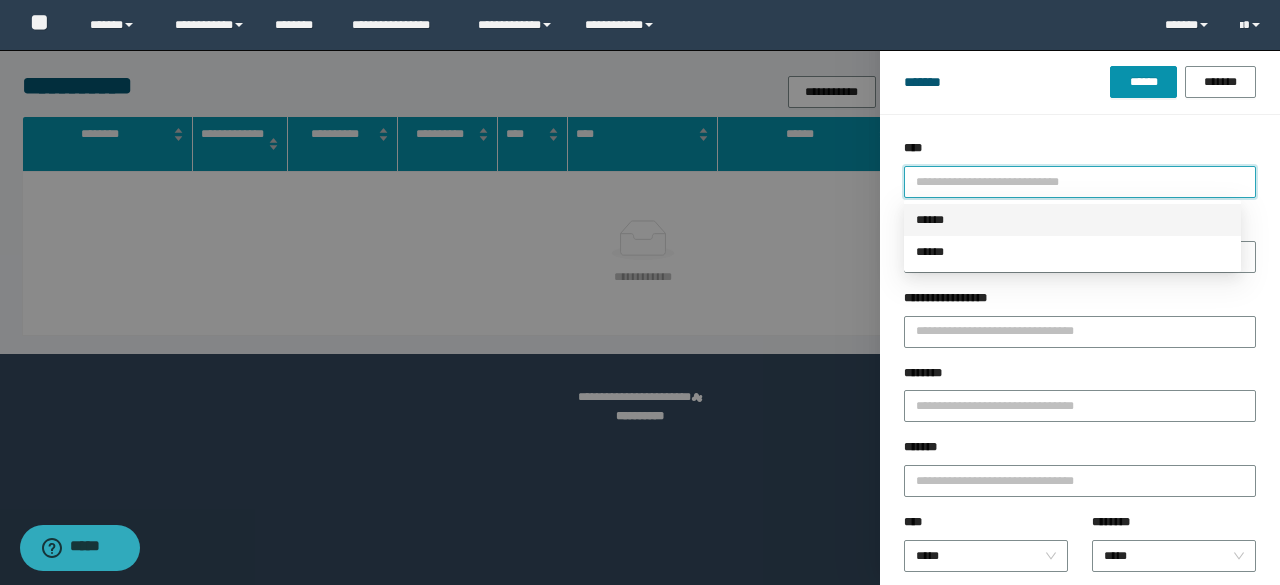click on "******" at bounding box center [1072, 220] 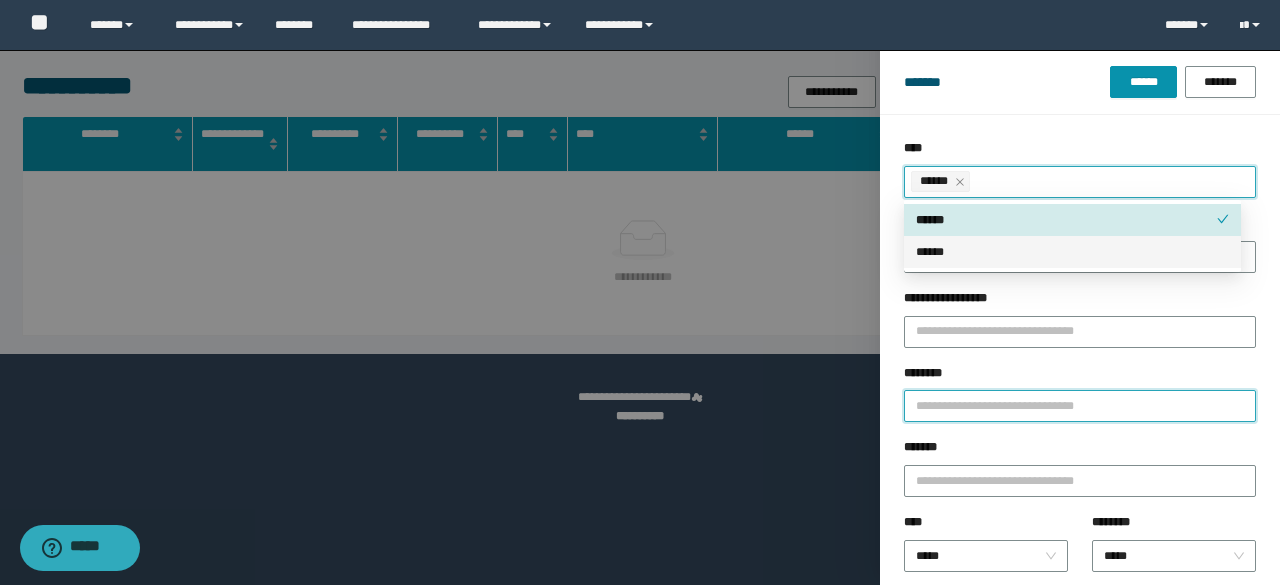 click on "********" at bounding box center [1080, 406] 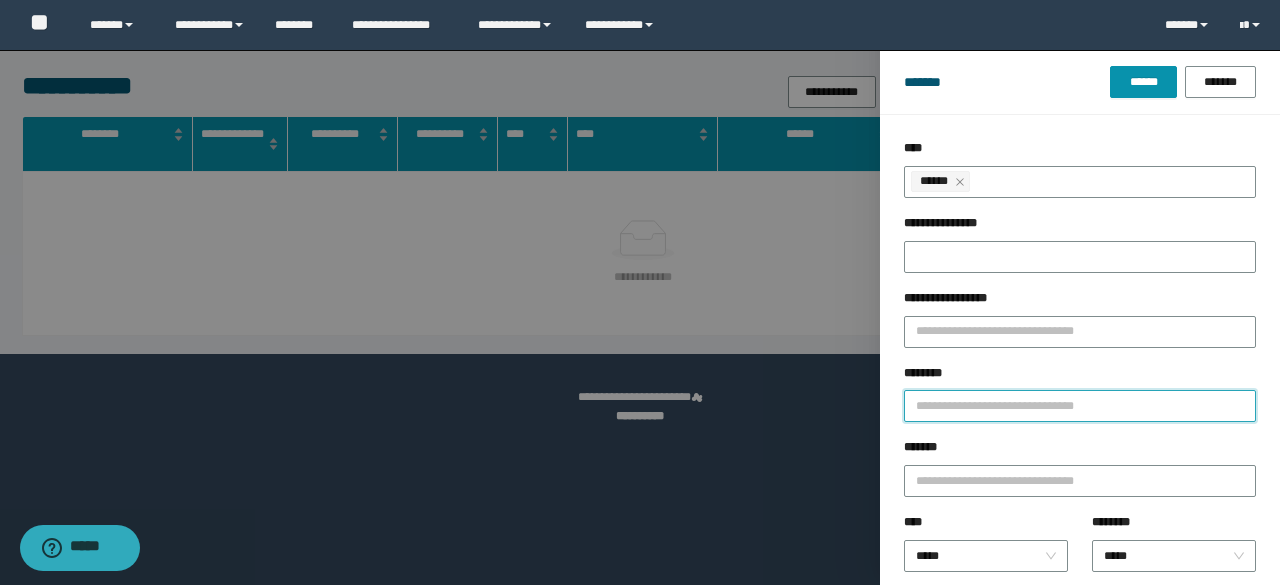 paste on "********" 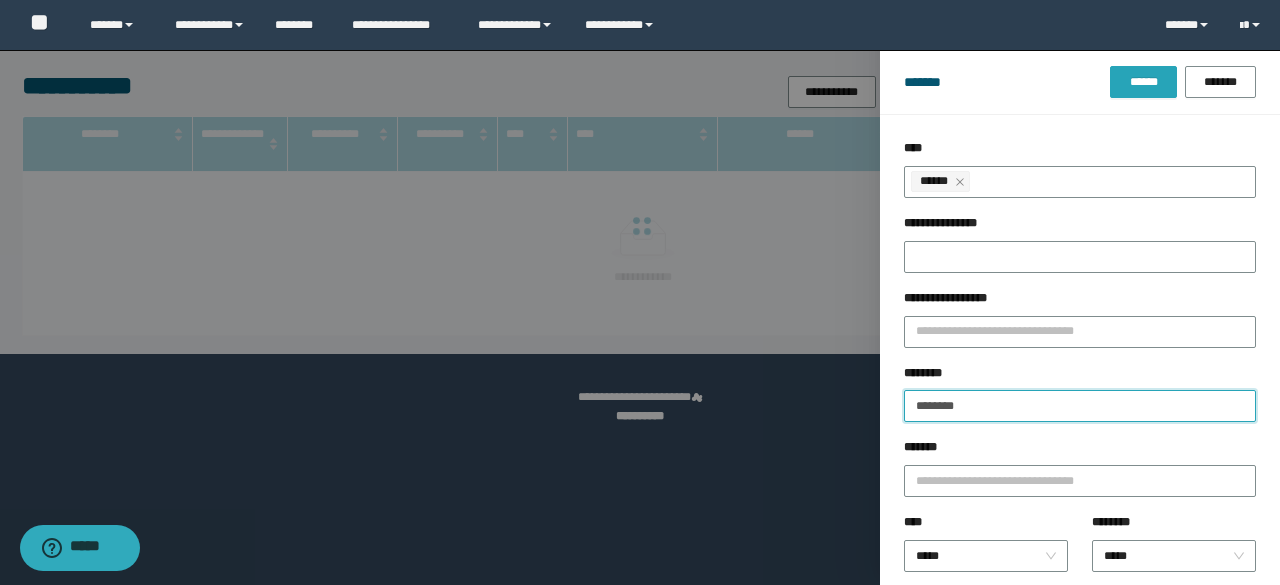 type on "********" 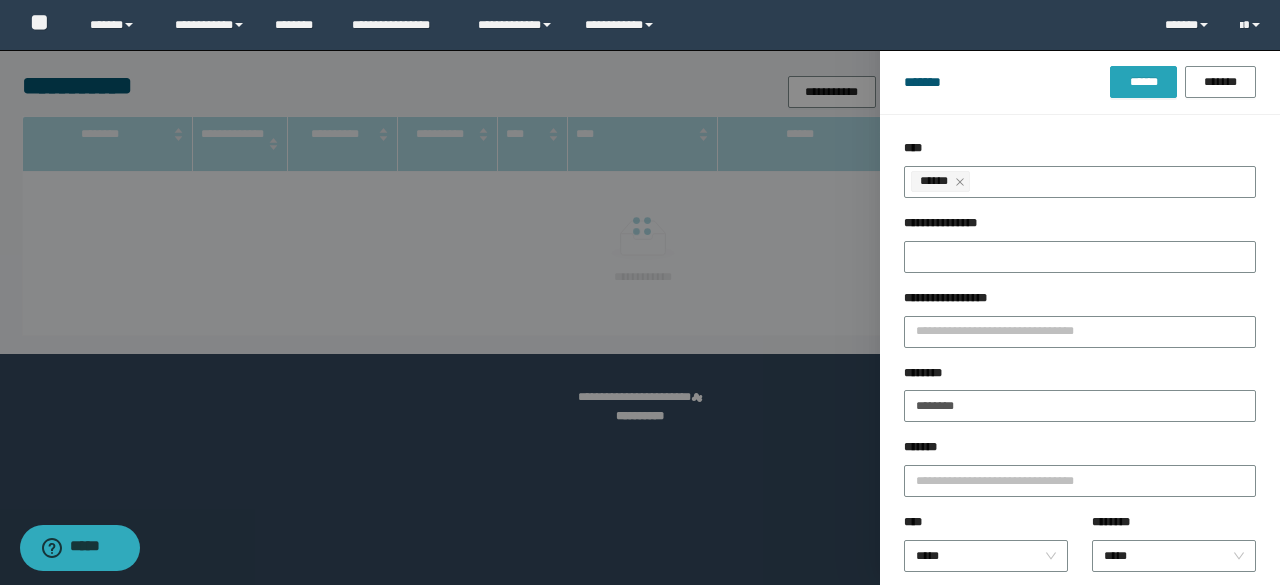click on "******" at bounding box center [1143, 82] 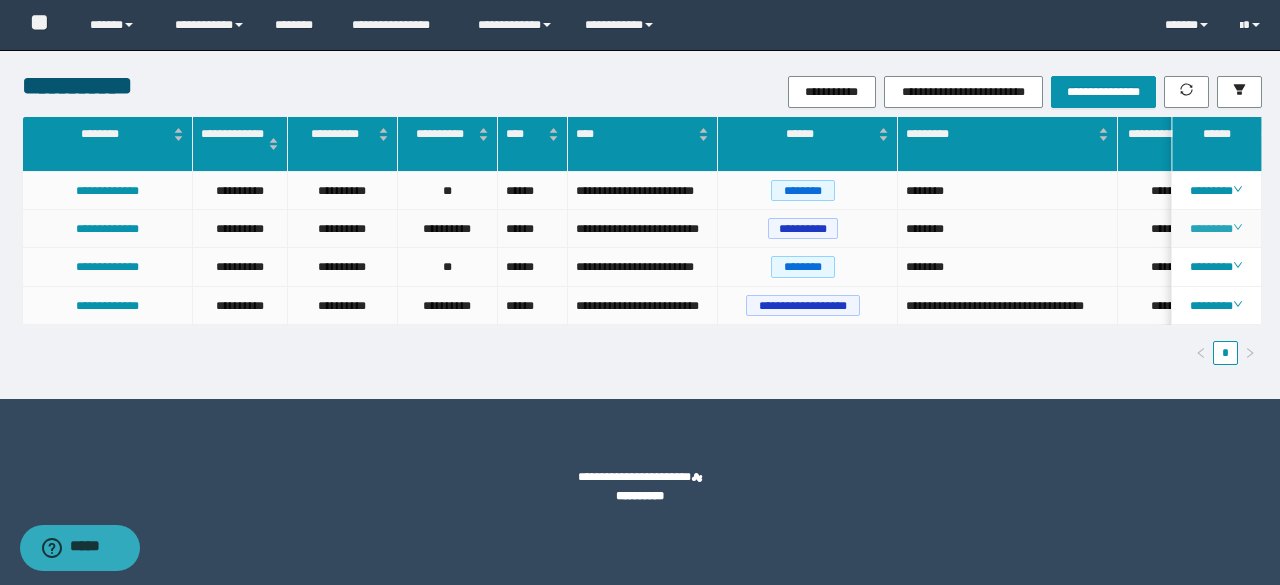 click on "********" at bounding box center (1216, 229) 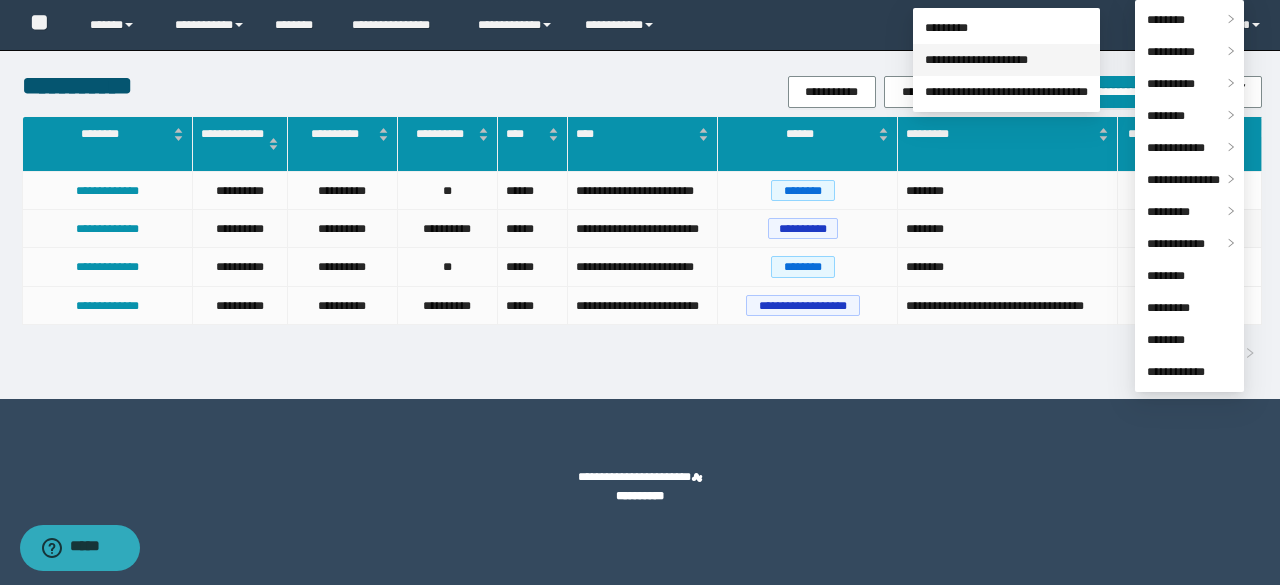 click on "**********" at bounding box center [976, 60] 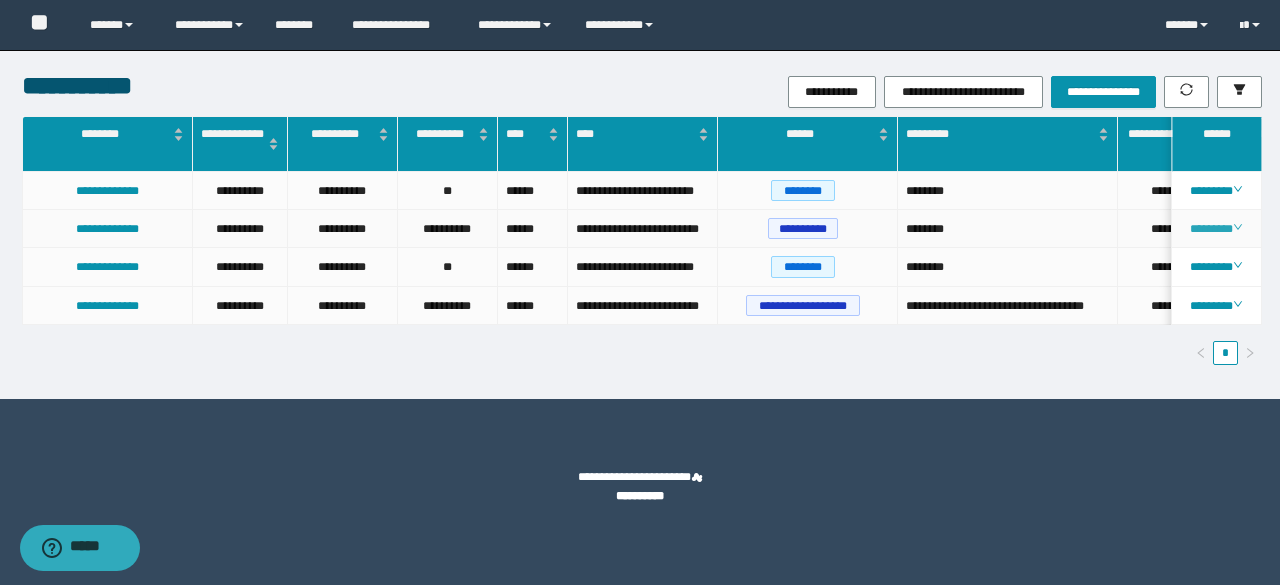 click on "********" at bounding box center (1216, 229) 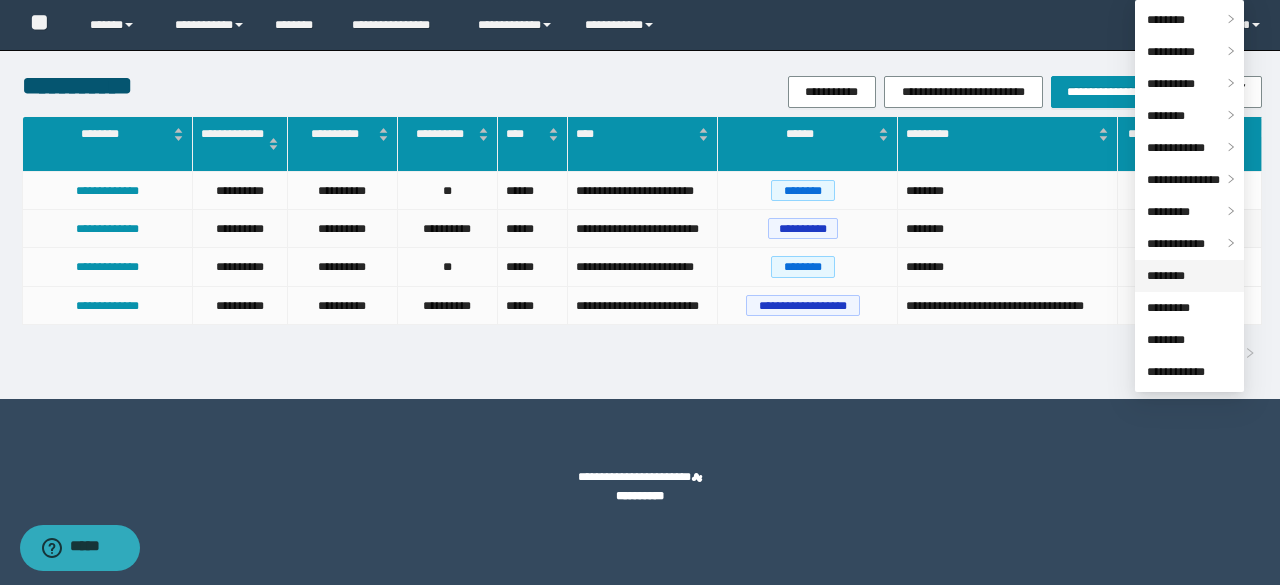 click on "********" at bounding box center (1166, 276) 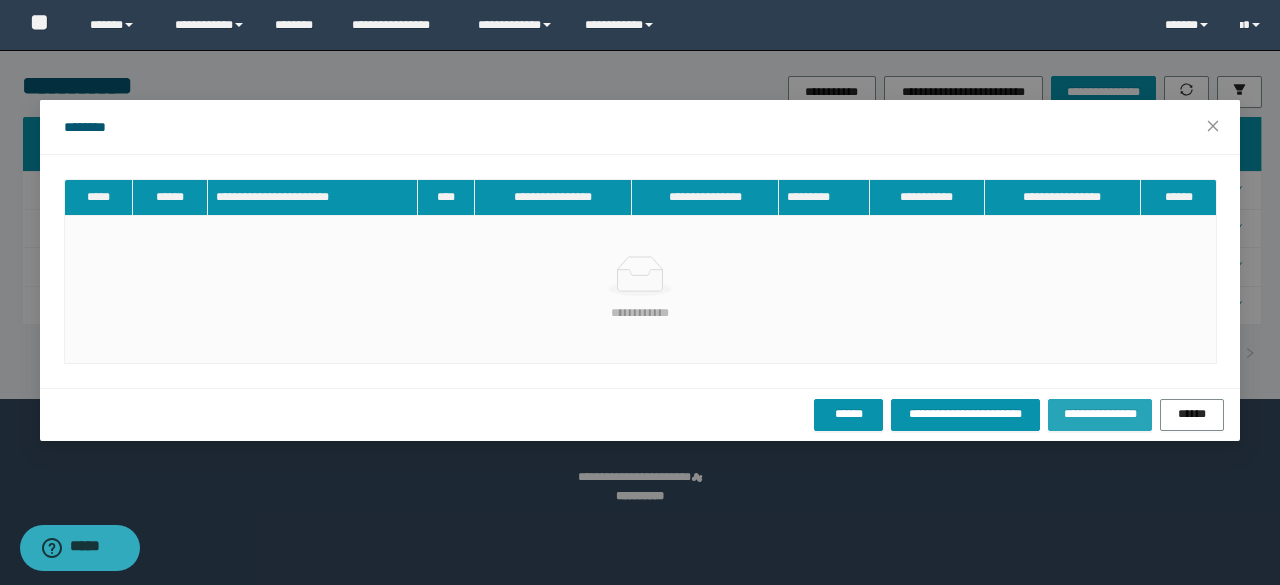 click on "**********" at bounding box center (1100, 414) 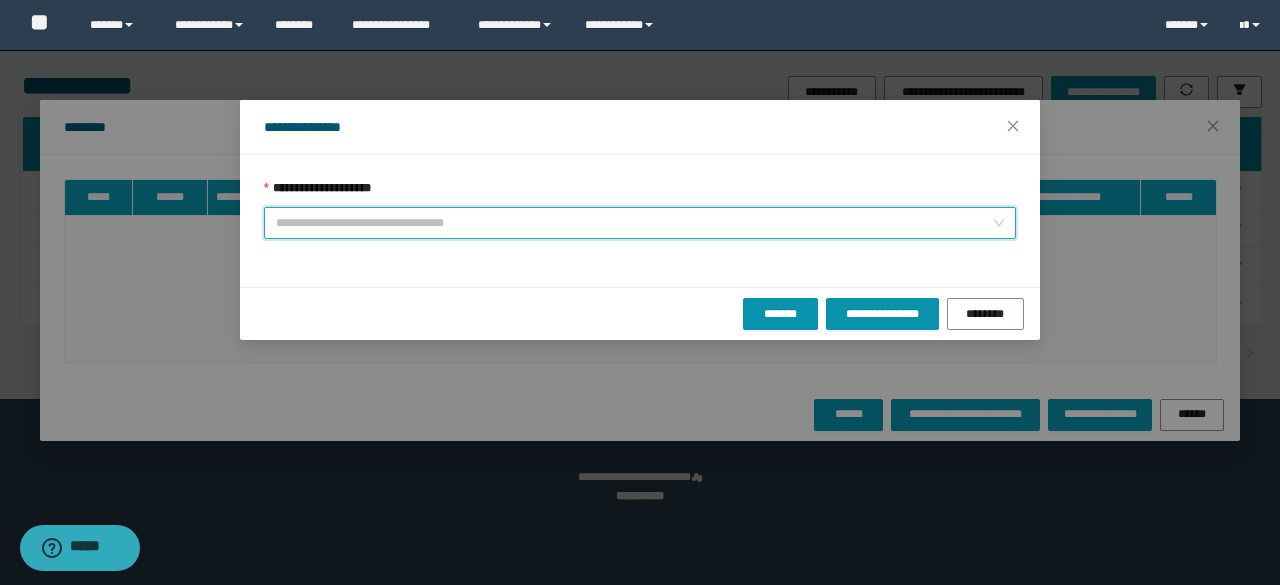 click on "**********" at bounding box center (634, 223) 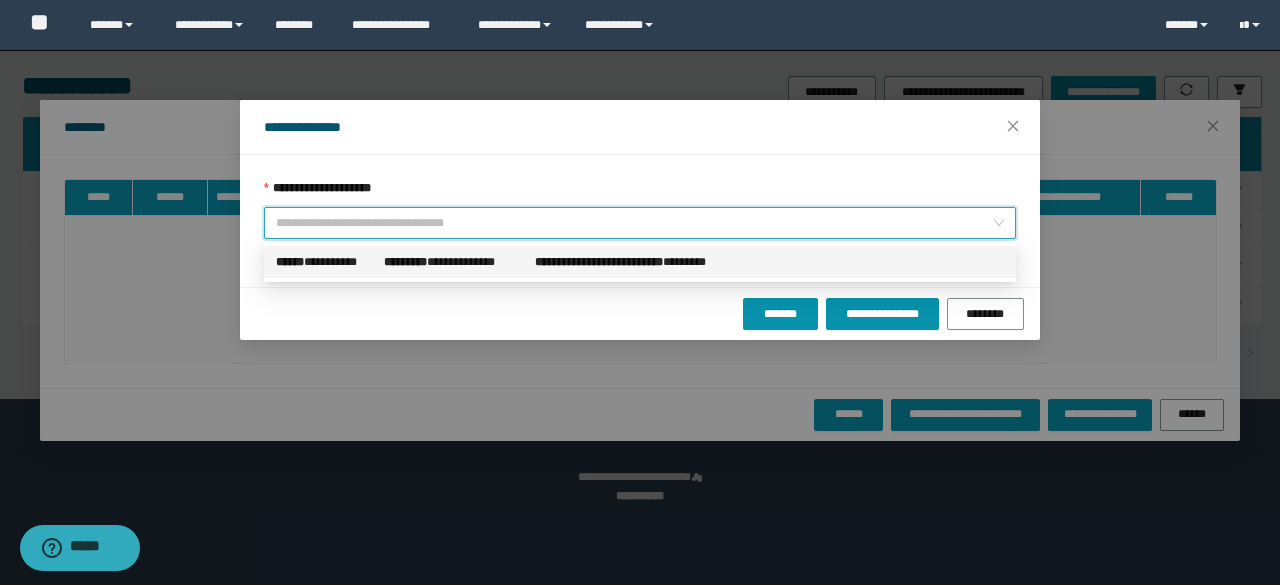 click on "**********" at bounding box center (326, 262) 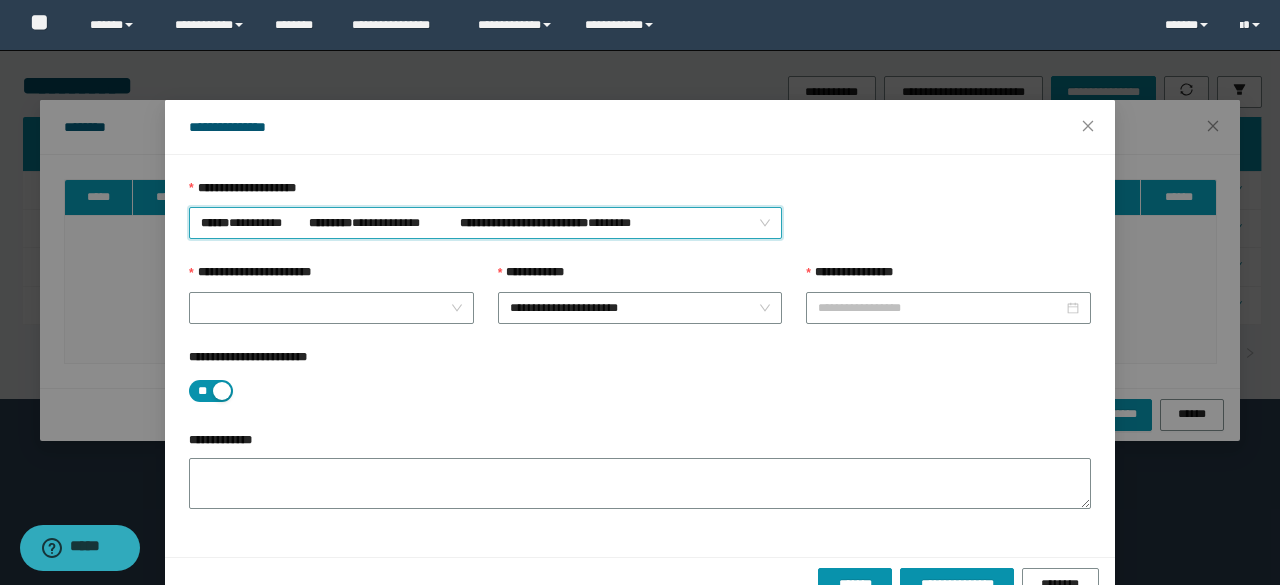type on "**********" 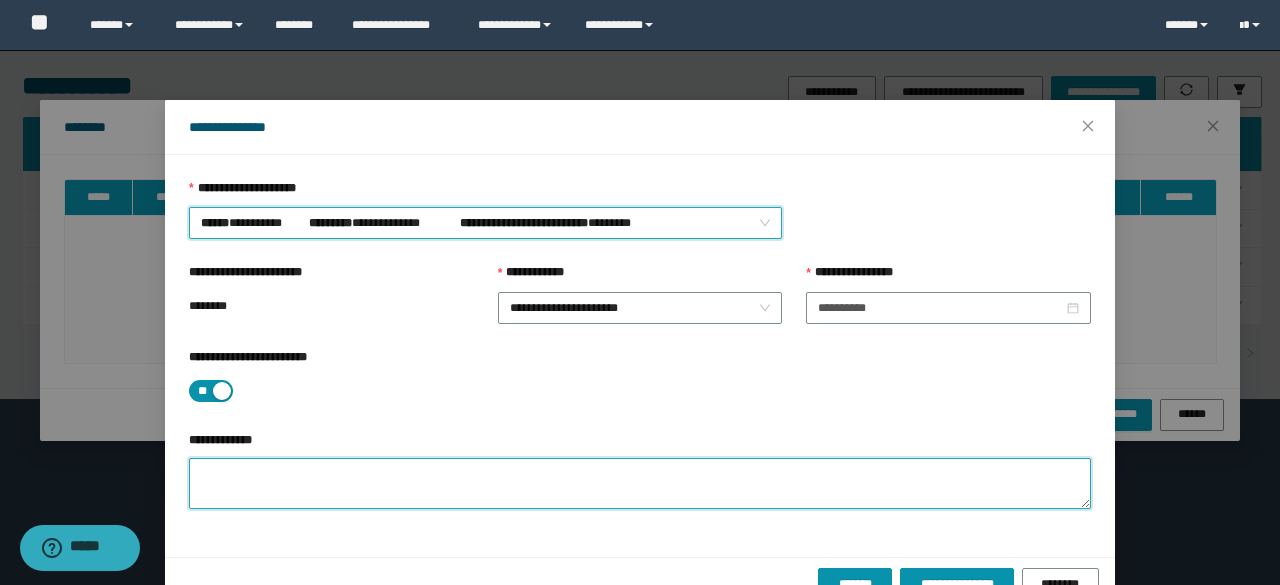 click on "**********" at bounding box center (640, 483) 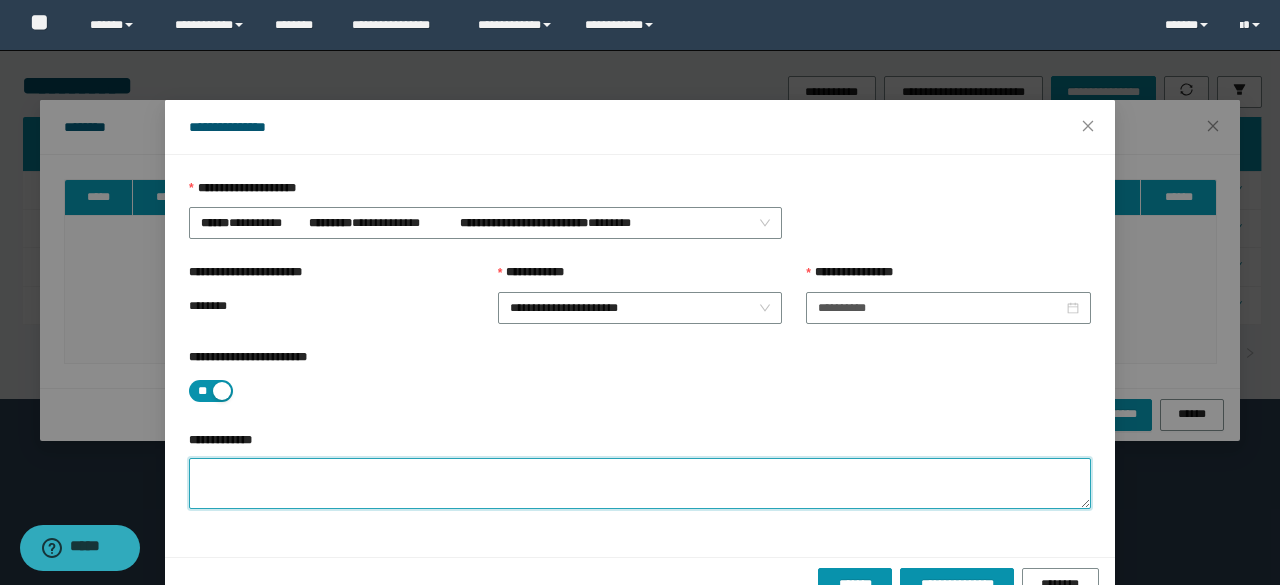paste on "**********" 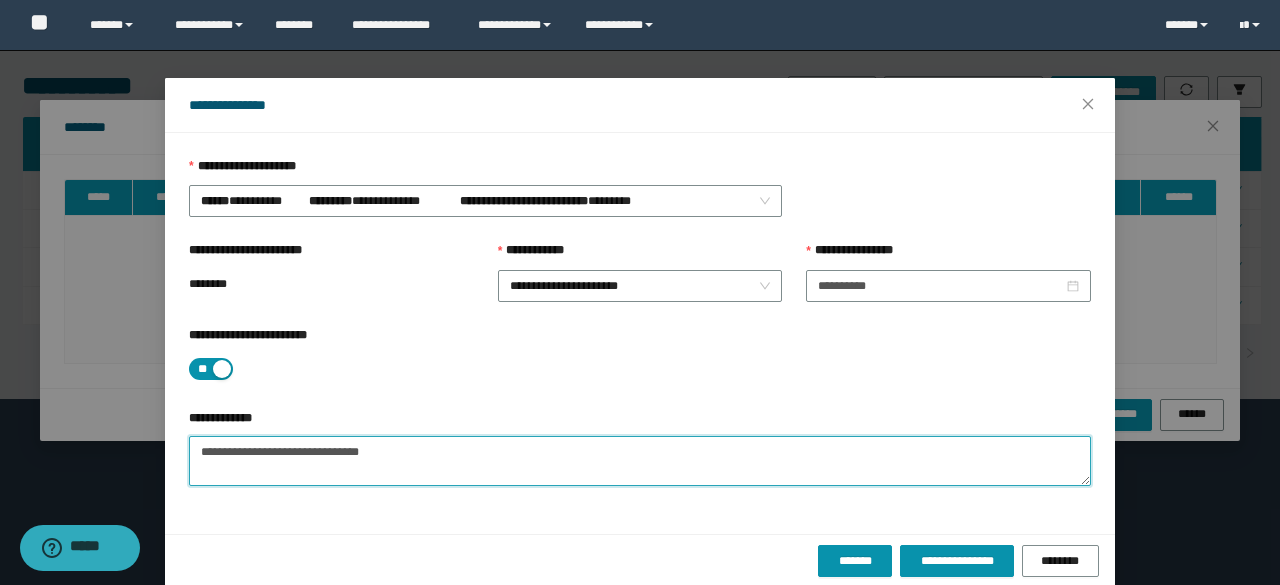 scroll, scrollTop: 44, scrollLeft: 0, axis: vertical 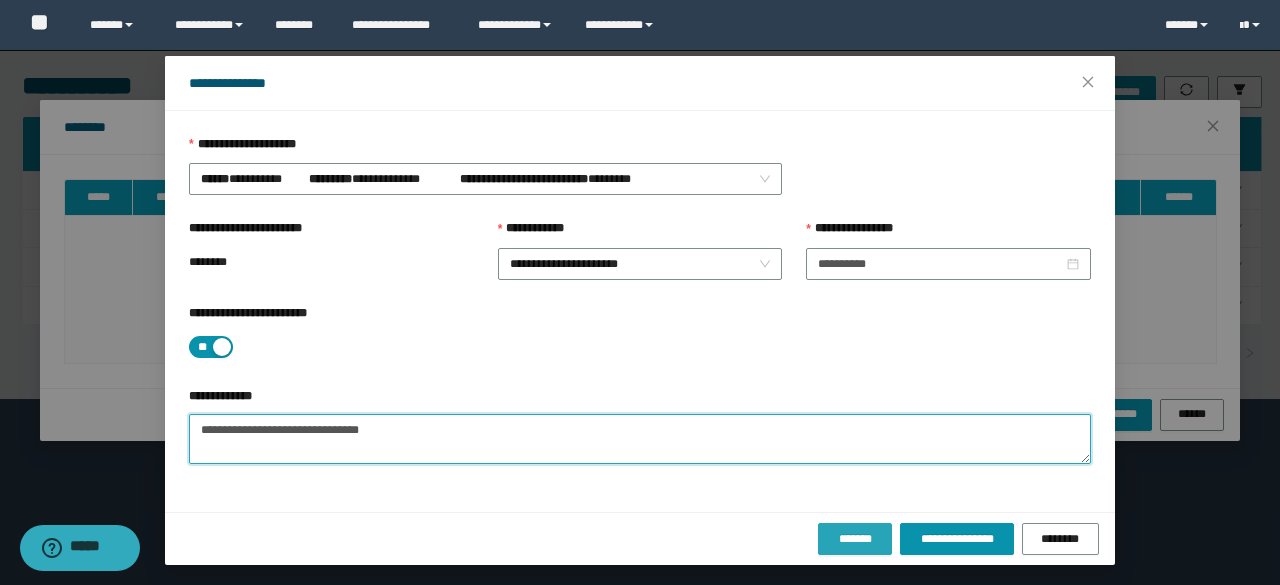 type on "**********" 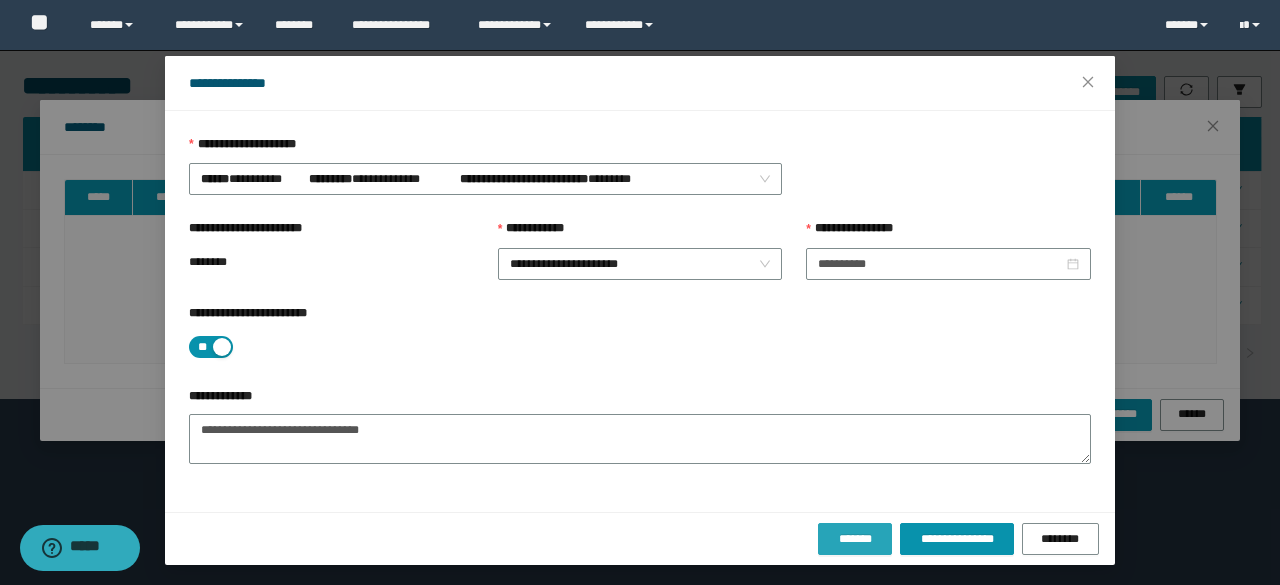 click on "*******" at bounding box center [855, 539] 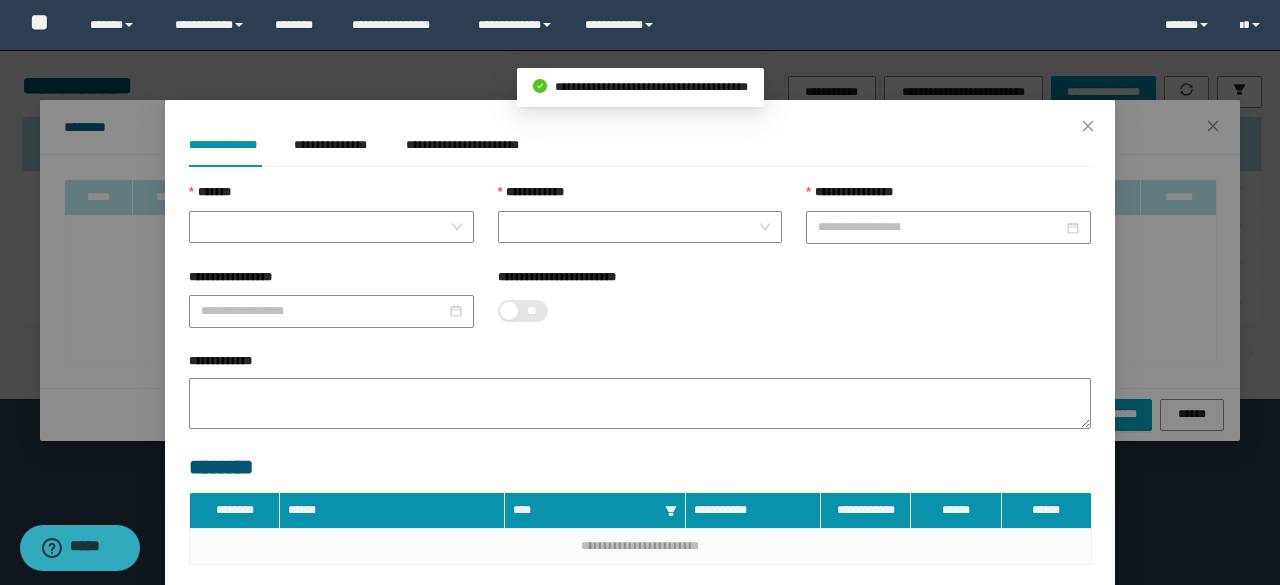 scroll, scrollTop: 0, scrollLeft: 0, axis: both 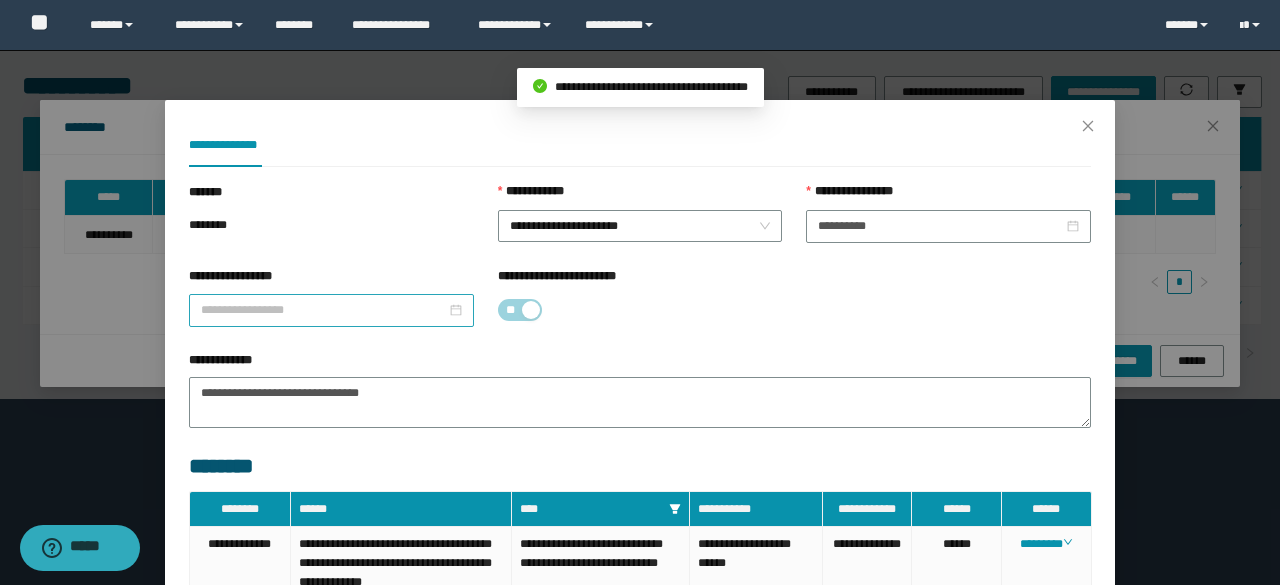 click on "**********" at bounding box center (323, 310) 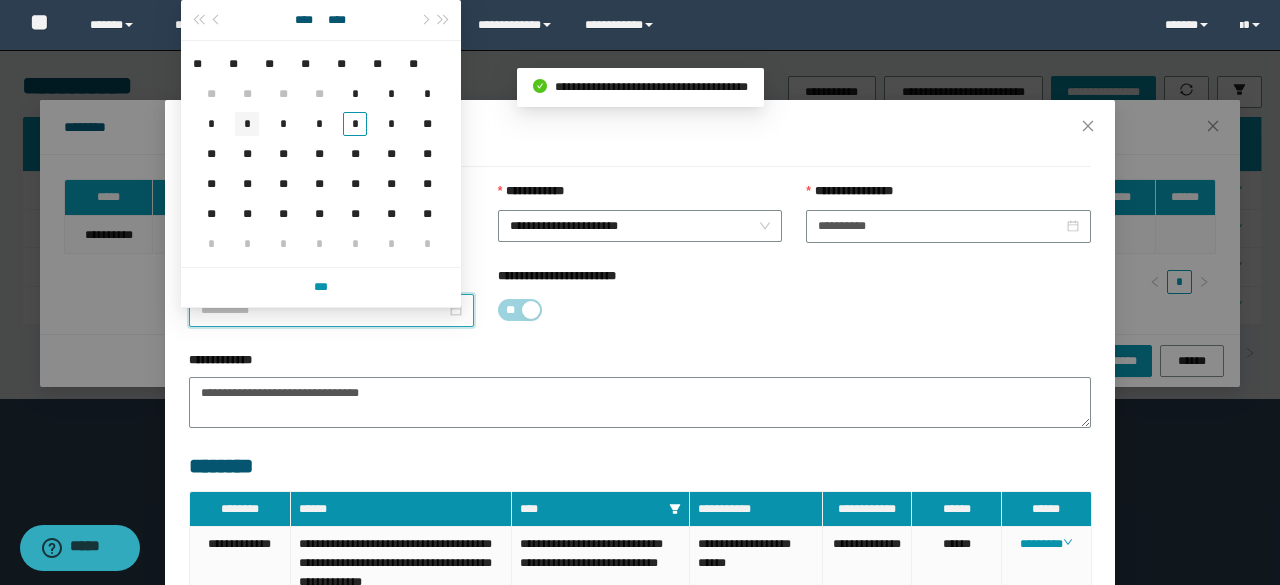 type on "**********" 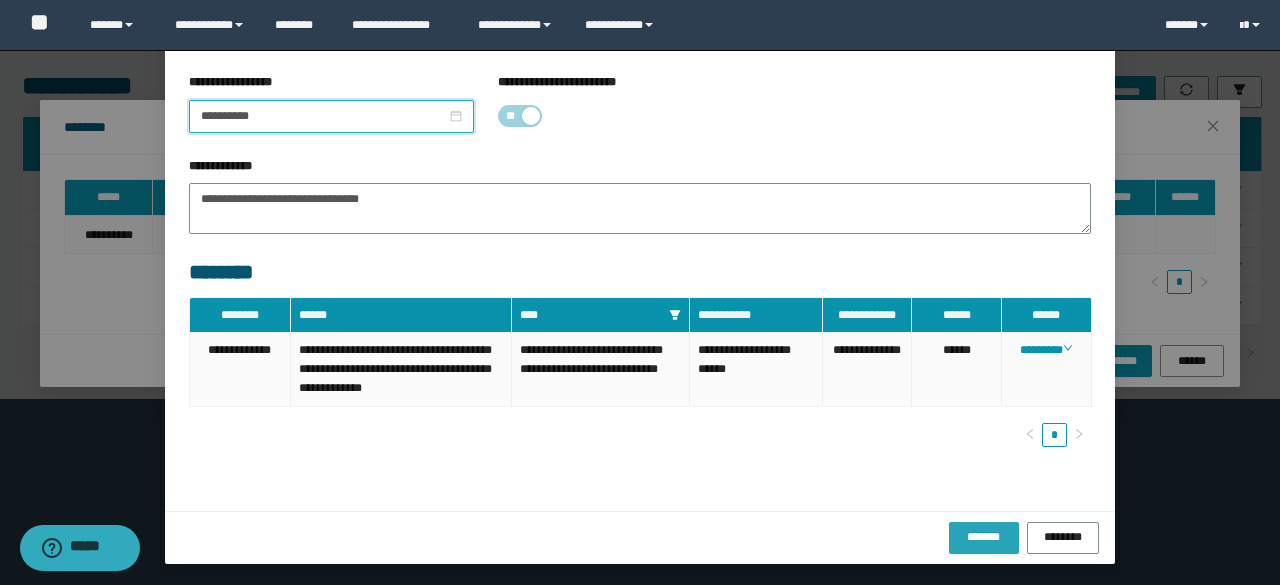 click on "*******" at bounding box center (984, 536) 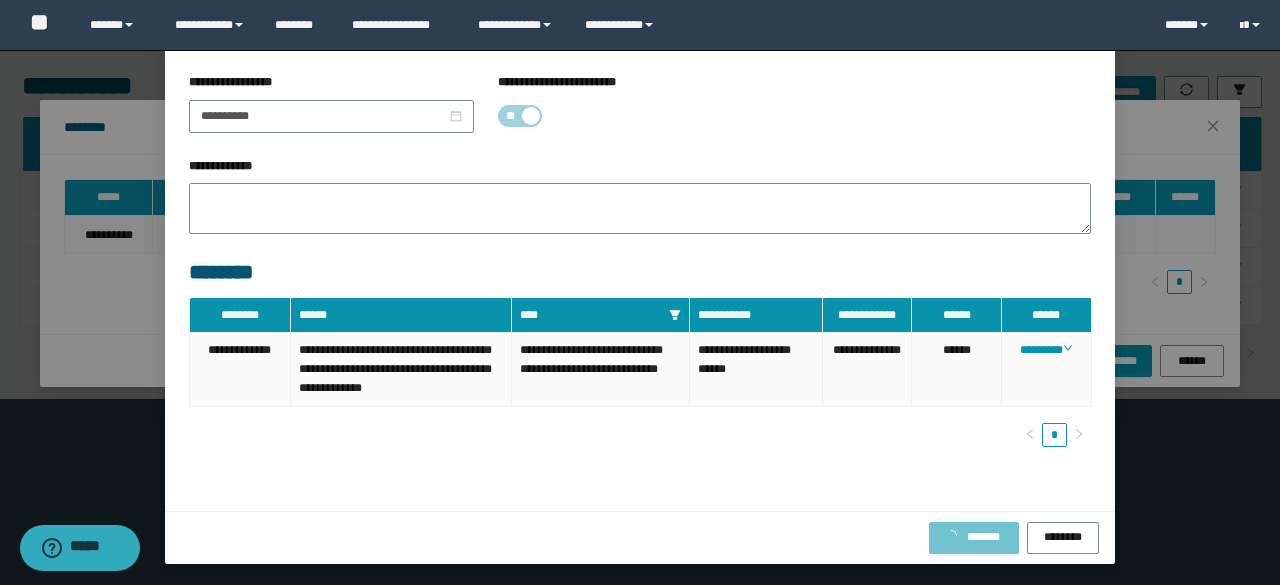 scroll, scrollTop: 94, scrollLeft: 0, axis: vertical 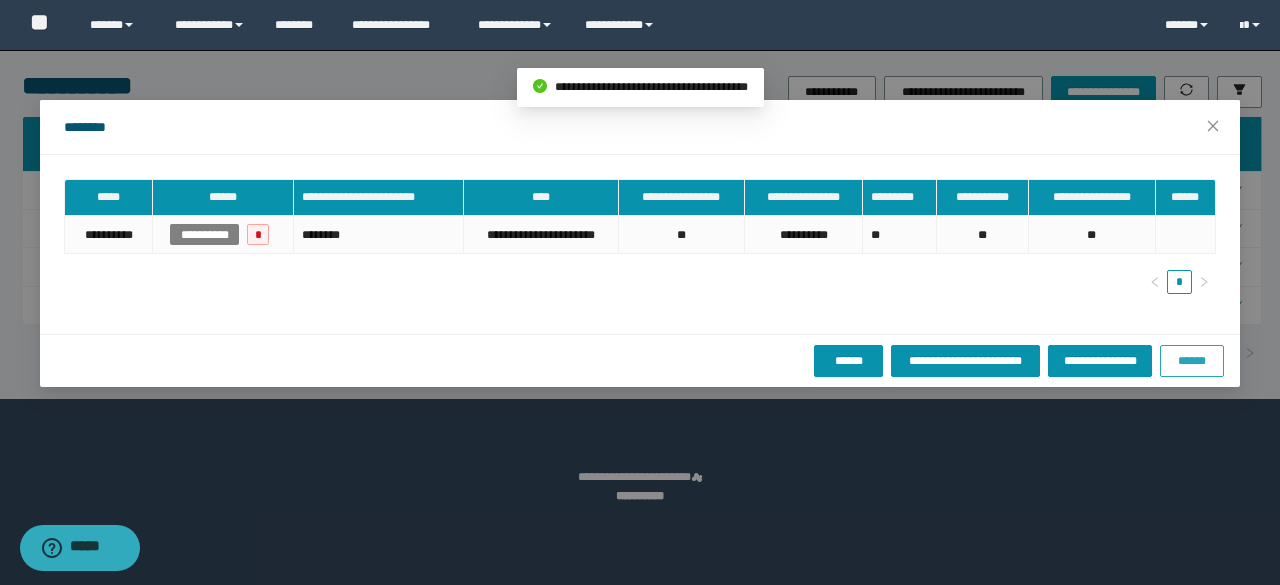 click on "******" at bounding box center [1192, 361] 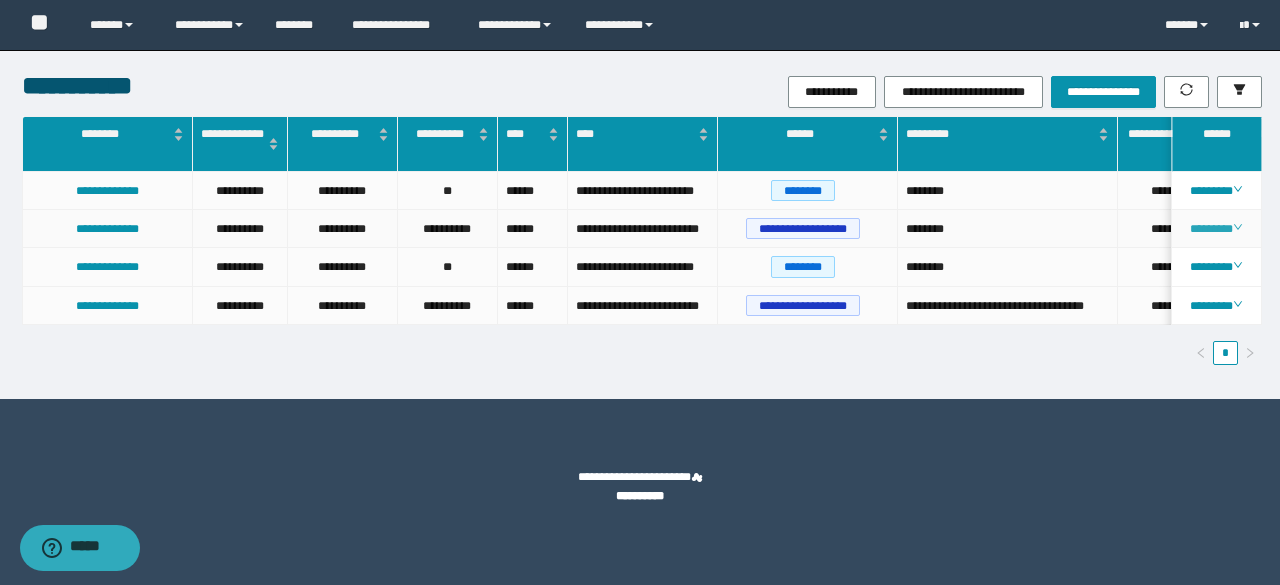 click on "********" at bounding box center [1216, 229] 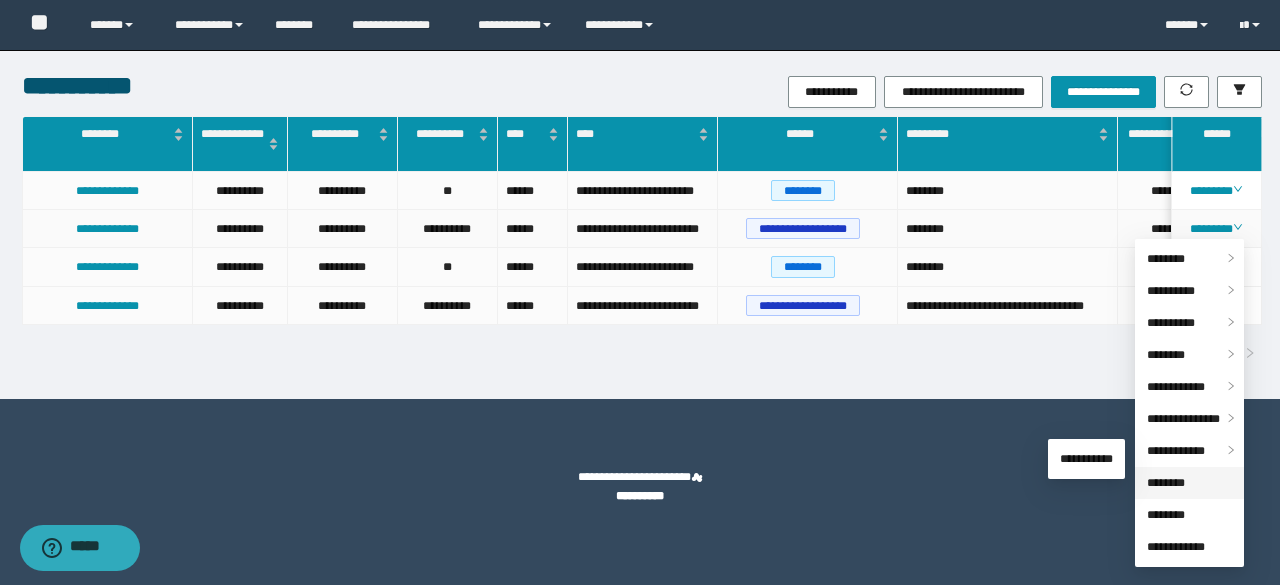 click on "********" at bounding box center [1166, 483] 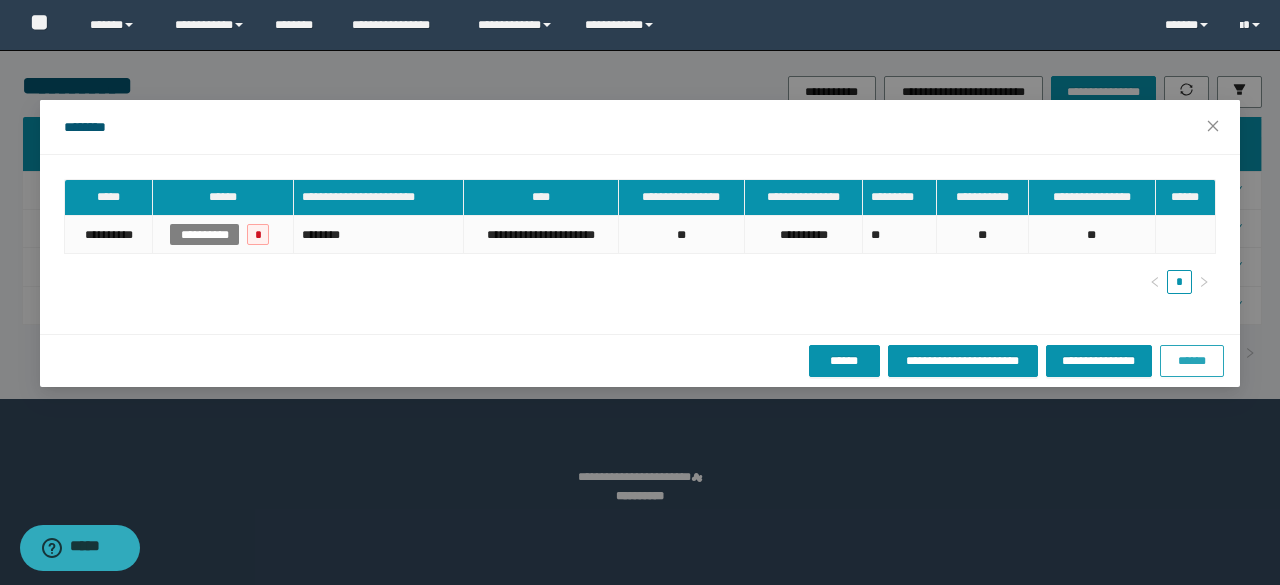 click on "******" at bounding box center [1192, 361] 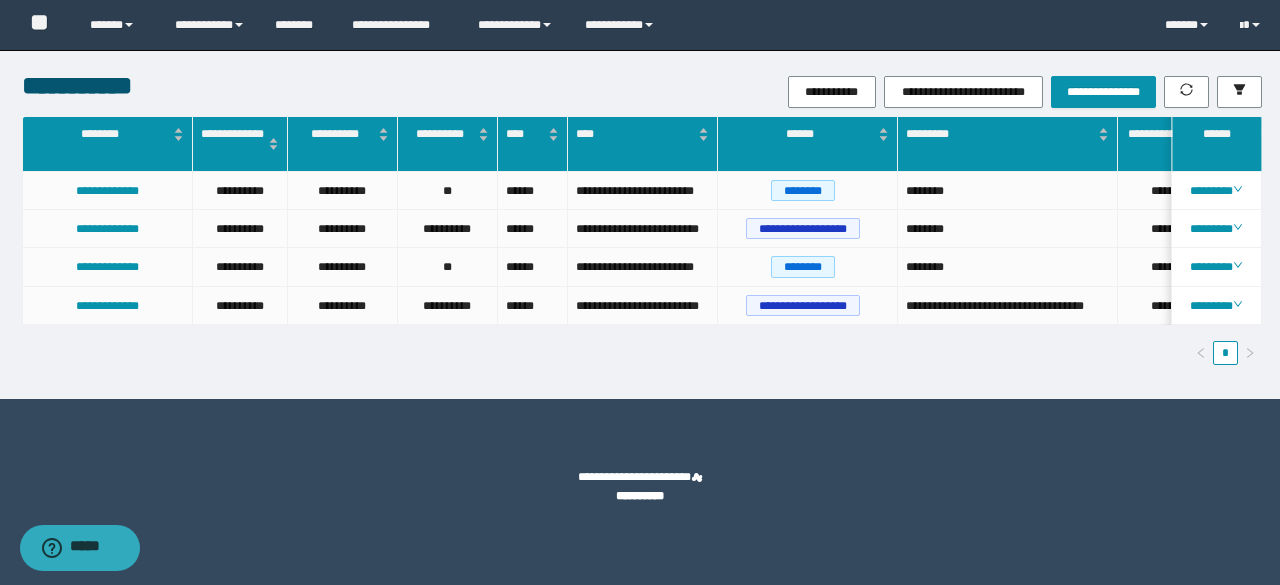 scroll, scrollTop: 0, scrollLeft: 155, axis: horizontal 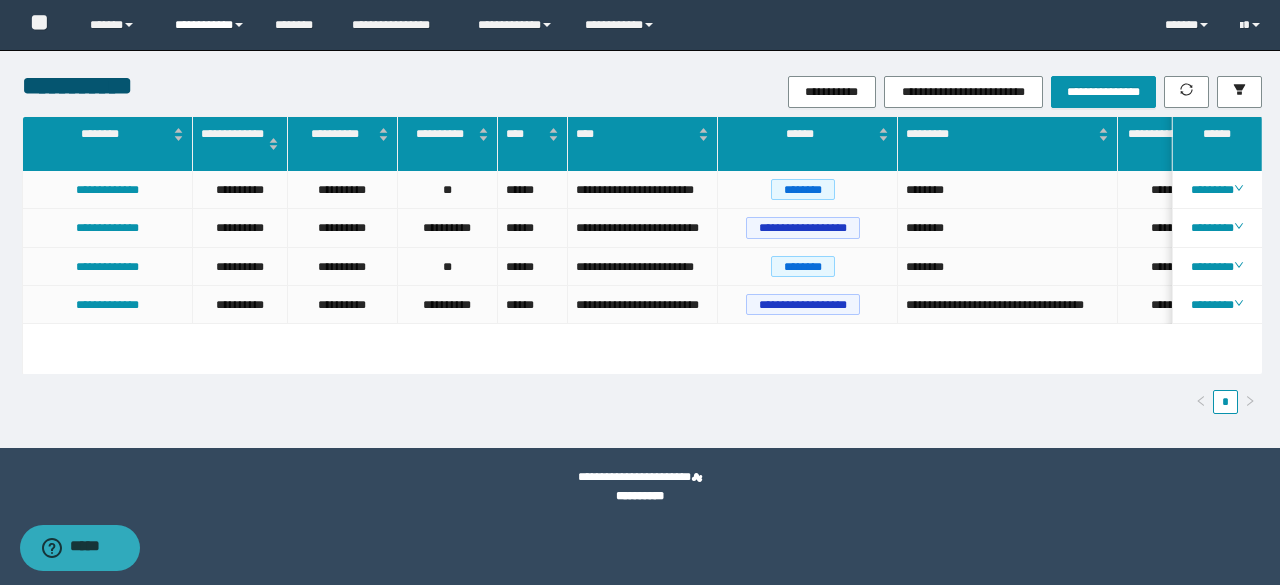 click on "**********" at bounding box center (210, 25) 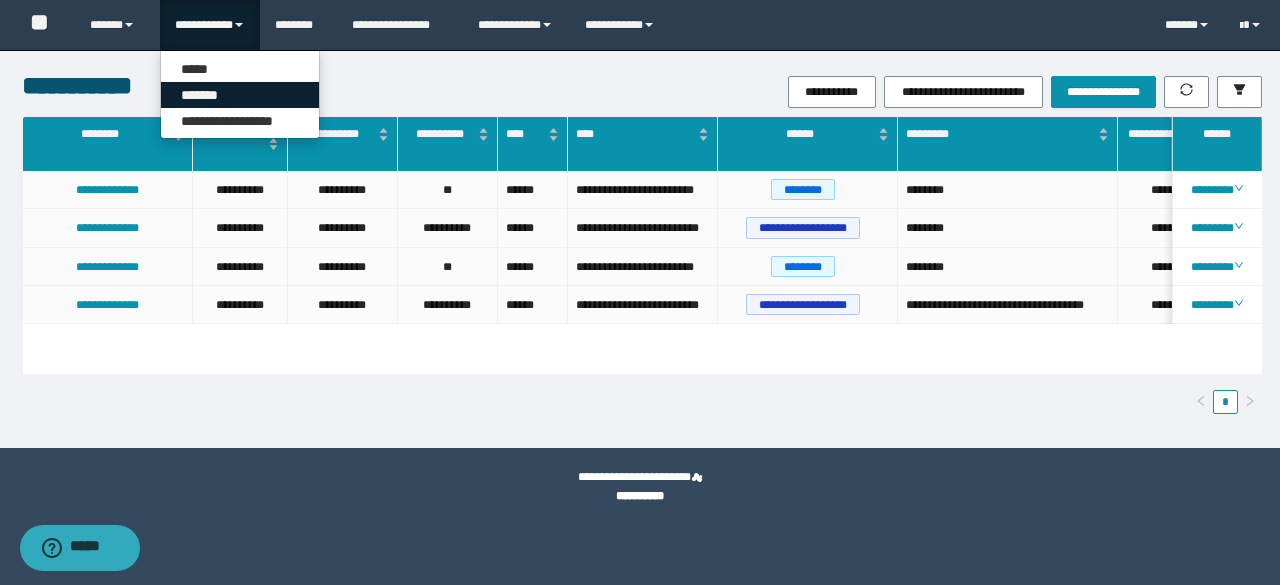 click on "*******" at bounding box center [240, 95] 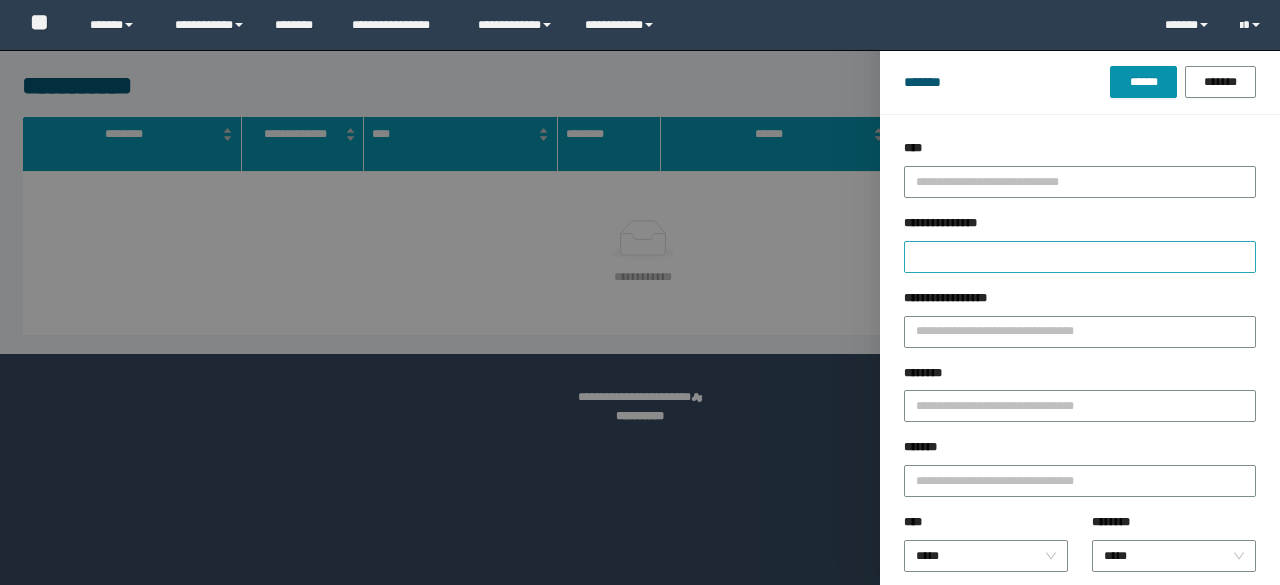 scroll, scrollTop: 0, scrollLeft: 0, axis: both 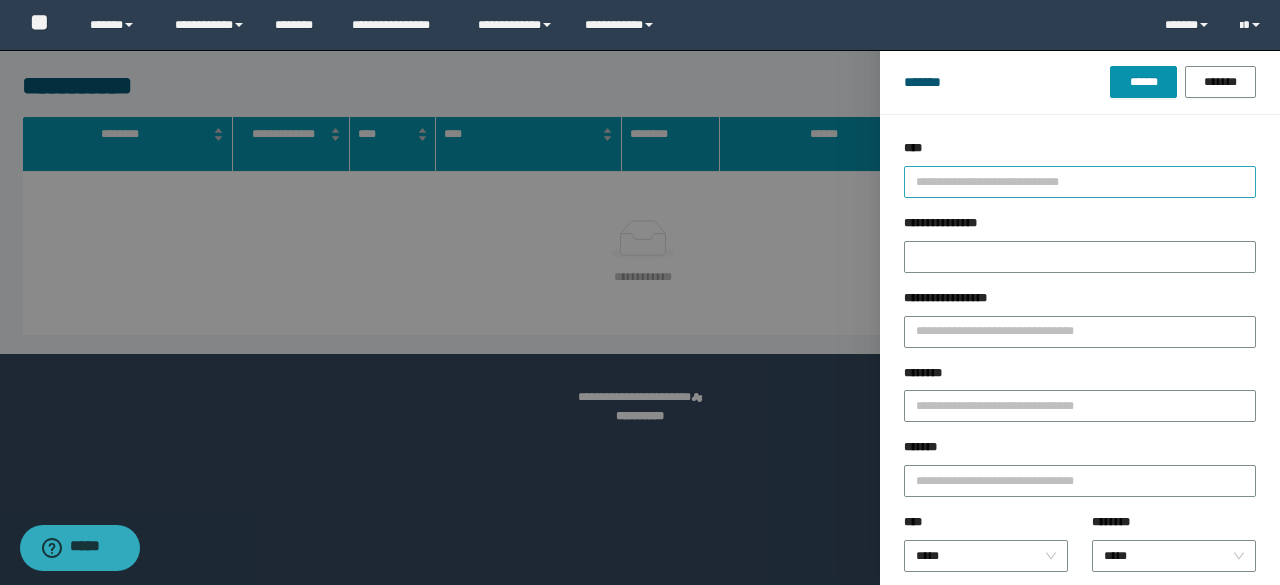 click at bounding box center (1071, 181) 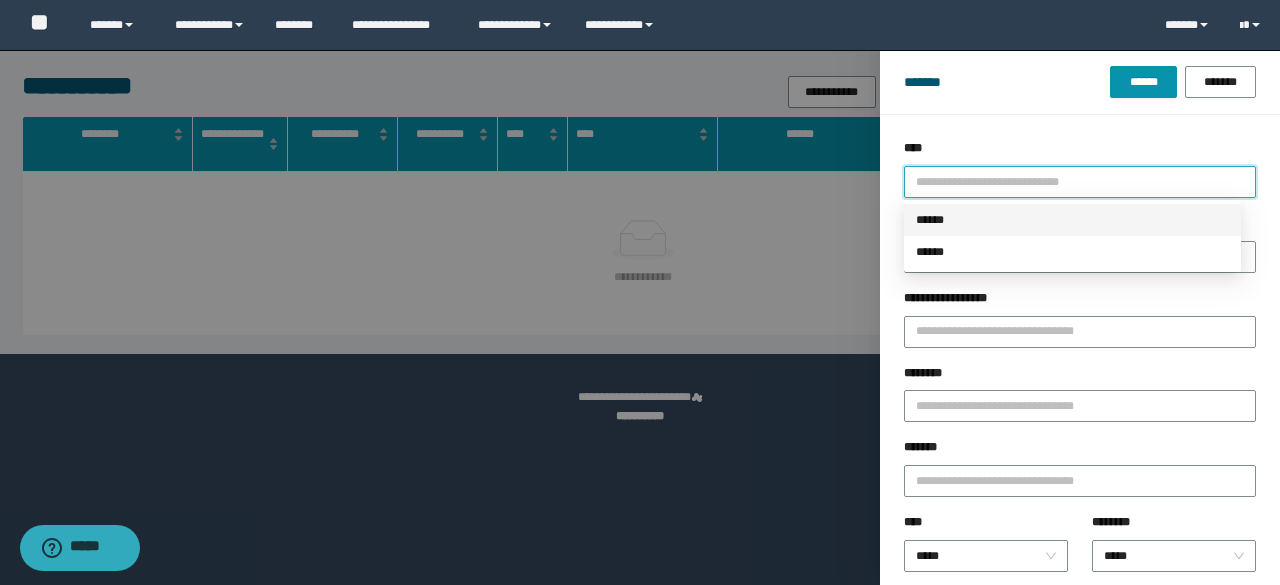 click on "******" at bounding box center [1072, 220] 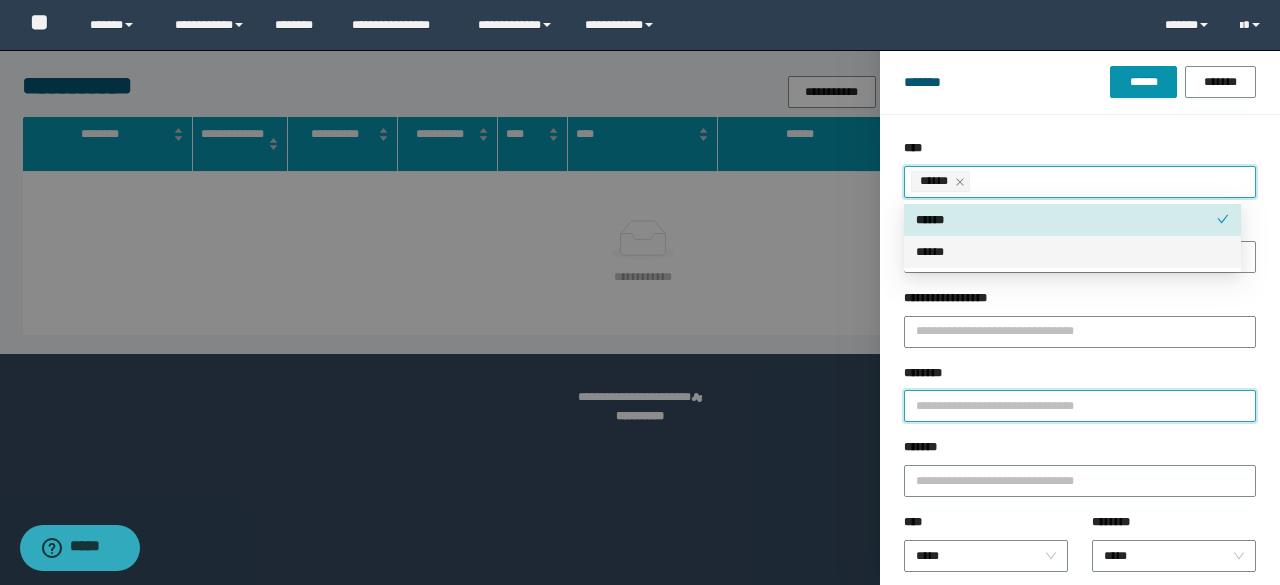 click on "********" at bounding box center [1080, 406] 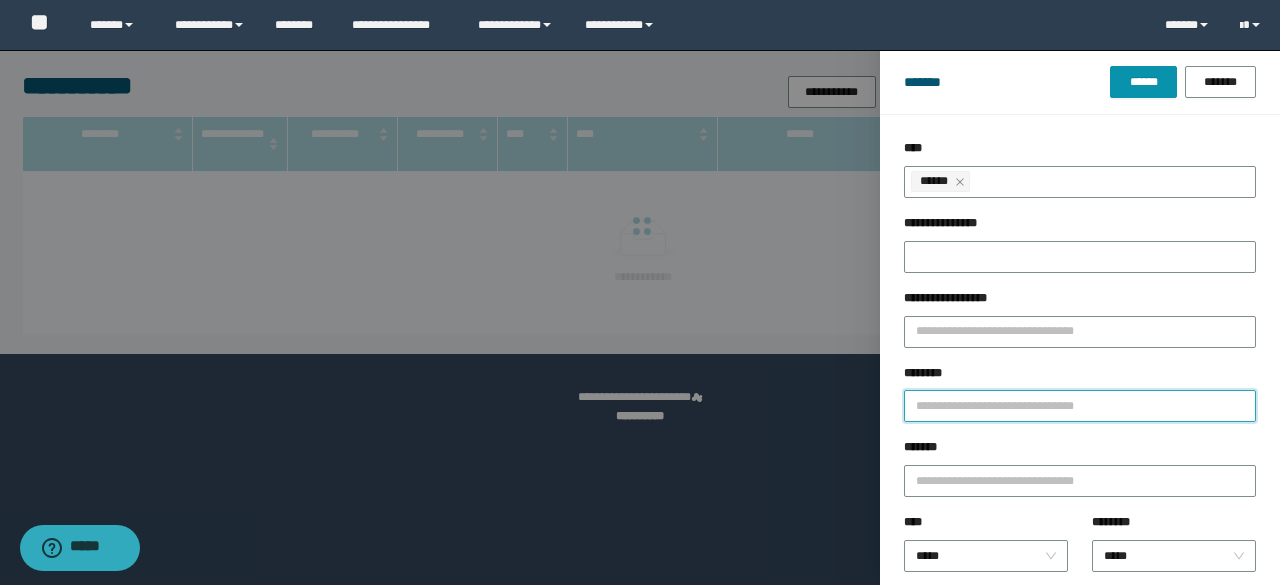 paste on "********" 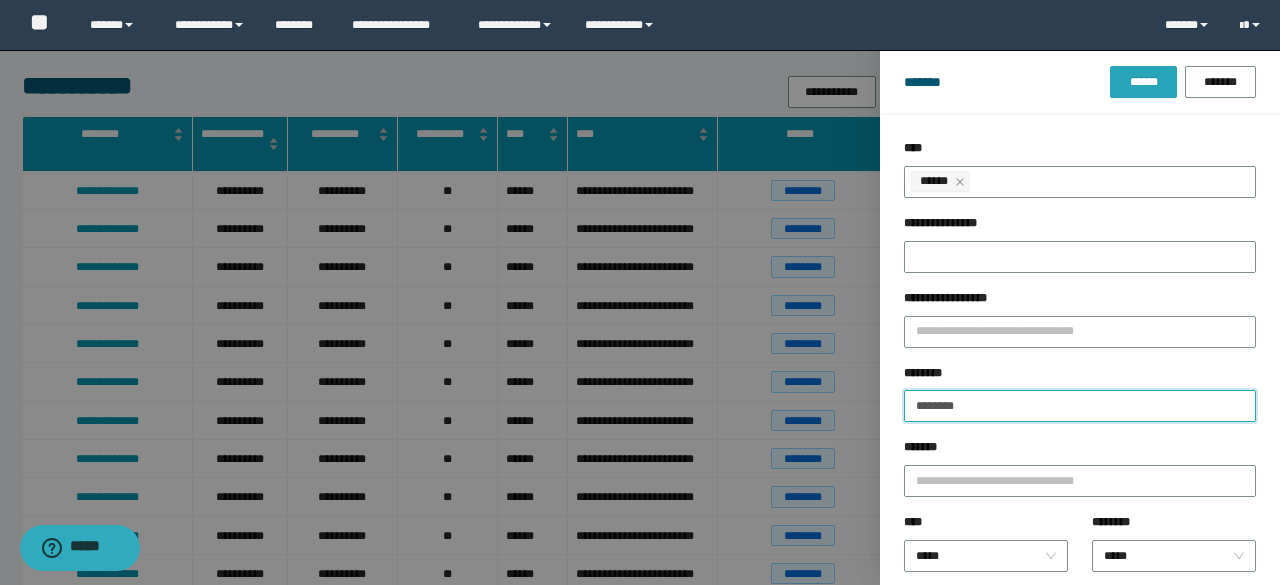 type on "********" 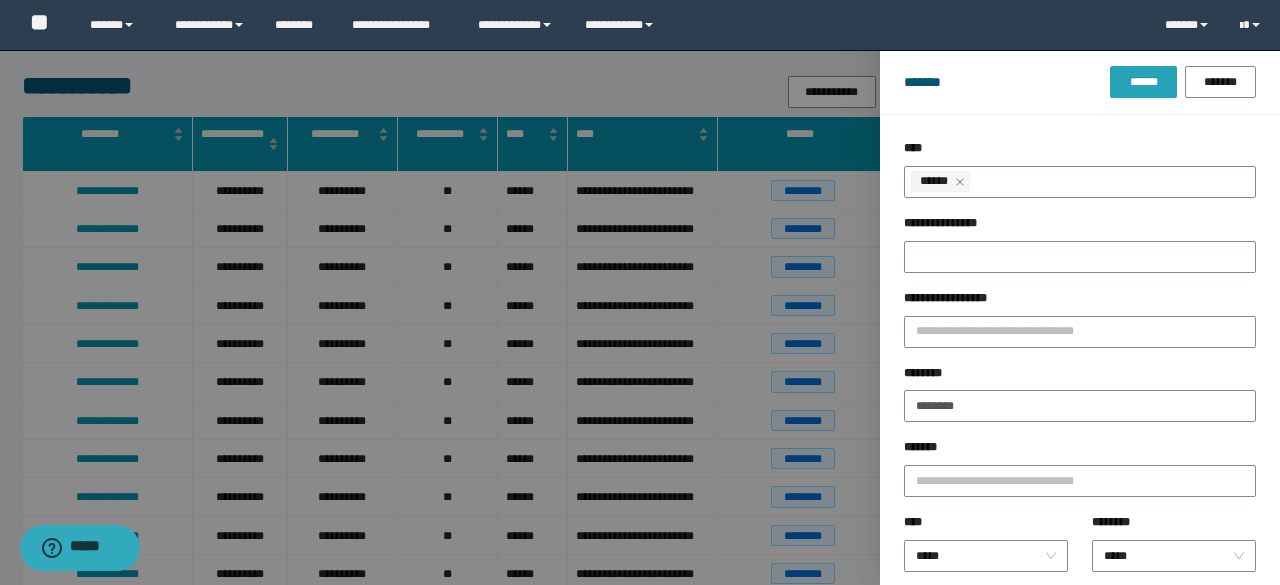 click on "******" at bounding box center (1143, 82) 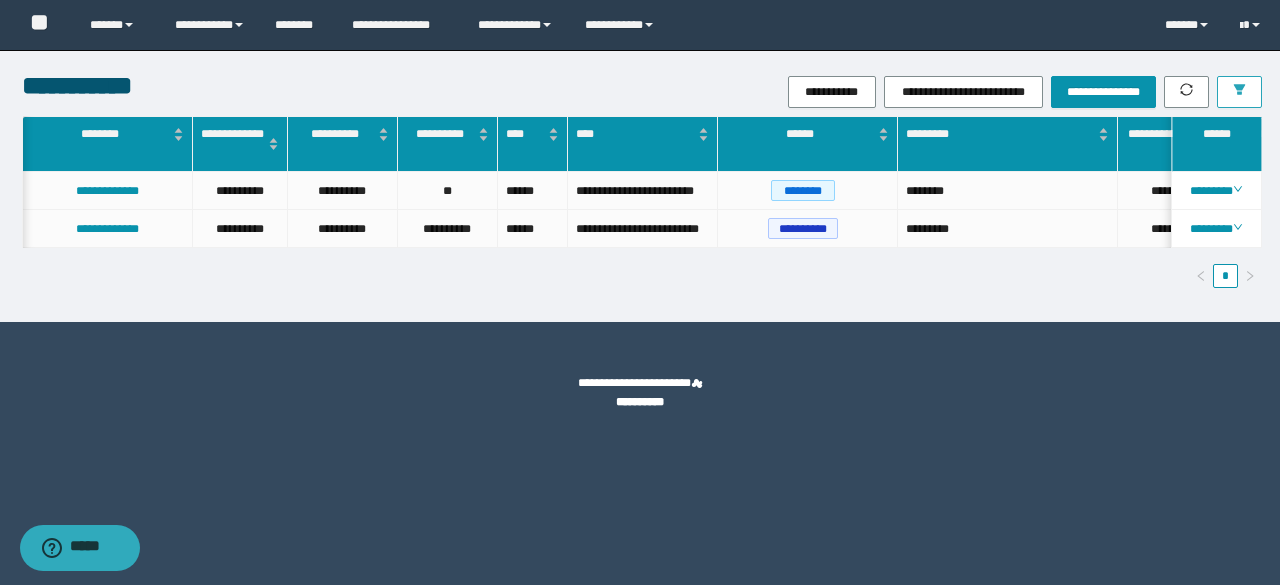 scroll, scrollTop: 0, scrollLeft: 140, axis: horizontal 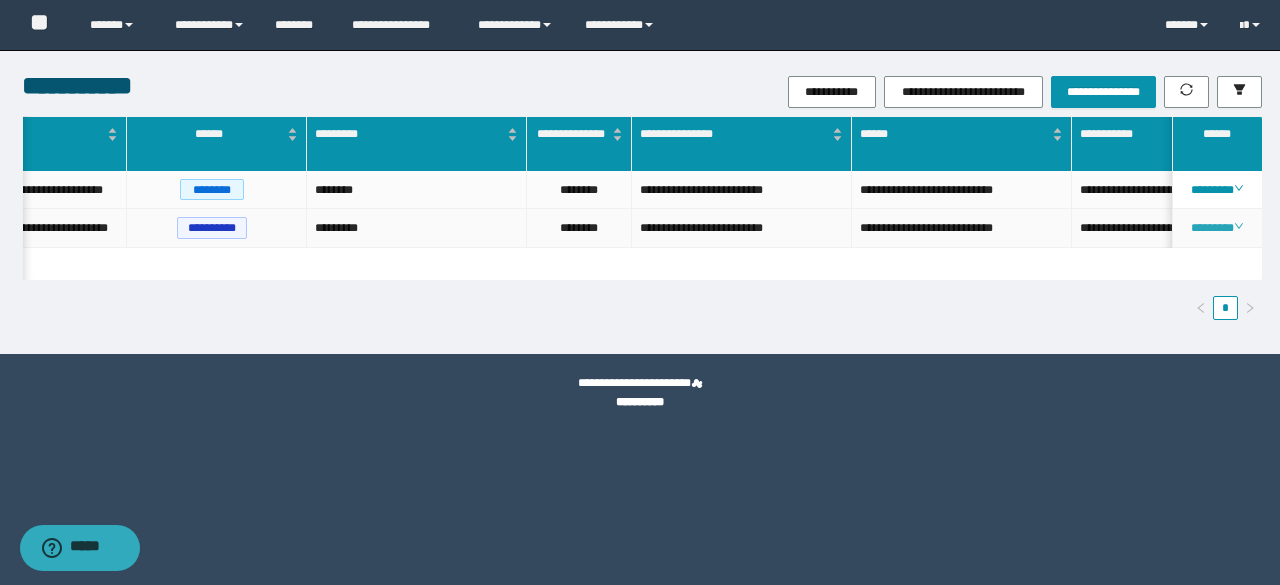 click on "********" at bounding box center (1216, 228) 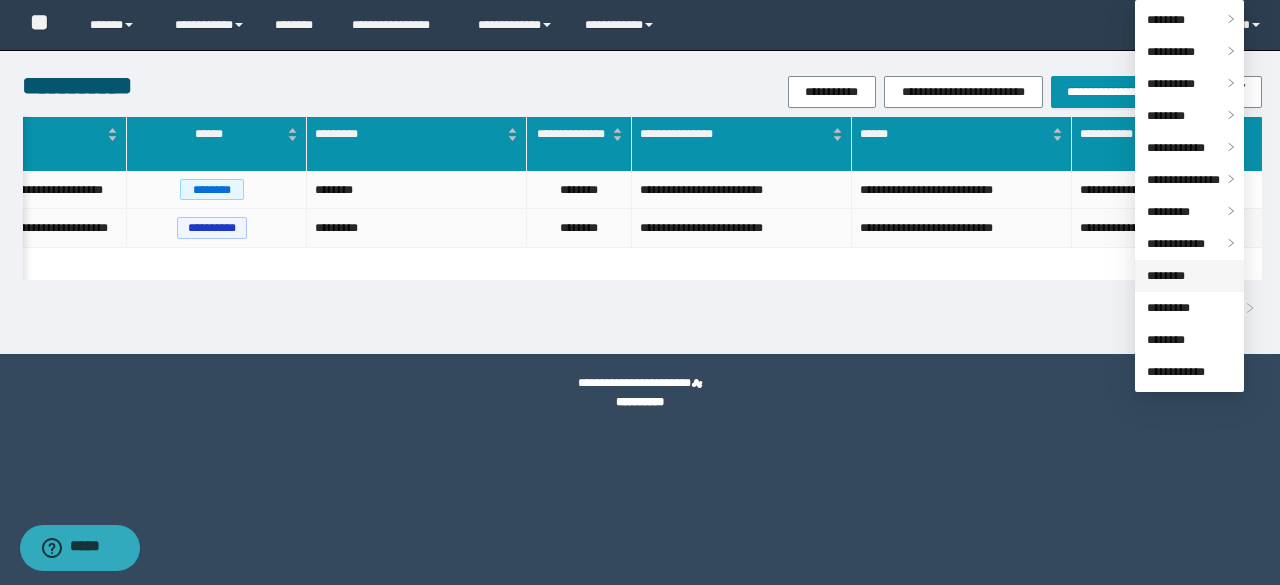 click on "********" at bounding box center (1166, 276) 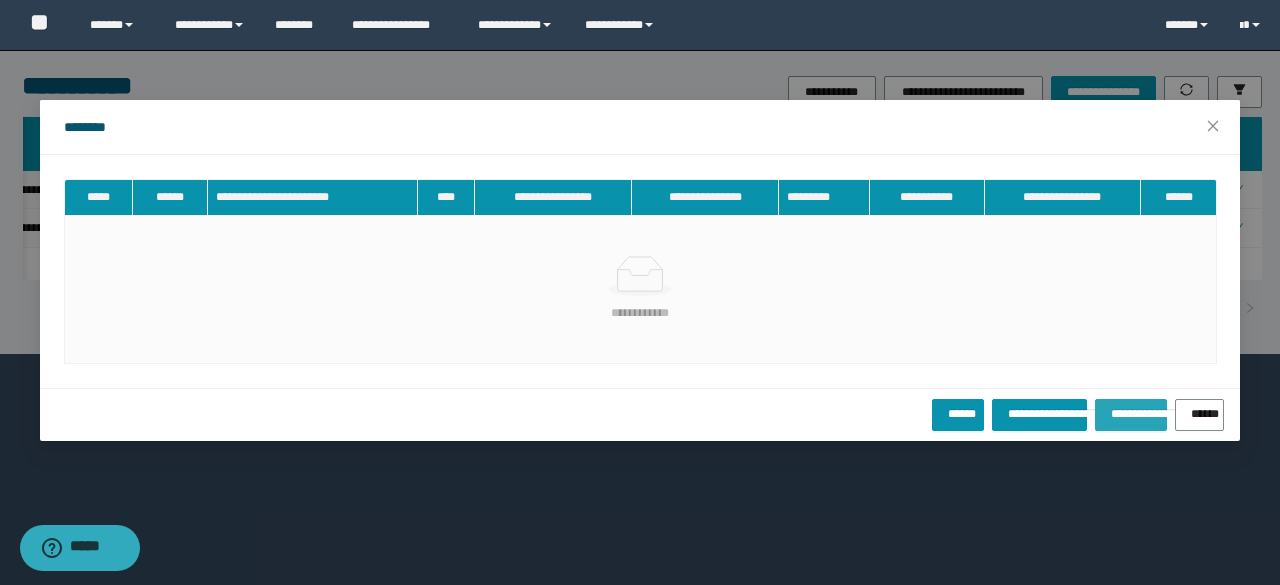 click on "**********" at bounding box center [1130, 410] 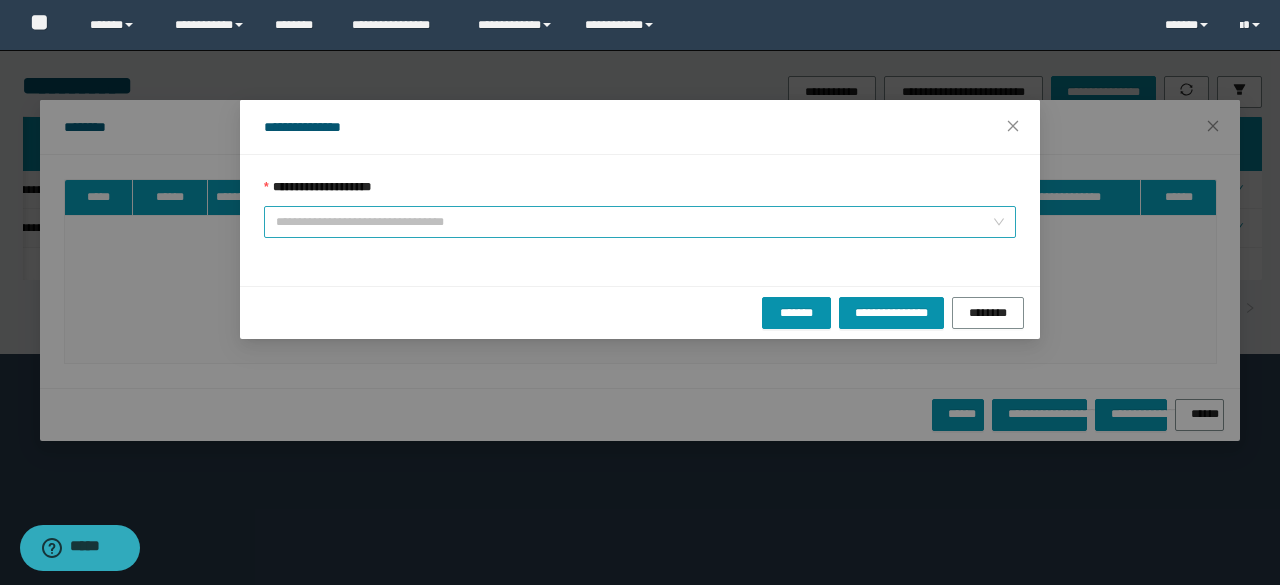click on "**********" at bounding box center (634, 222) 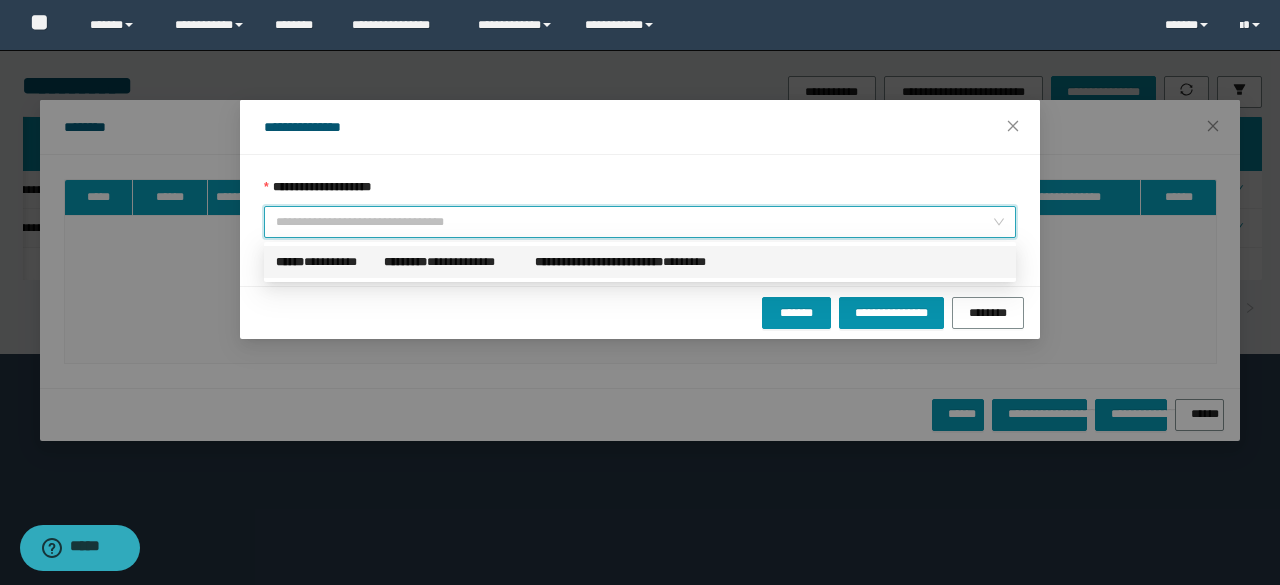 click on "**********" at bounding box center [326, 262] 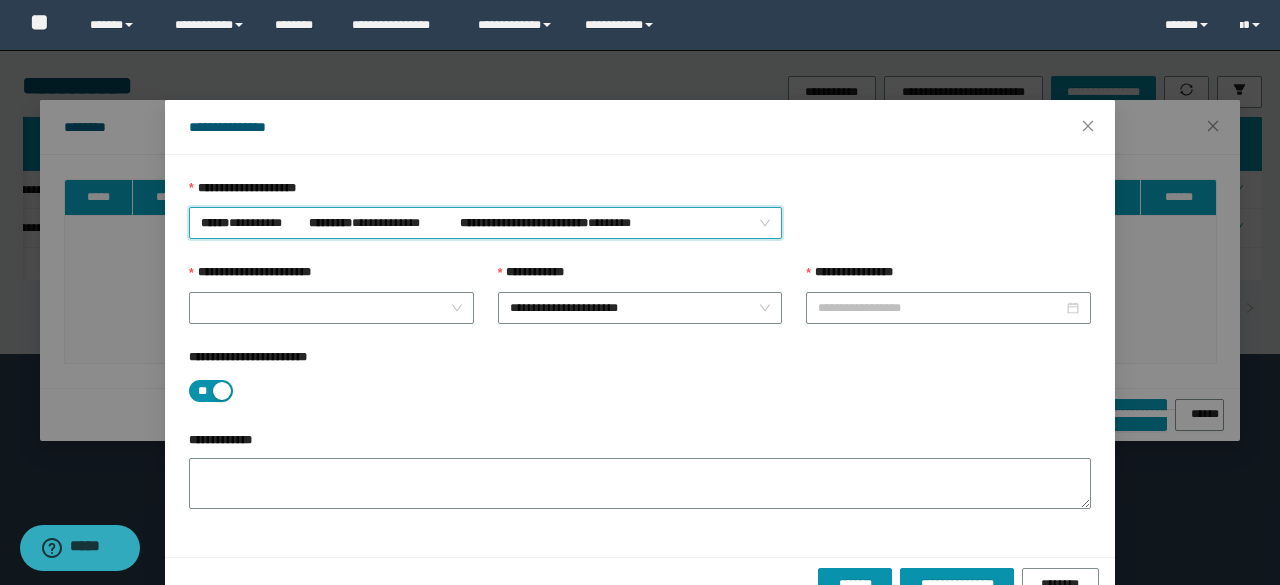 type on "**********" 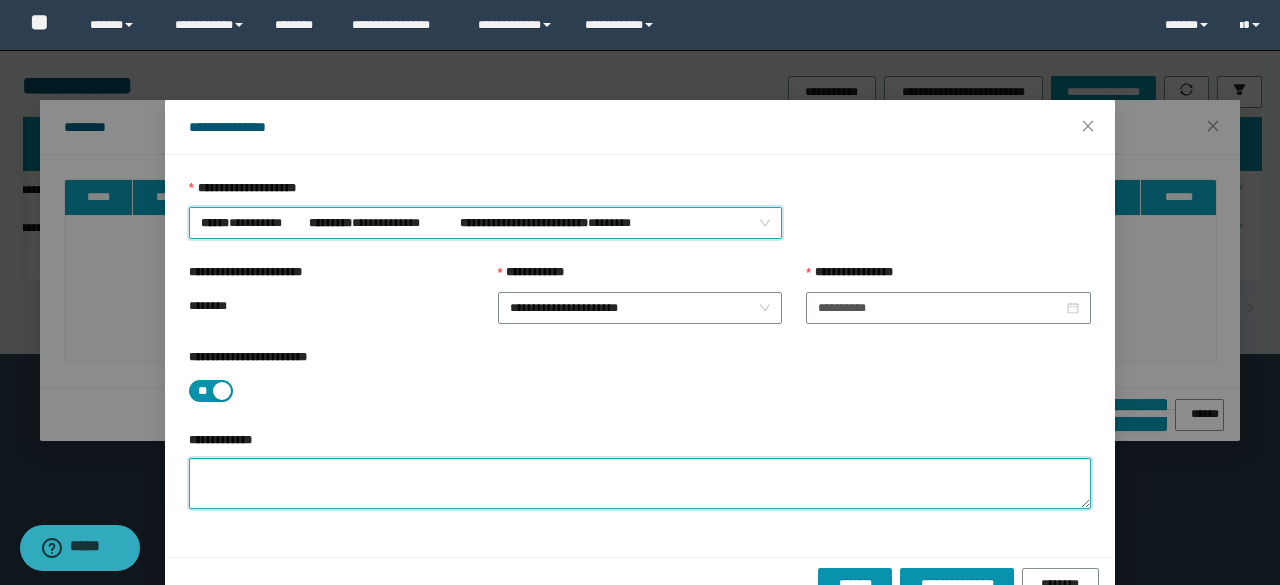 click on "**********" at bounding box center [640, 483] 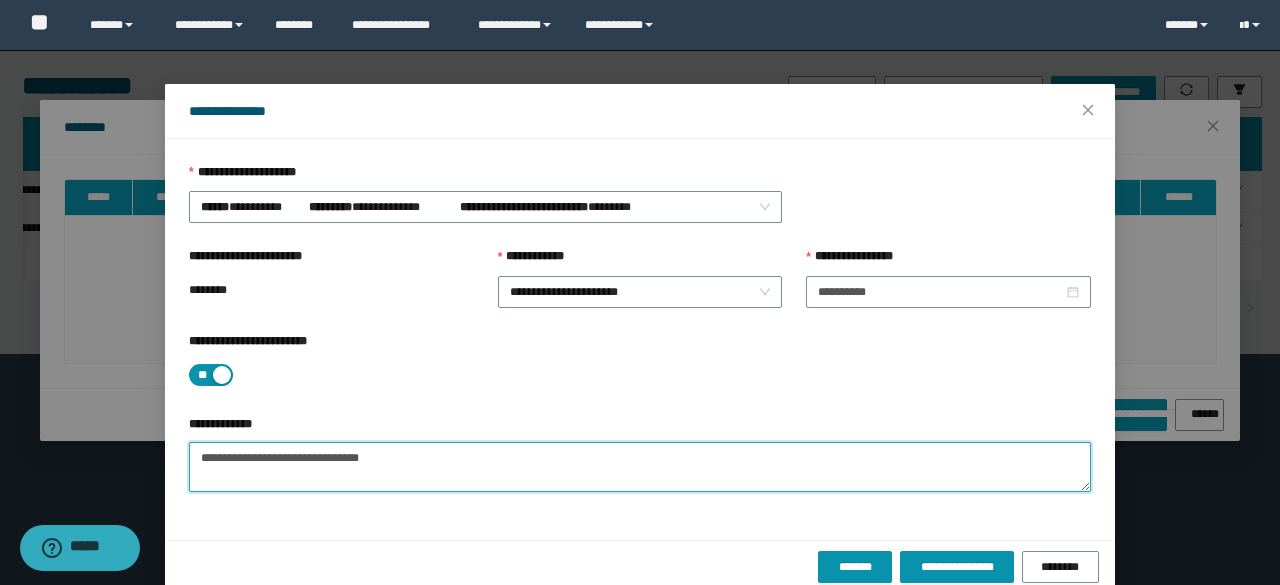scroll, scrollTop: 44, scrollLeft: 0, axis: vertical 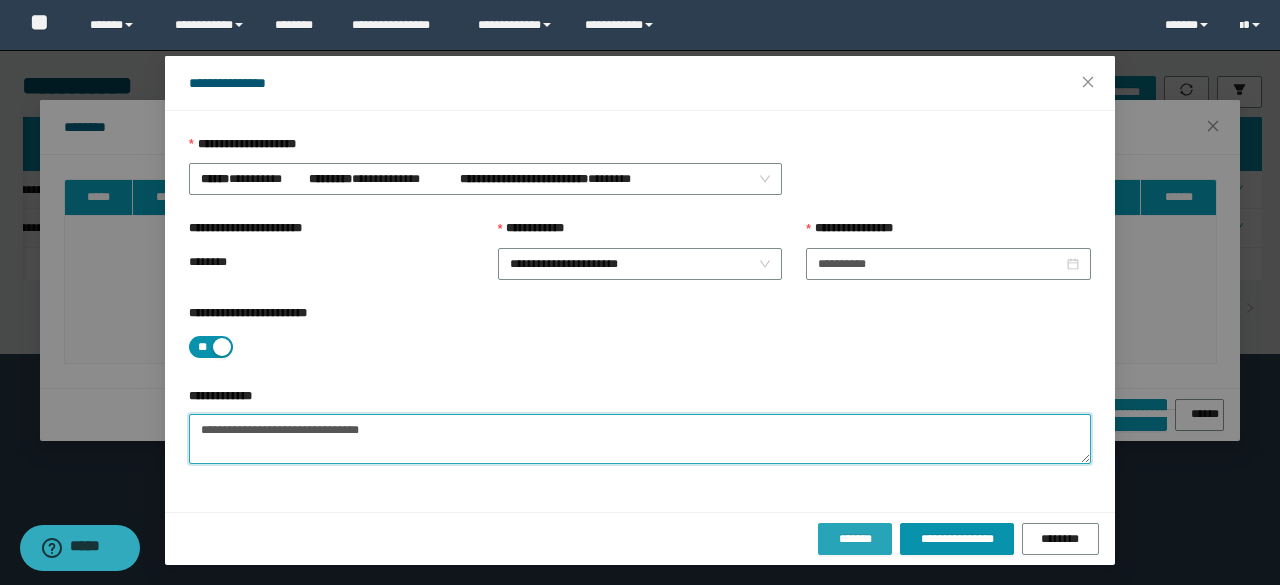 type on "**********" 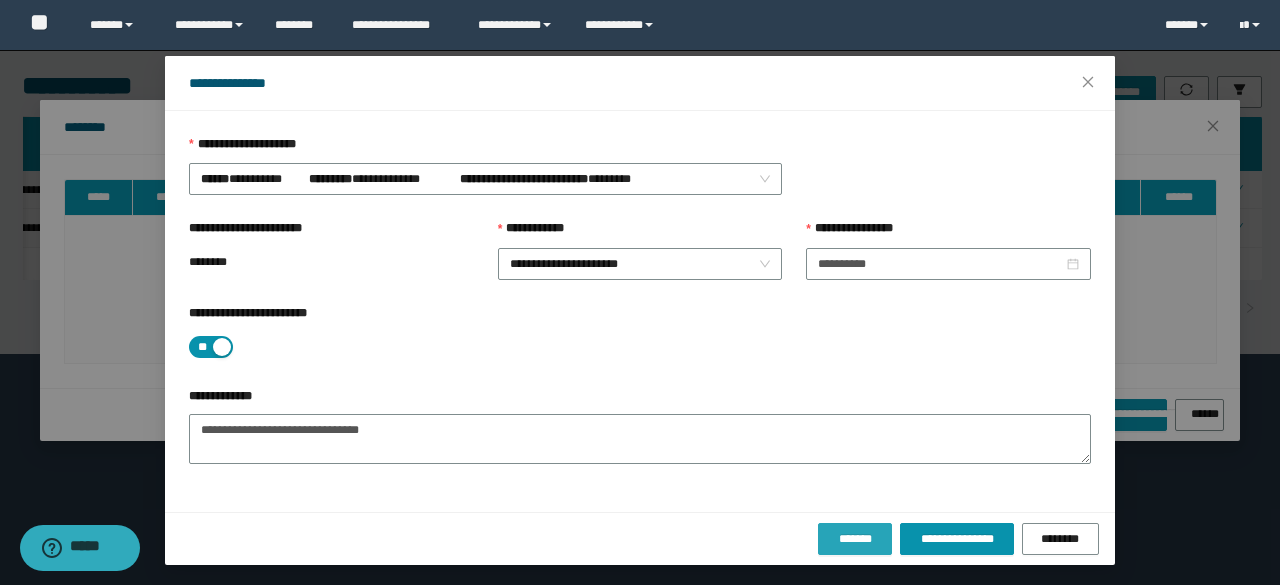 click on "*******" at bounding box center (855, 539) 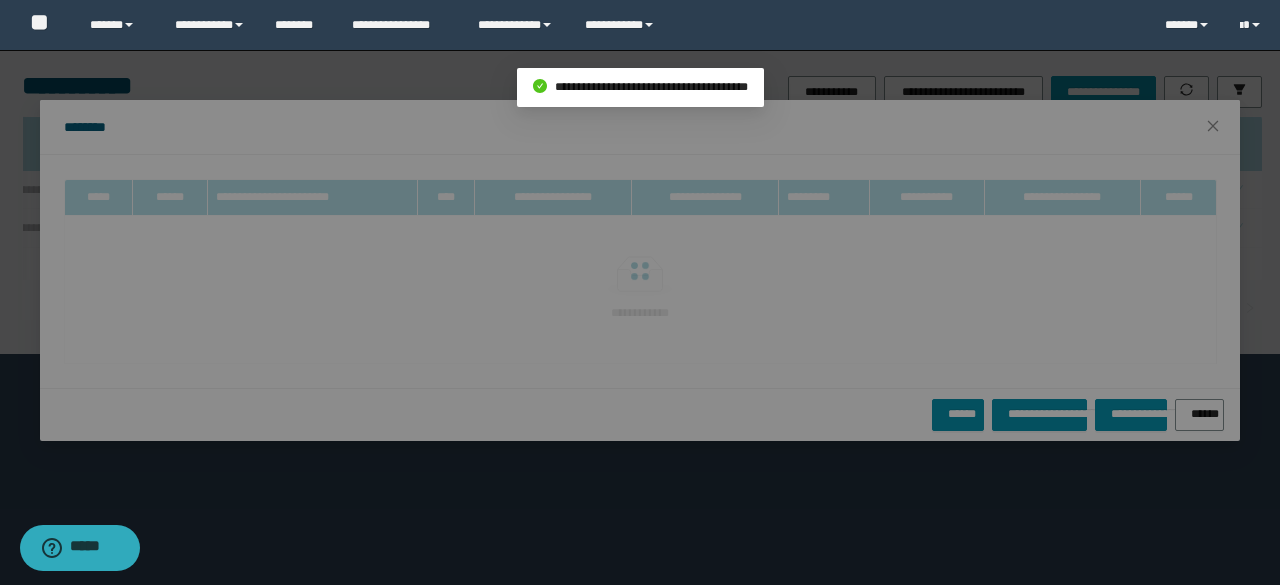 scroll, scrollTop: 0, scrollLeft: 0, axis: both 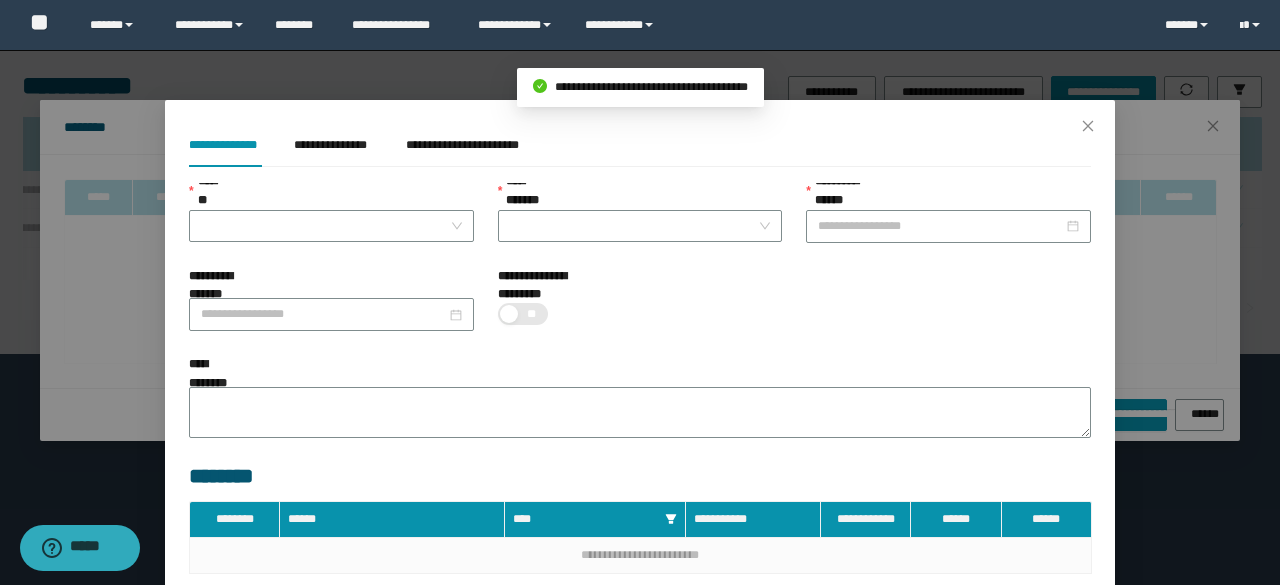type on "**********" 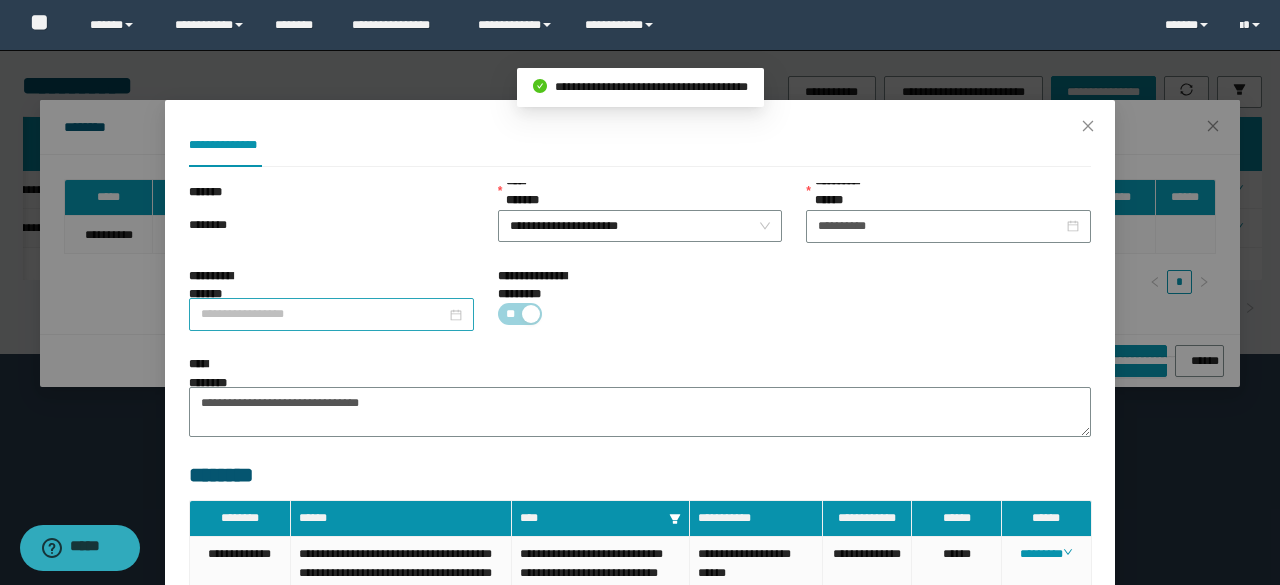 click on "**********" at bounding box center [323, 314] 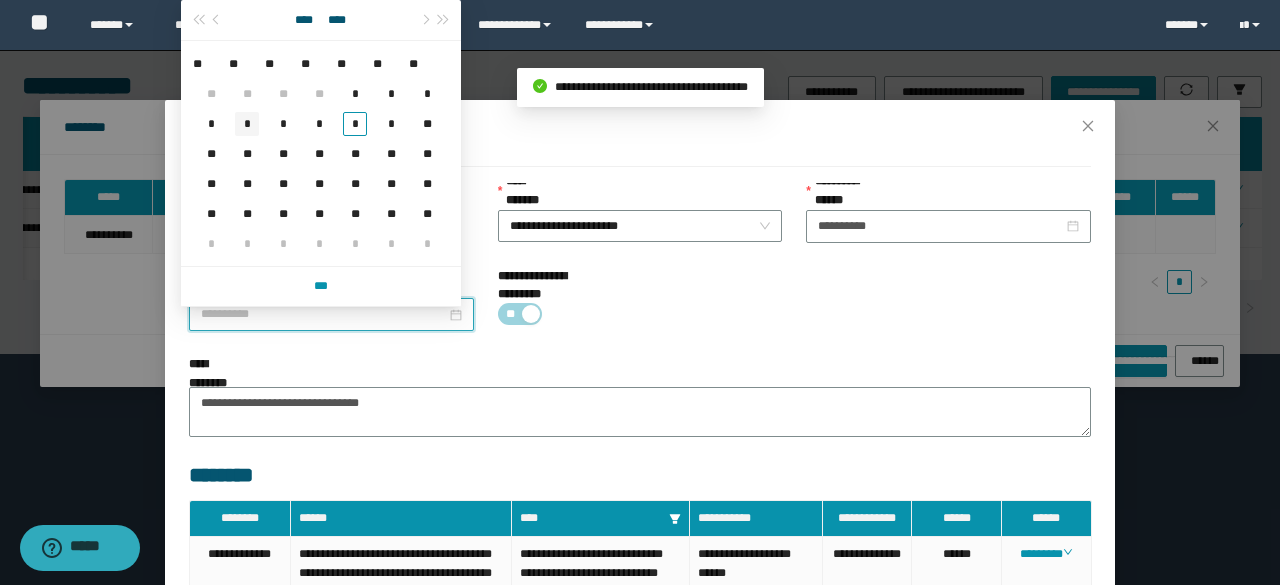 type on "**********" 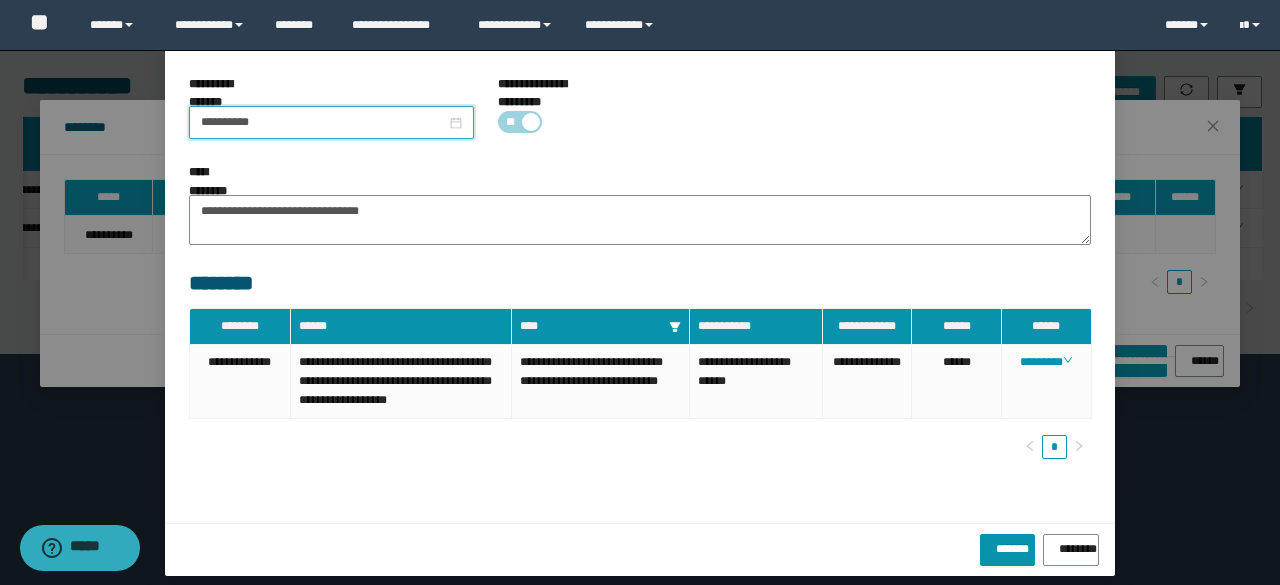 scroll, scrollTop: 194, scrollLeft: 0, axis: vertical 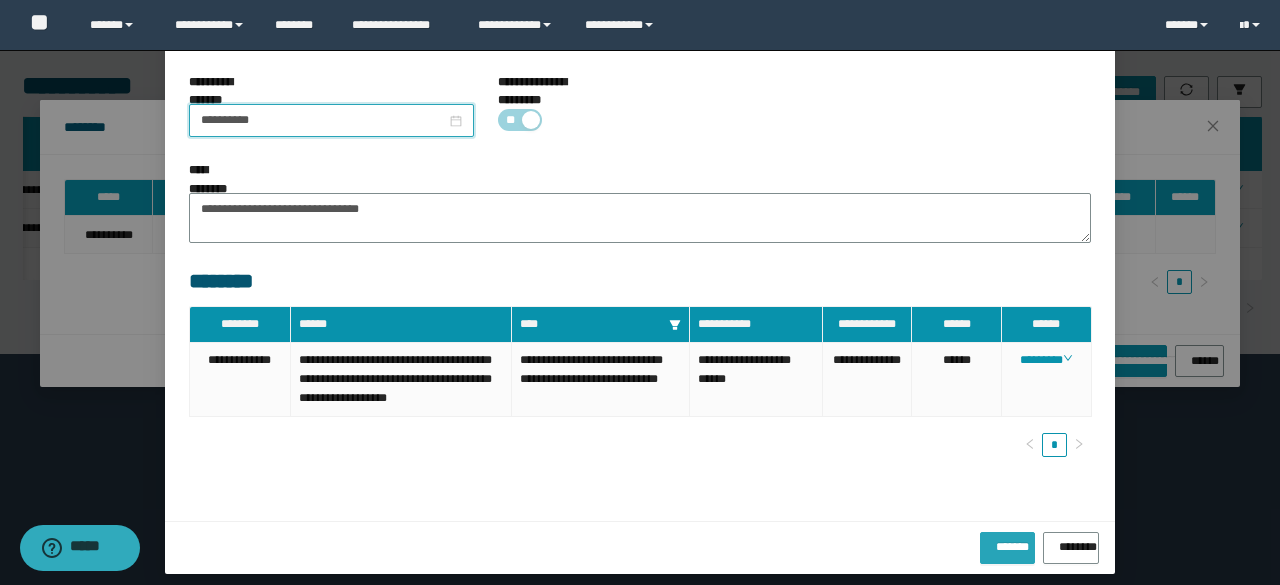 click on "*******" at bounding box center [1007, 543] 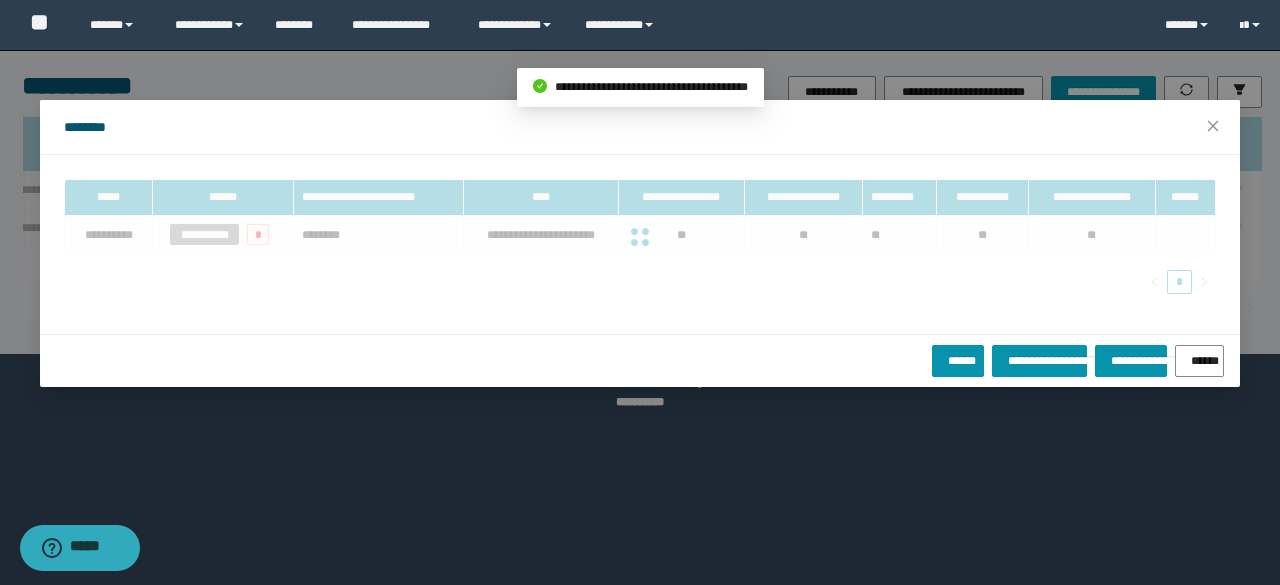 scroll, scrollTop: 94, scrollLeft: 0, axis: vertical 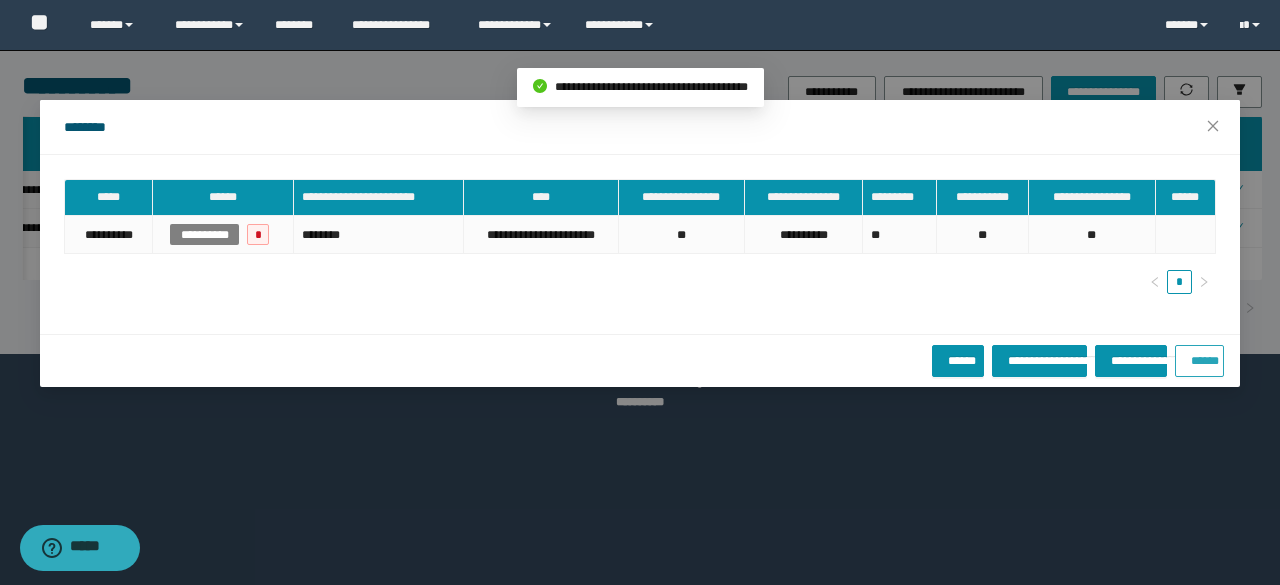 click on "******" at bounding box center (1199, 361) 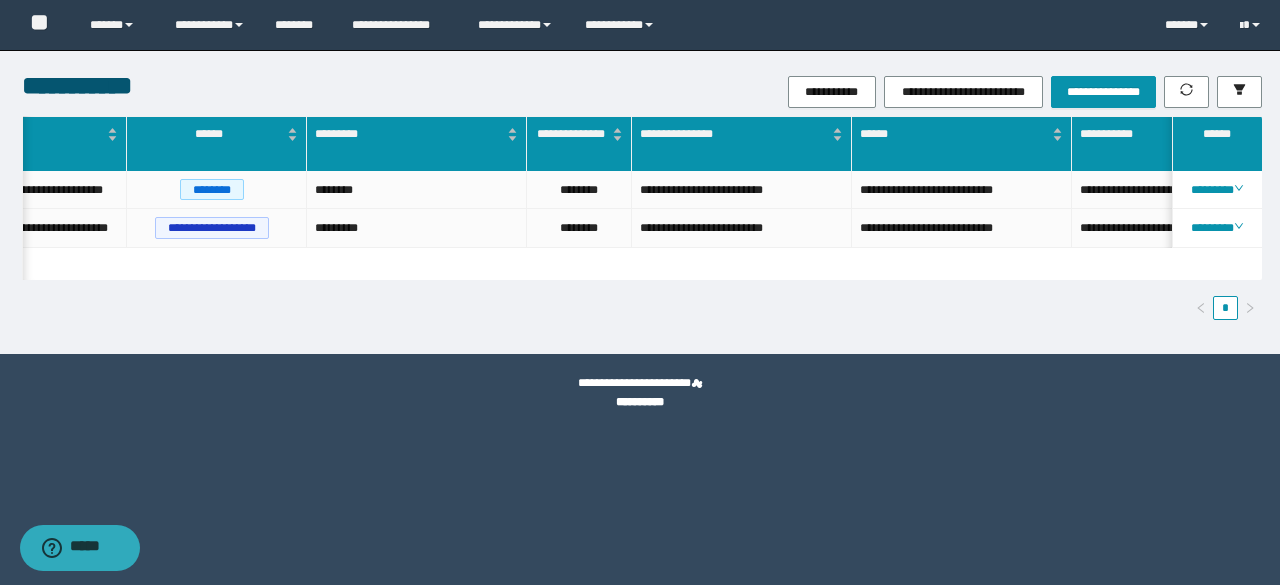 scroll, scrollTop: 0, scrollLeft: 714, axis: horizontal 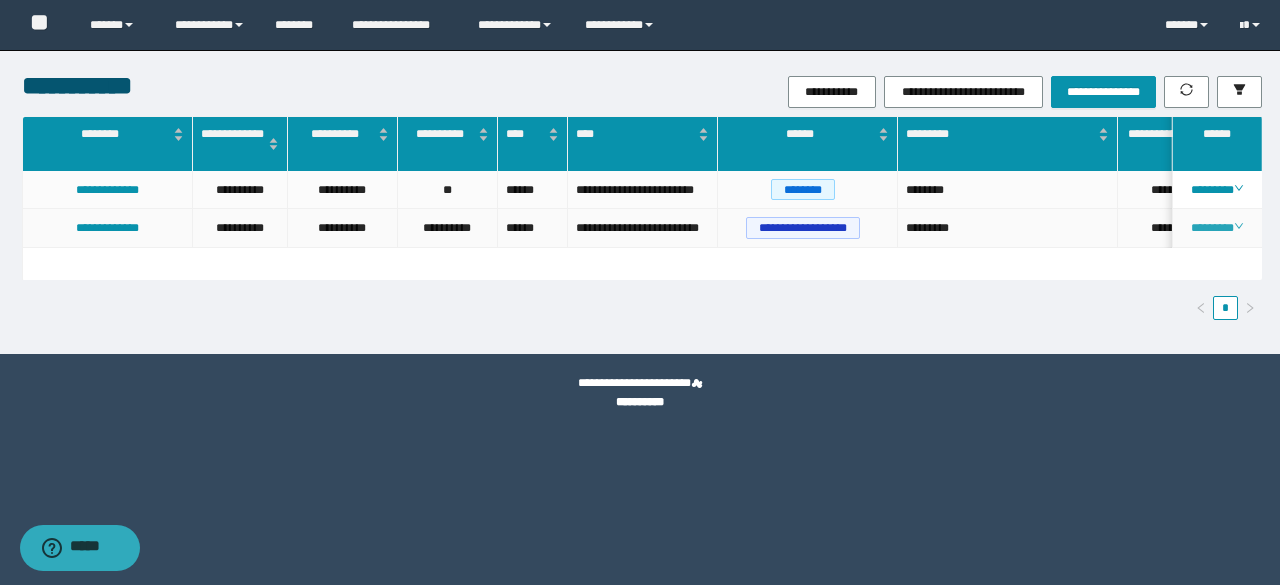 click on "********" at bounding box center [1216, 228] 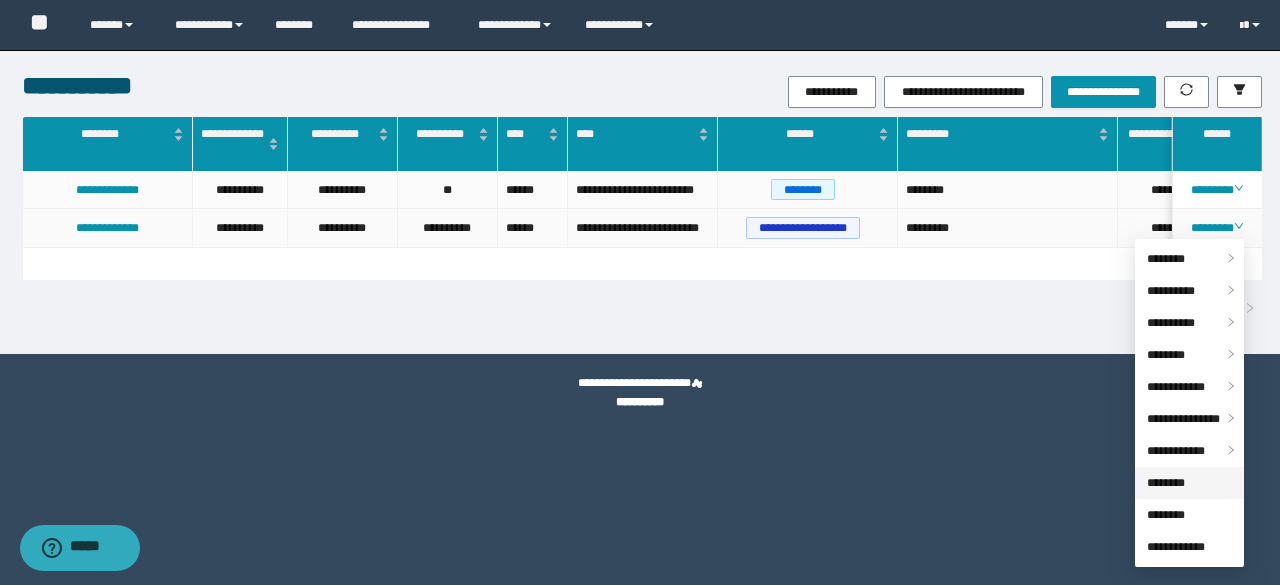 click on "********" at bounding box center (1166, 483) 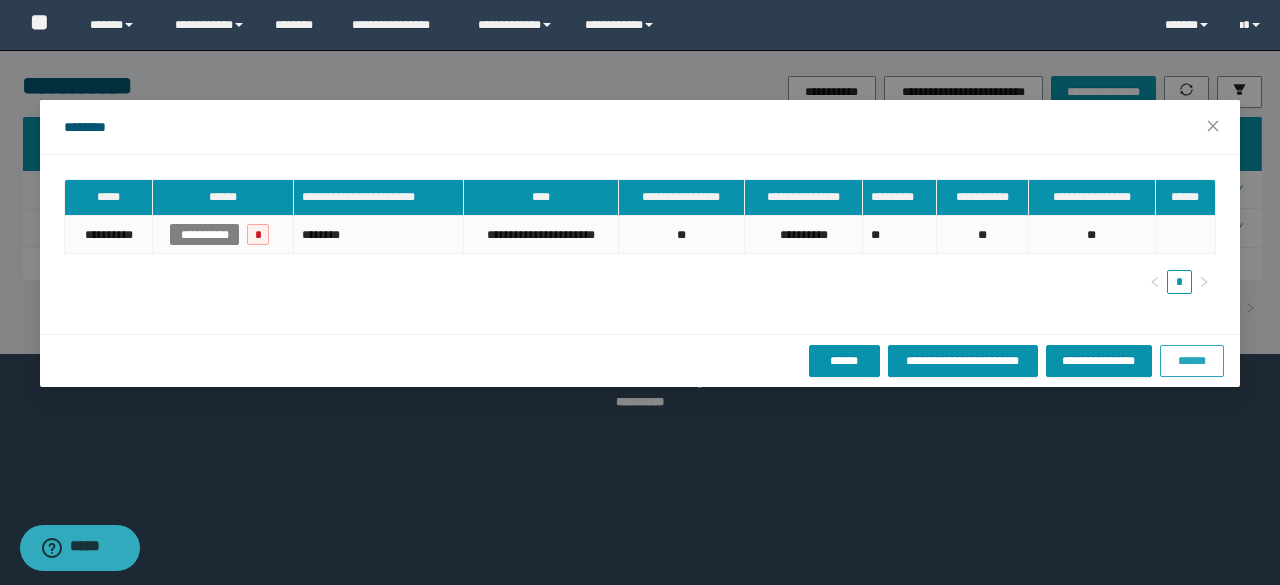 click on "******" at bounding box center [1192, 361] 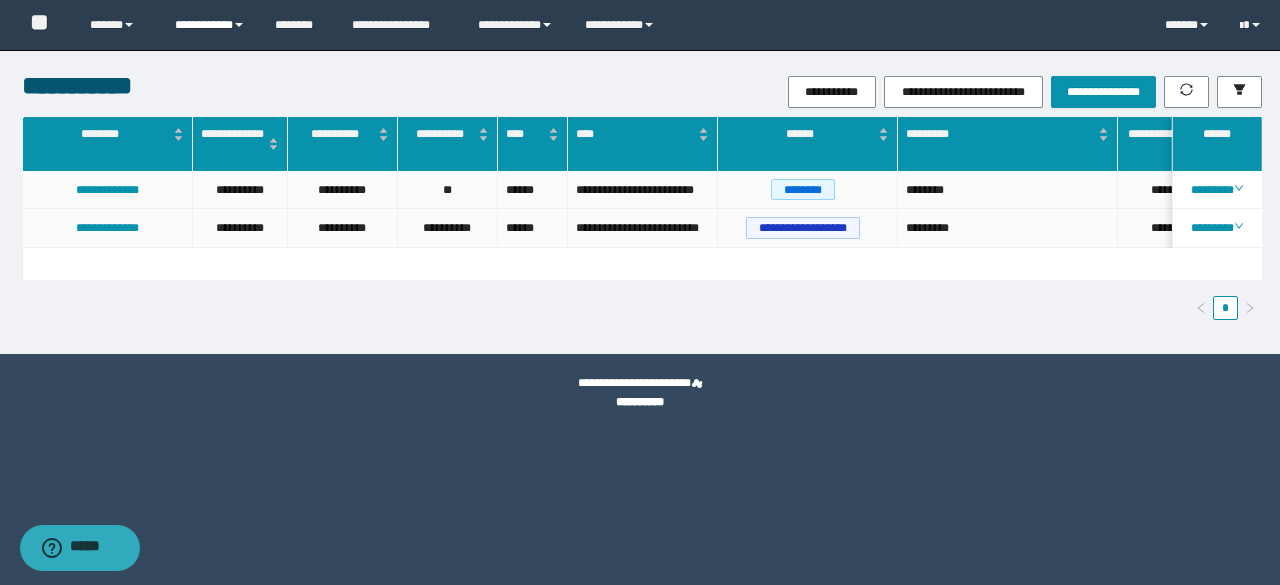 click on "**********" at bounding box center (210, 25) 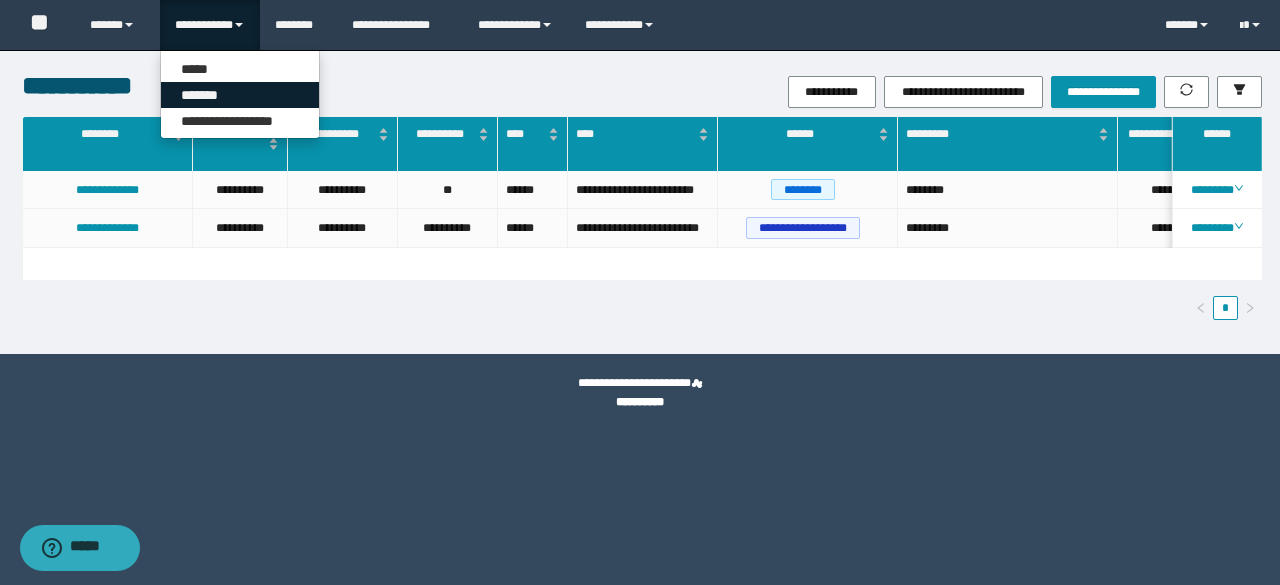 click on "*******" at bounding box center [240, 95] 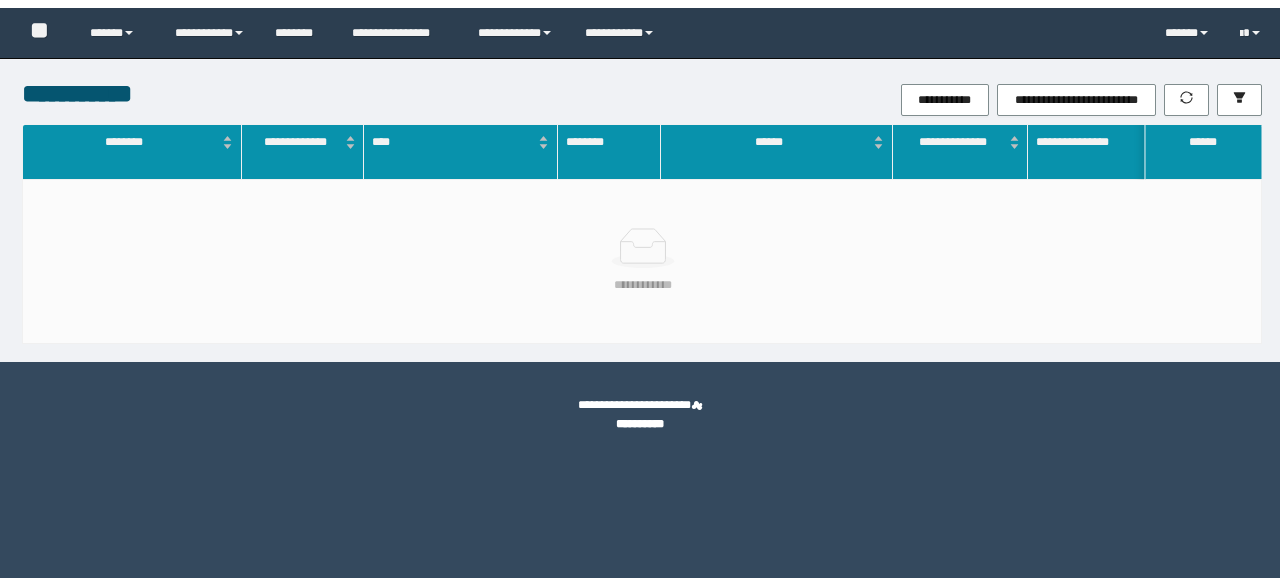 scroll, scrollTop: 0, scrollLeft: 0, axis: both 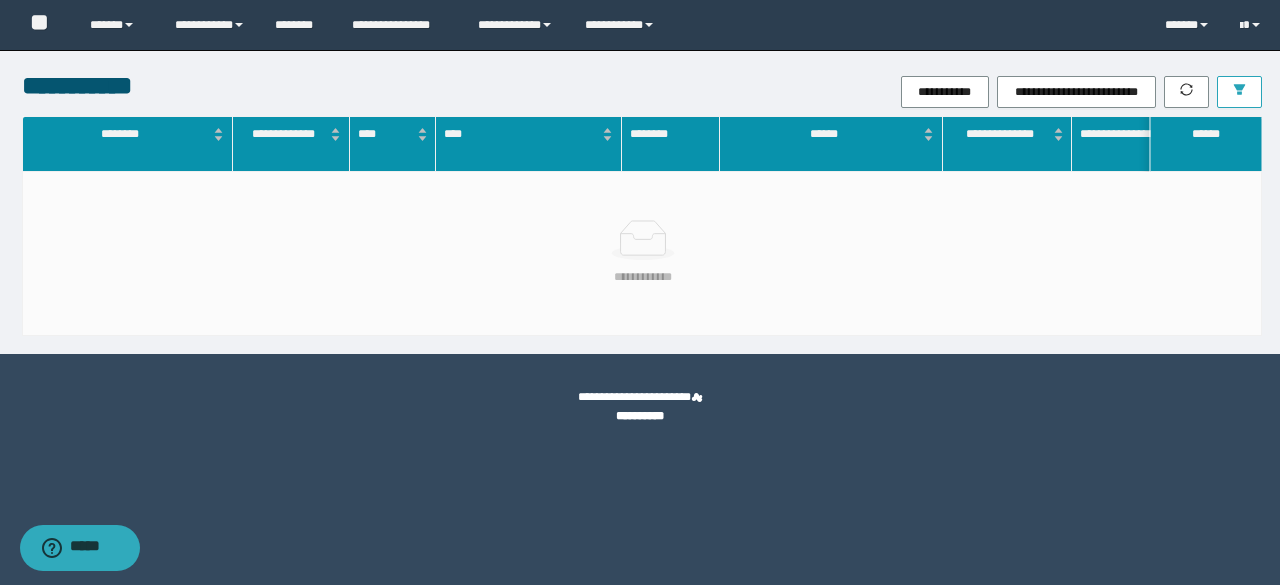 click at bounding box center [1239, 92] 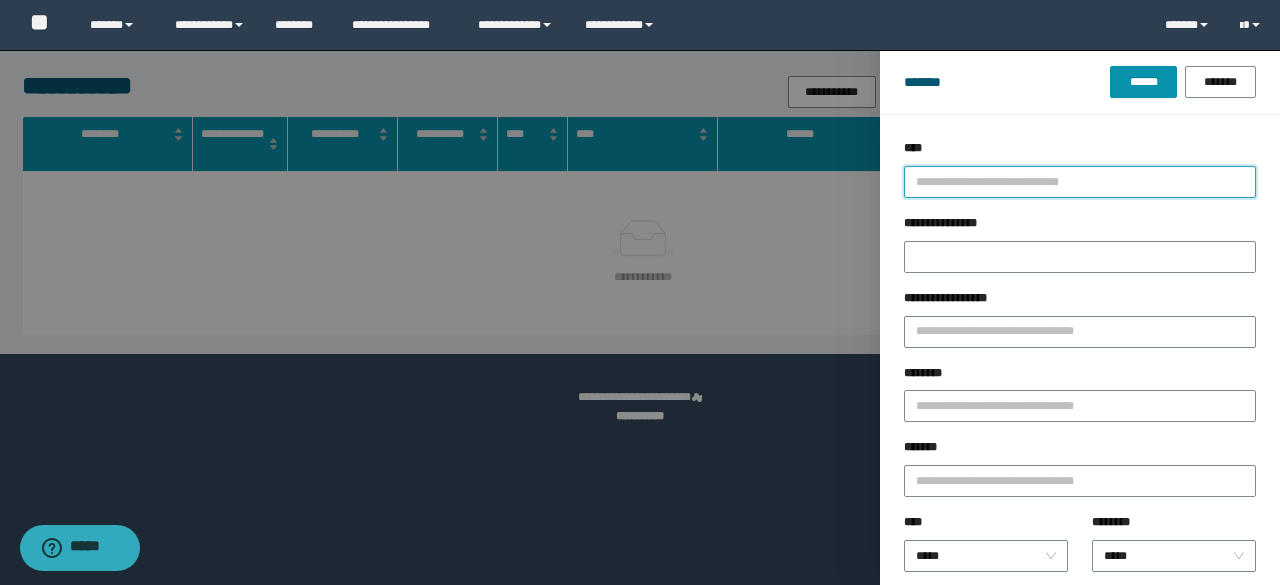click on "****" at bounding box center (918, 181) 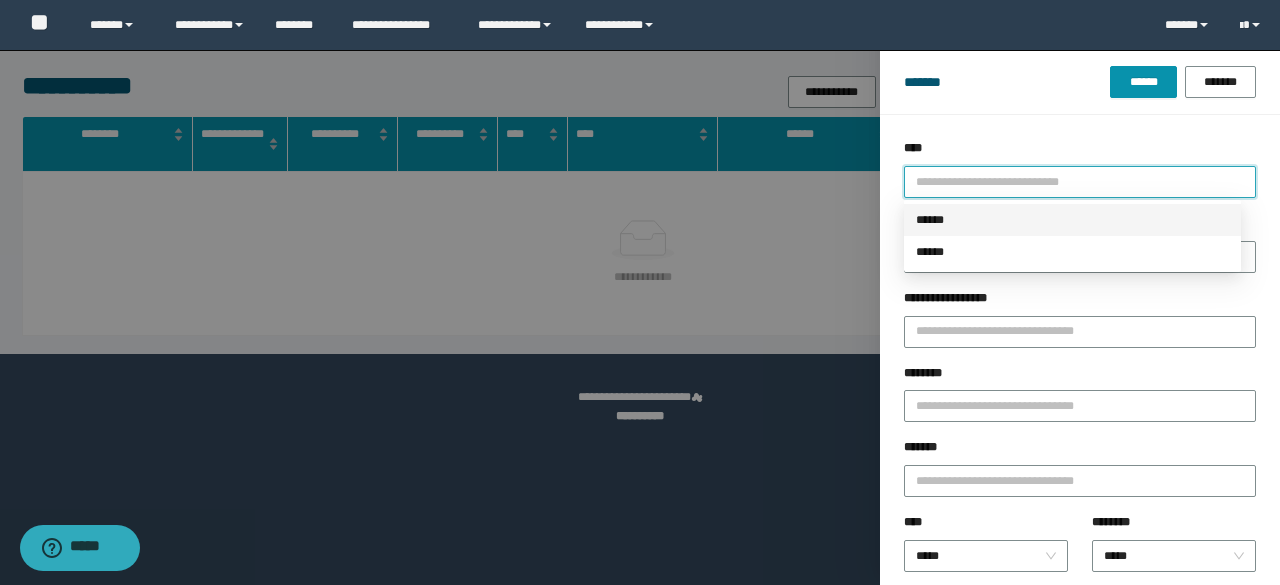 click on "******" at bounding box center [1072, 220] 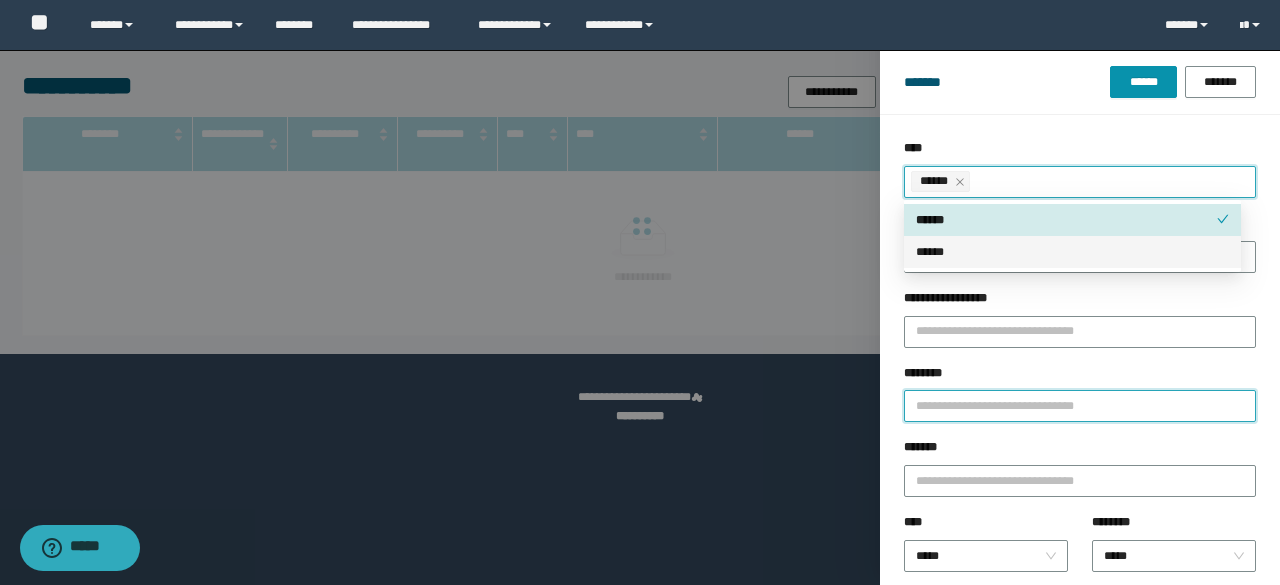 click on "********" at bounding box center (1080, 406) 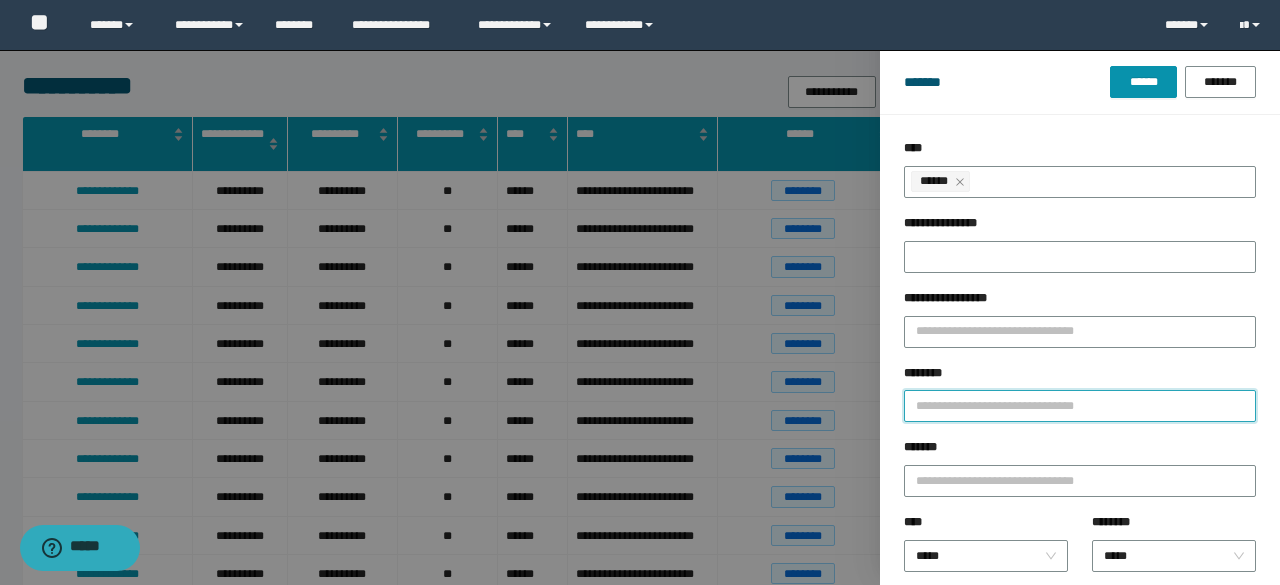 paste on "**********" 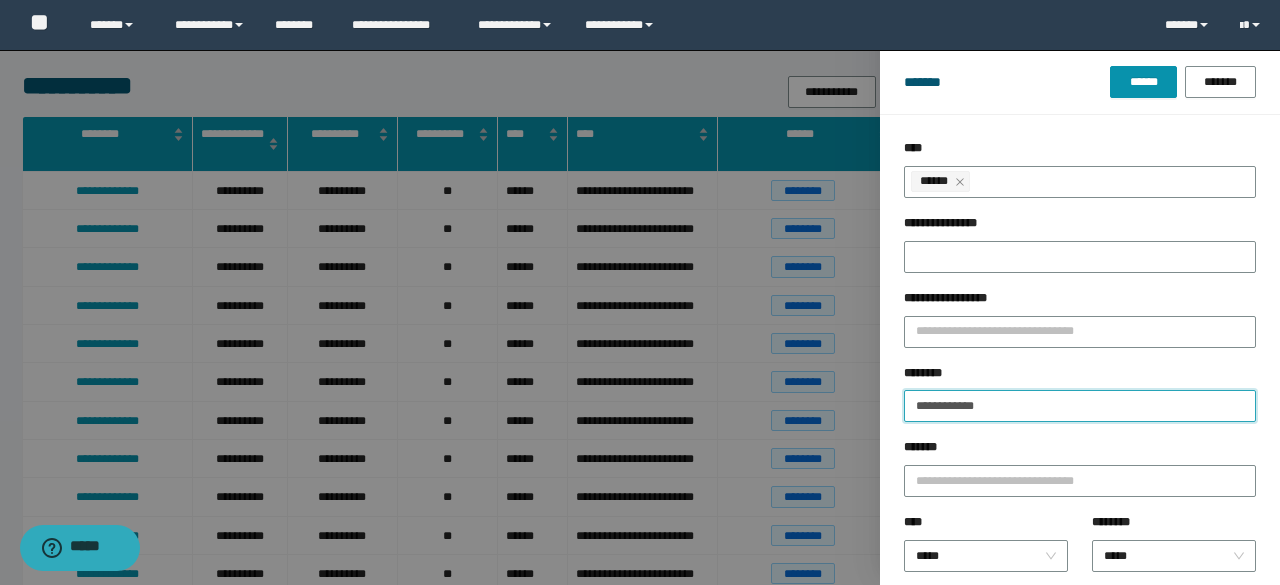 drag, startPoint x: 851, startPoint y: 410, endPoint x: 742, endPoint y: 399, distance: 109.55364 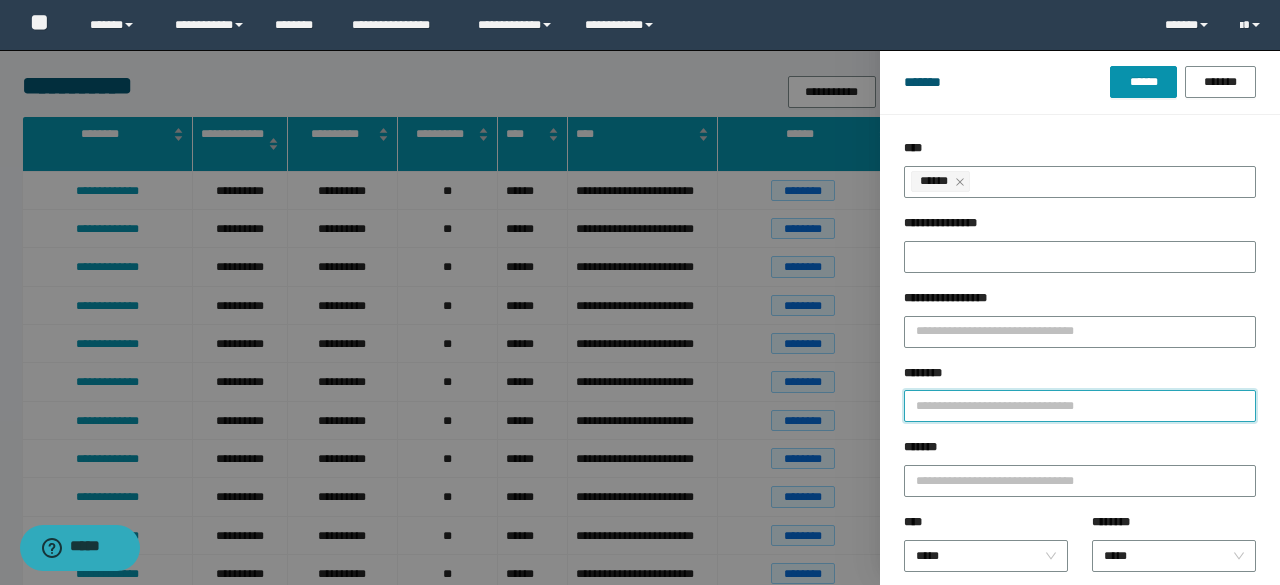 click on "********" at bounding box center [1080, 406] 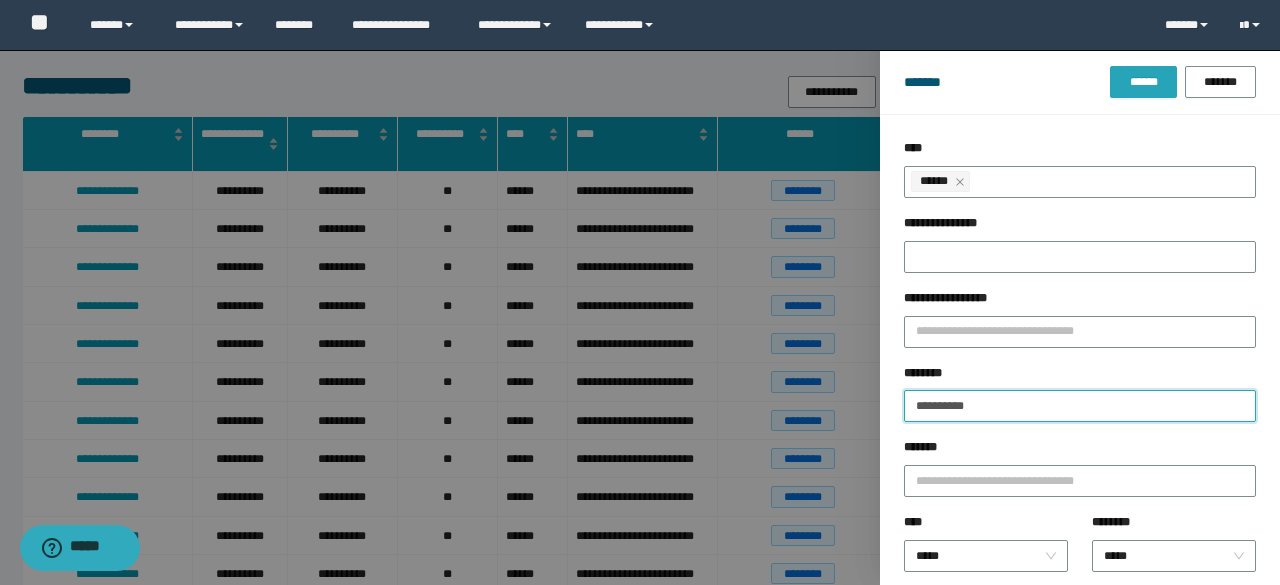 type on "**********" 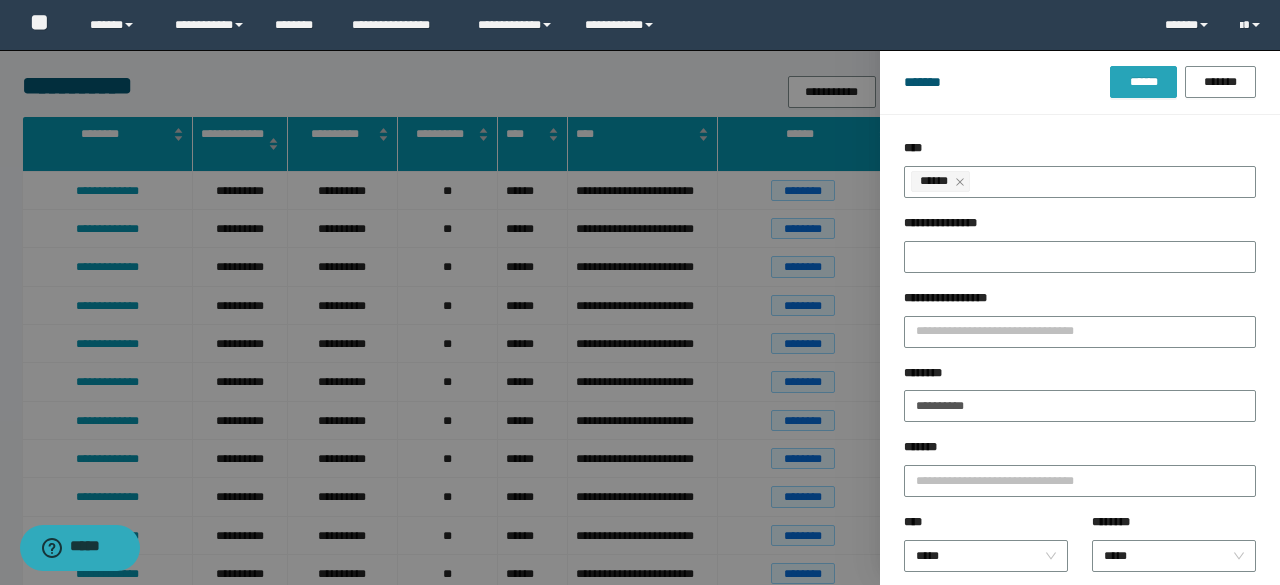 click on "******" at bounding box center (1143, 82) 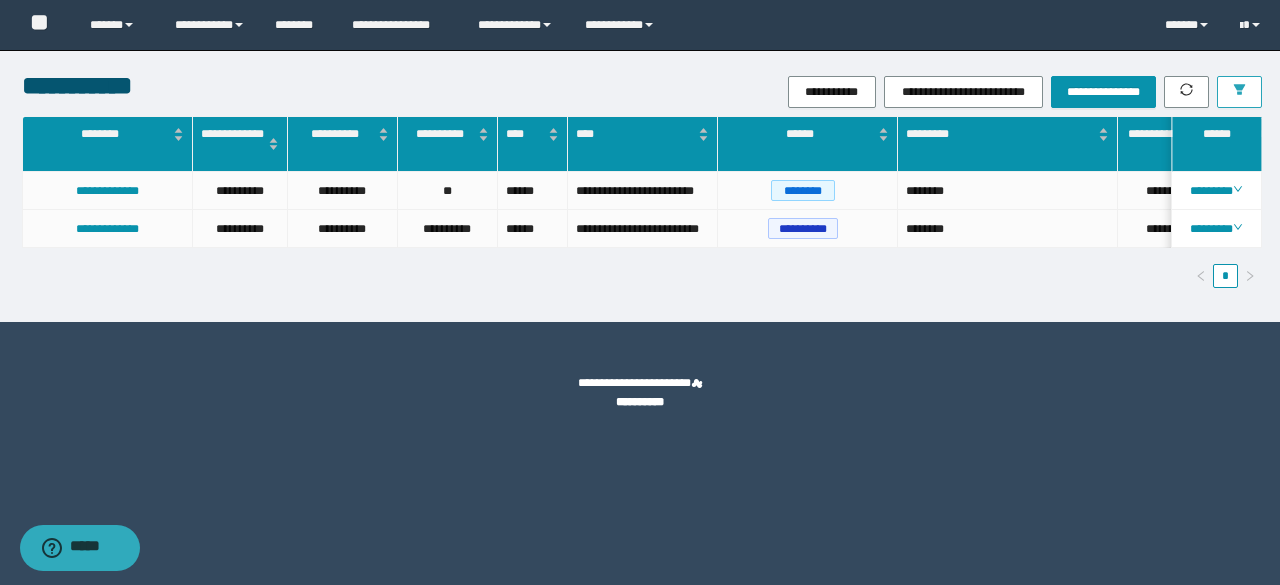 scroll, scrollTop: 0, scrollLeft: 260, axis: horizontal 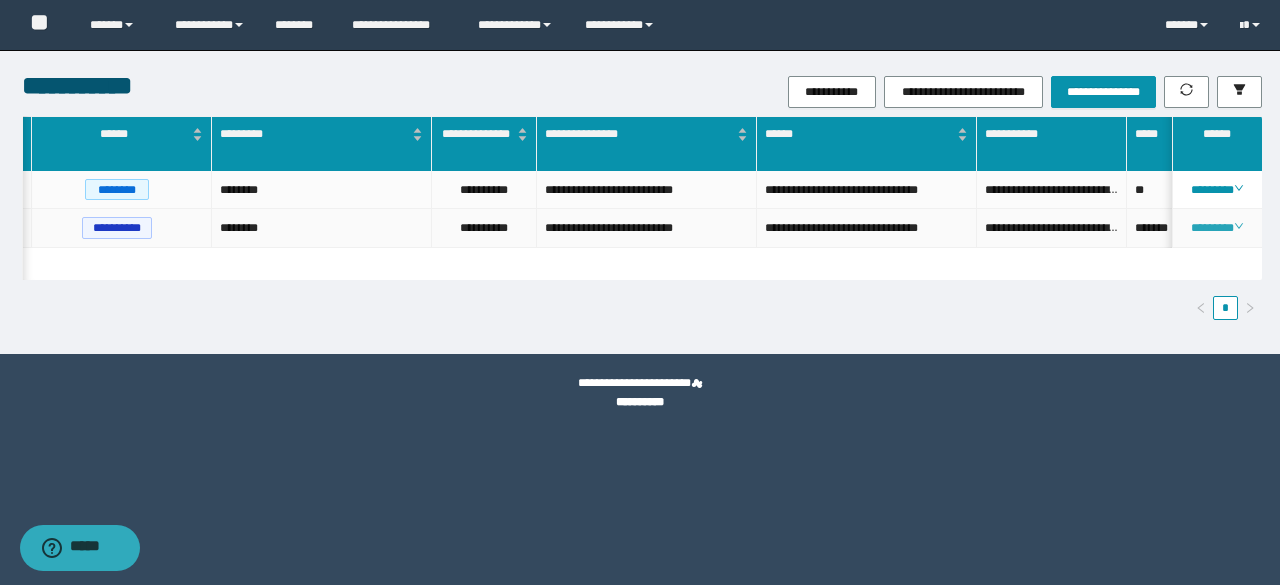 click on "********" at bounding box center [1216, 228] 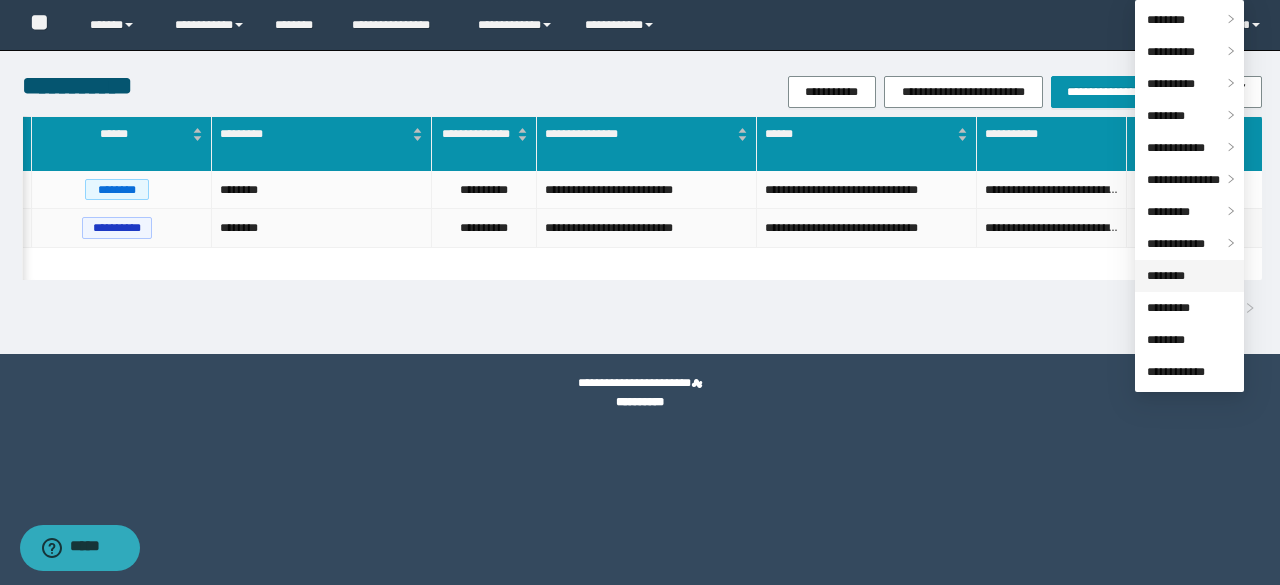 click on "********" at bounding box center [1166, 276] 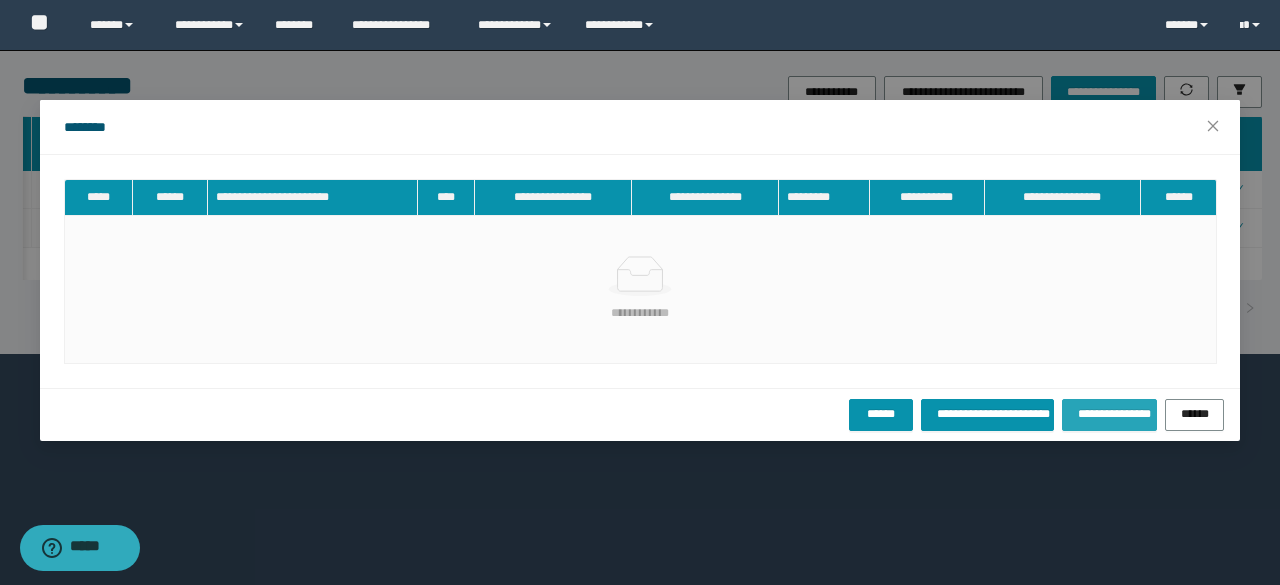 click on "**********" at bounding box center [1109, 413] 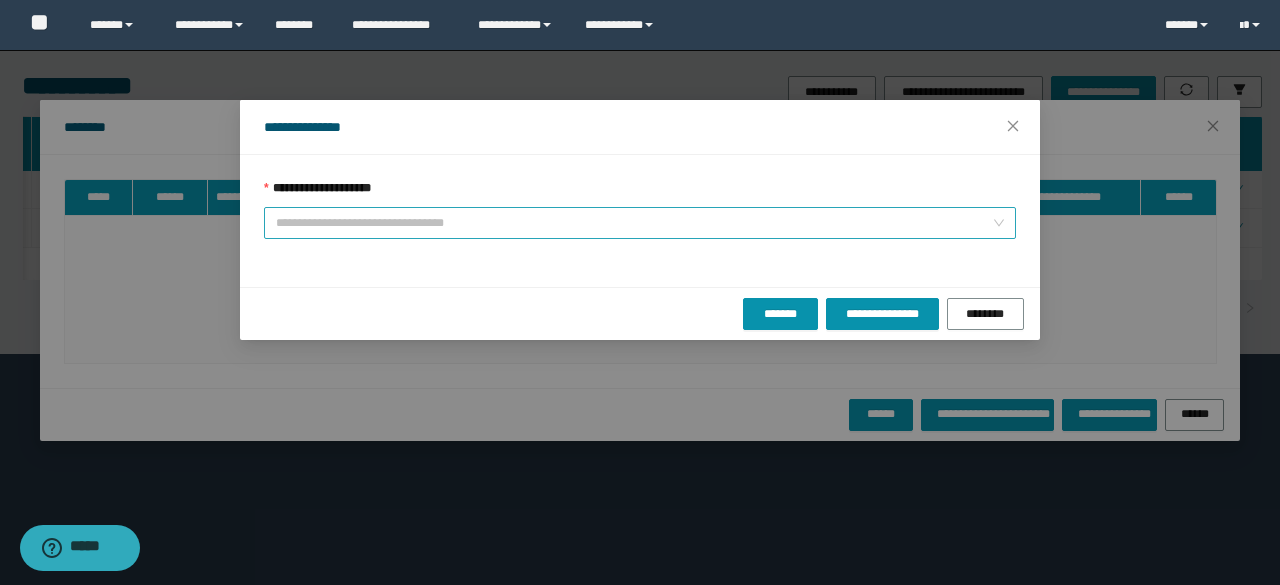 click on "**********" at bounding box center (634, 223) 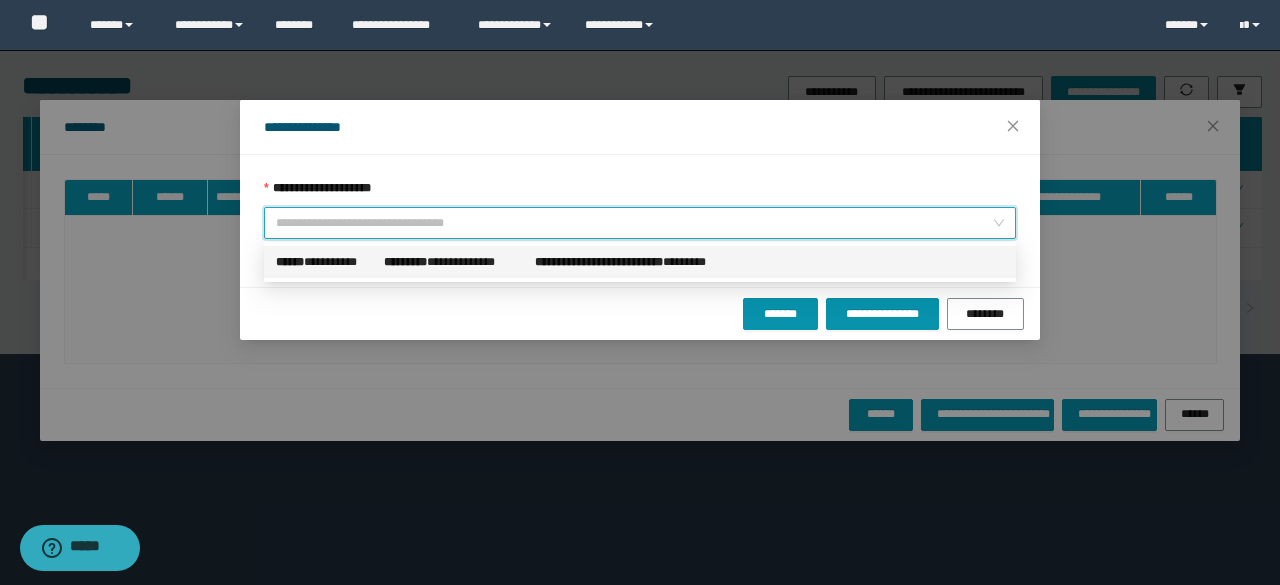 click on "**********" at bounding box center [640, 262] 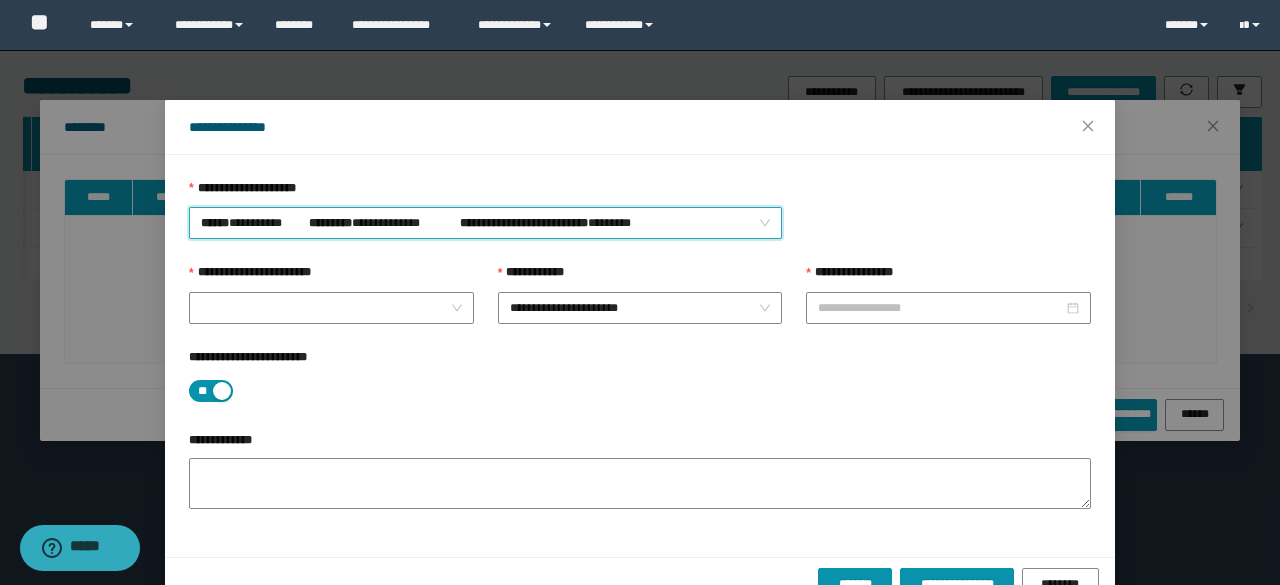 type on "**********" 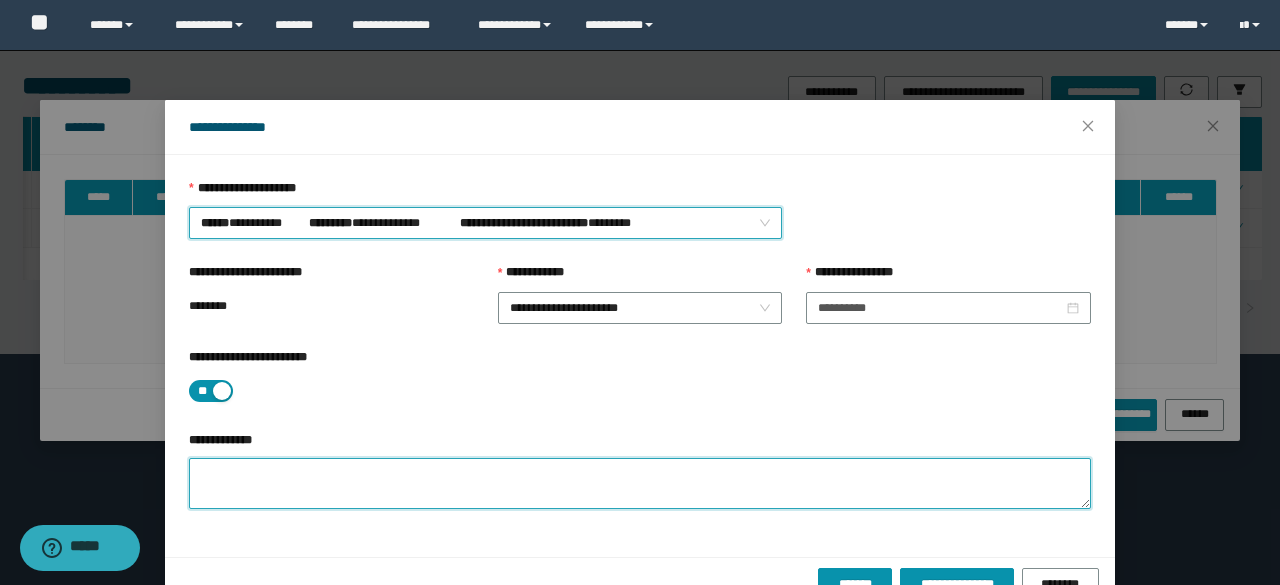 click on "**********" at bounding box center (640, 483) 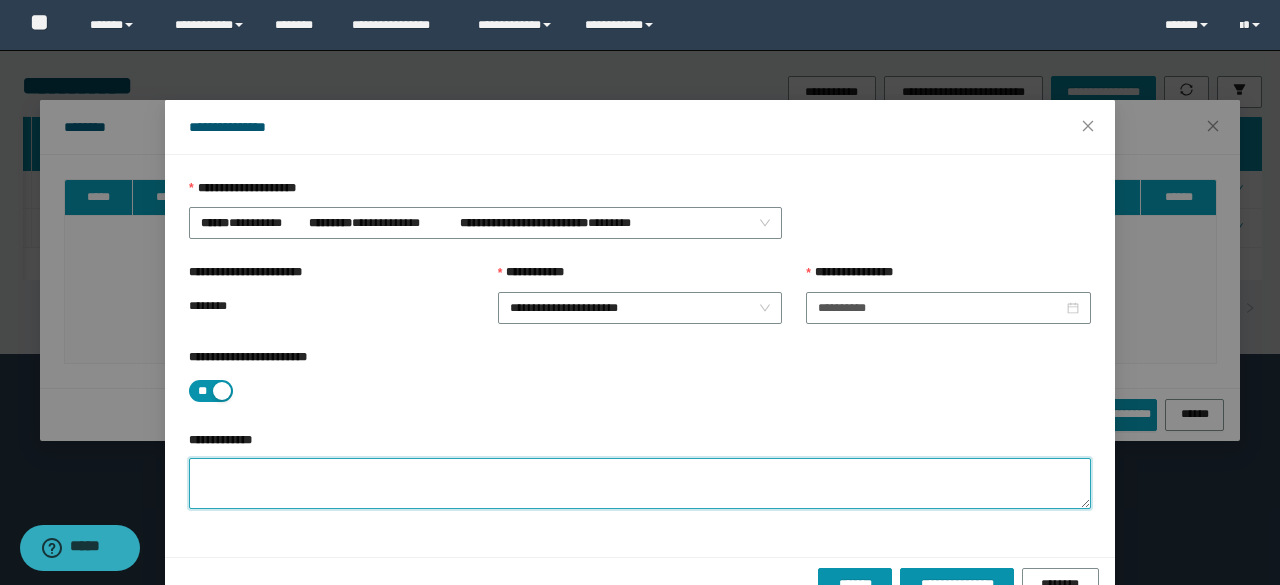 paste on "**********" 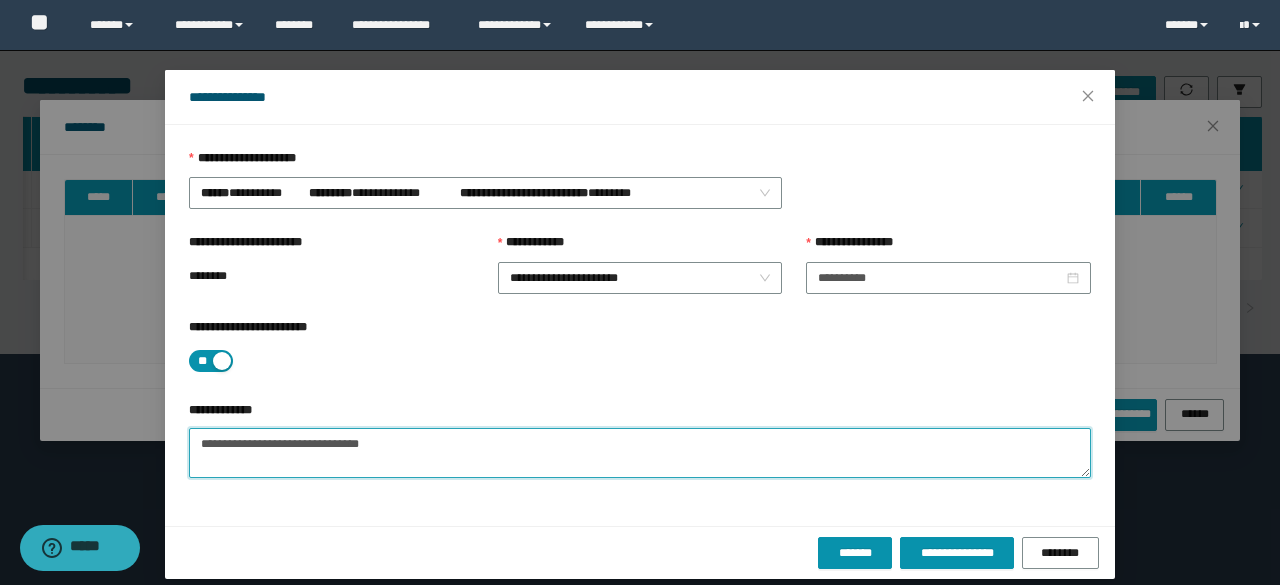 scroll, scrollTop: 44, scrollLeft: 0, axis: vertical 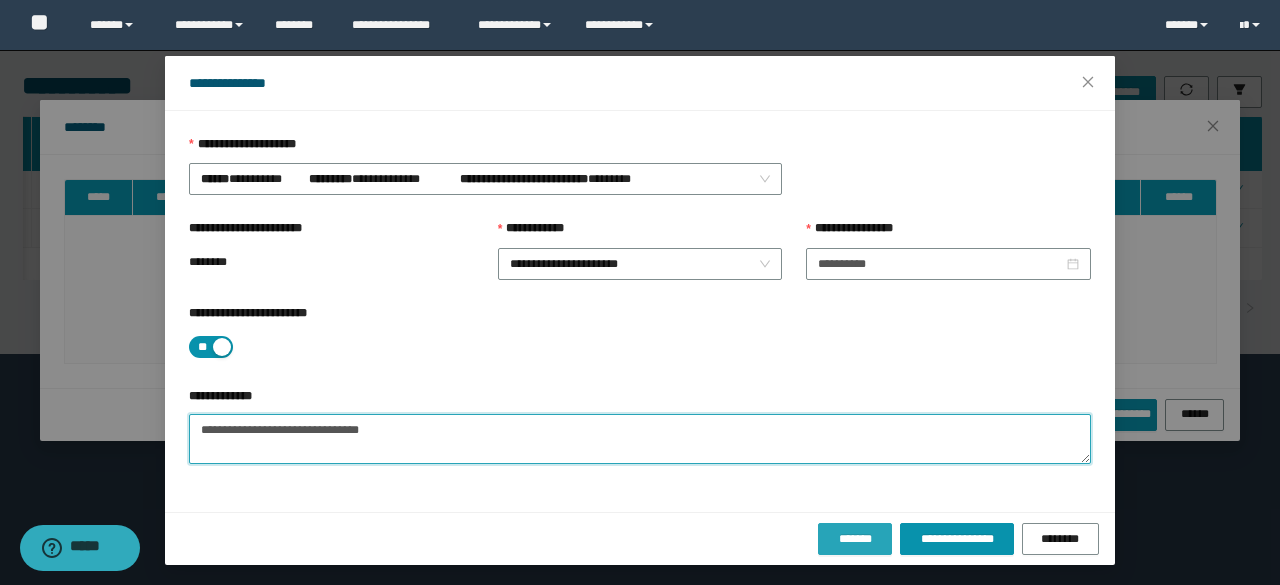 type on "**********" 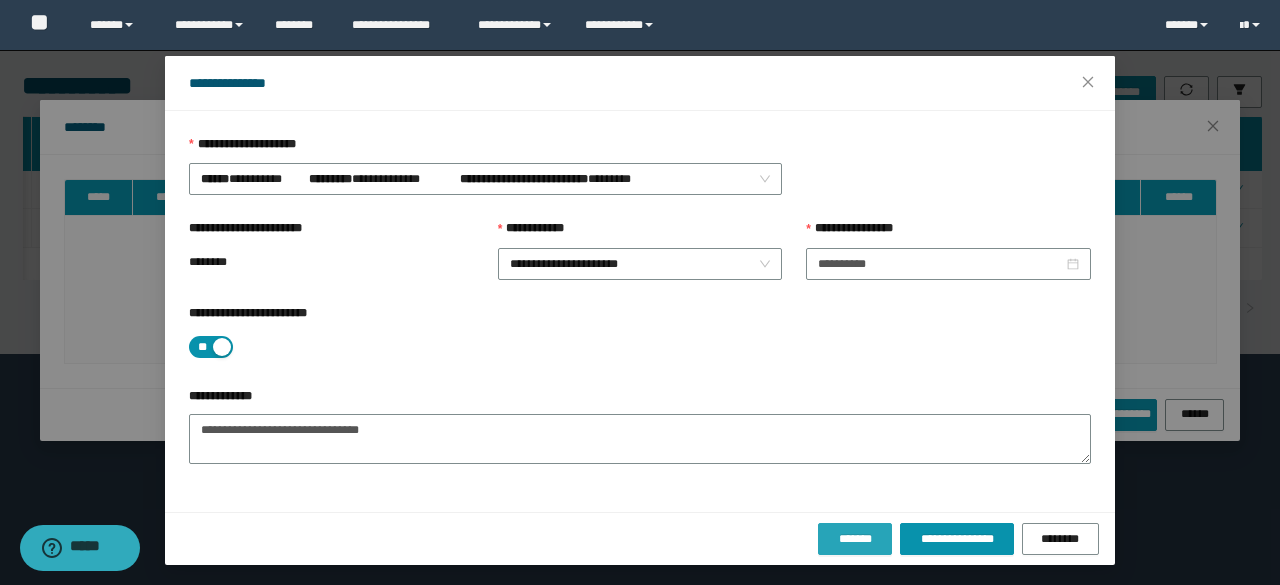 click on "*******" at bounding box center [855, 539] 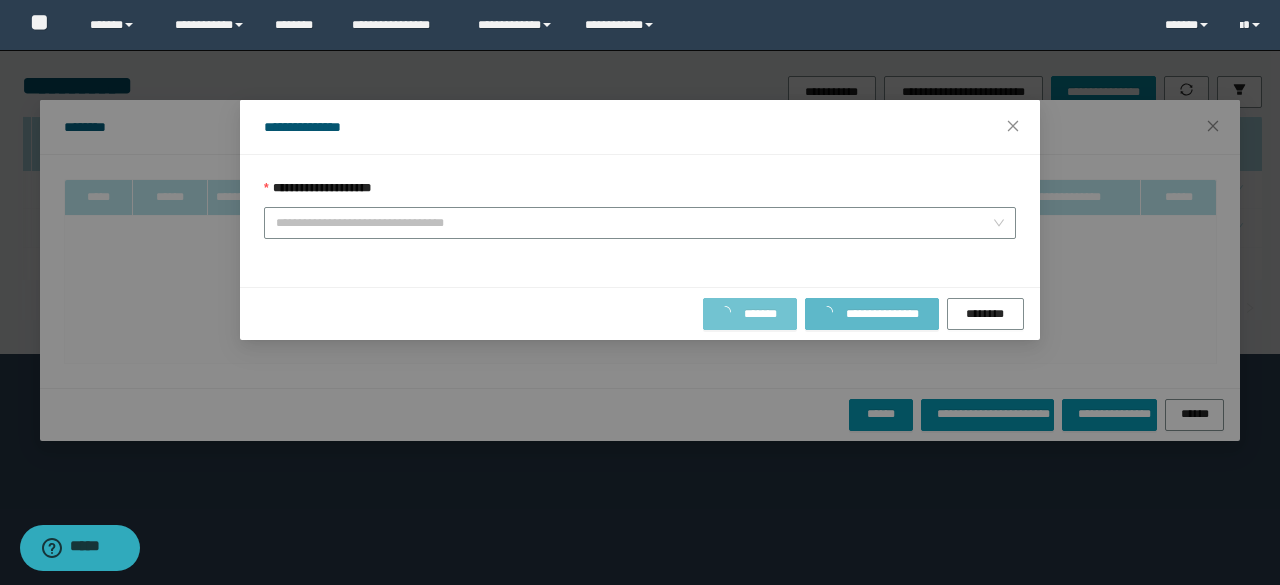scroll, scrollTop: 0, scrollLeft: 0, axis: both 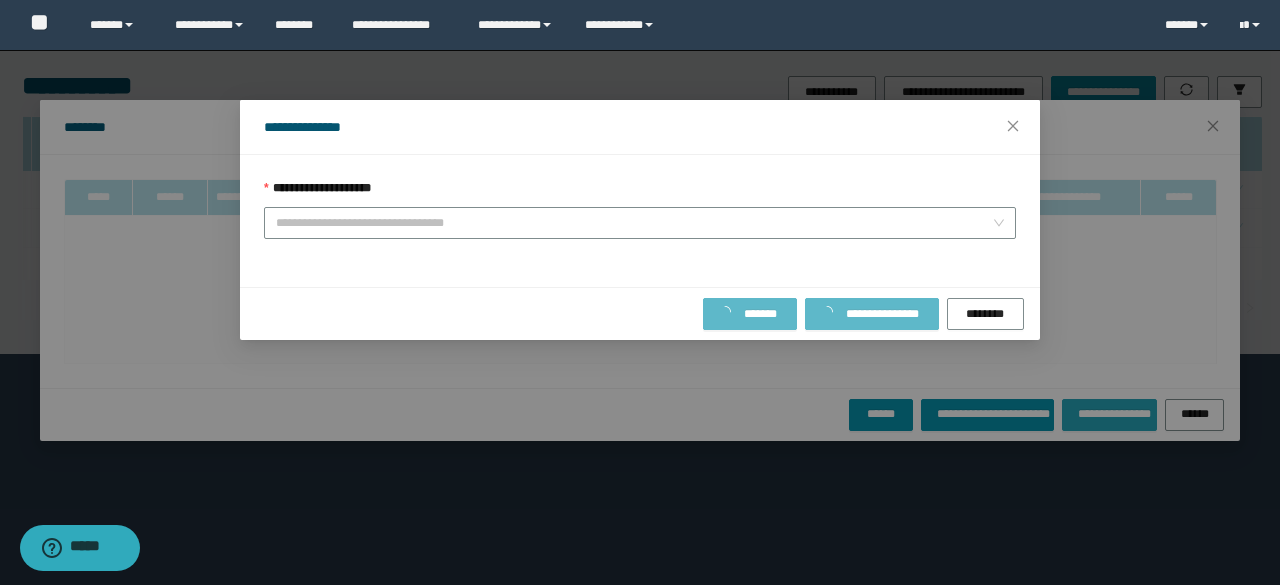 type on "**********" 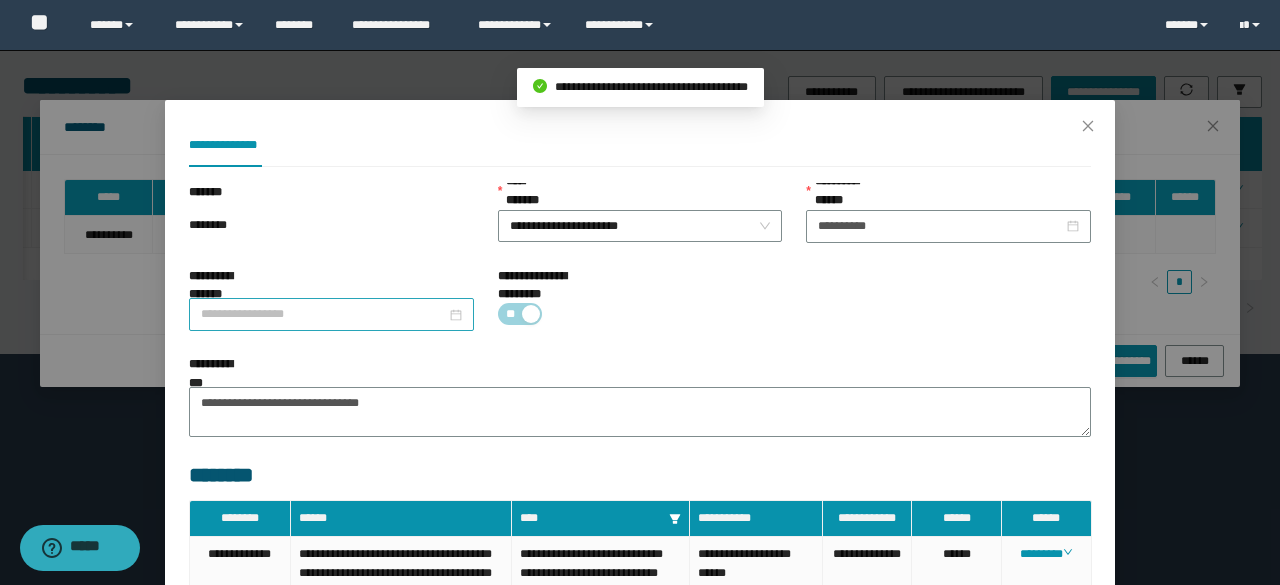 click on "**********" at bounding box center [323, 314] 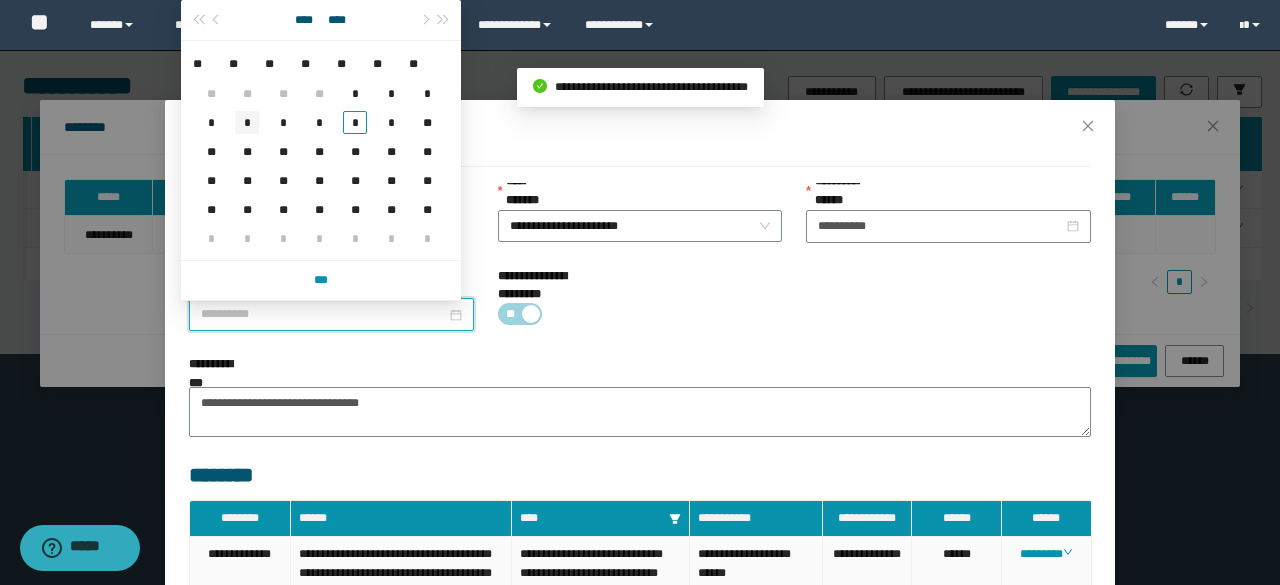 type on "**********" 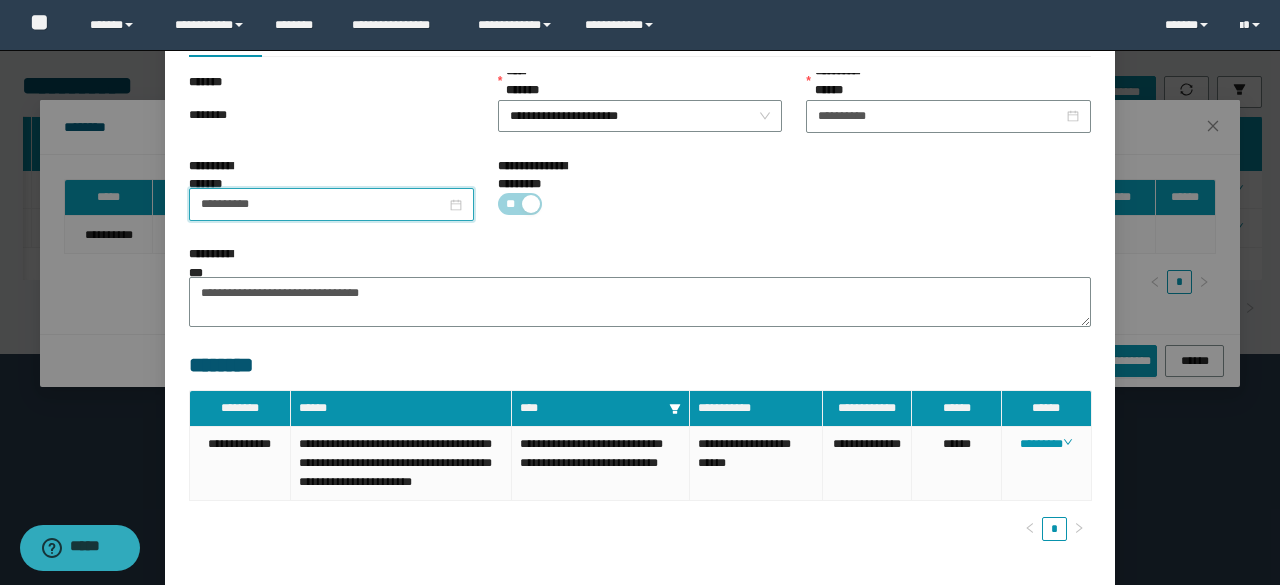scroll, scrollTop: 194, scrollLeft: 0, axis: vertical 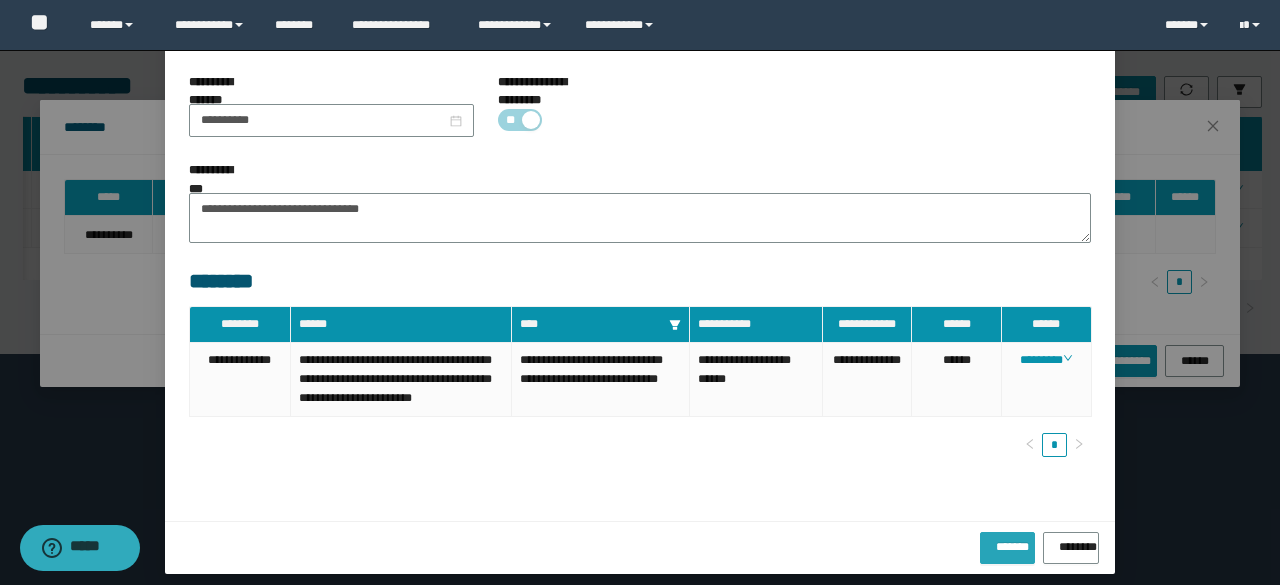 click on "*******" at bounding box center [1007, 548] 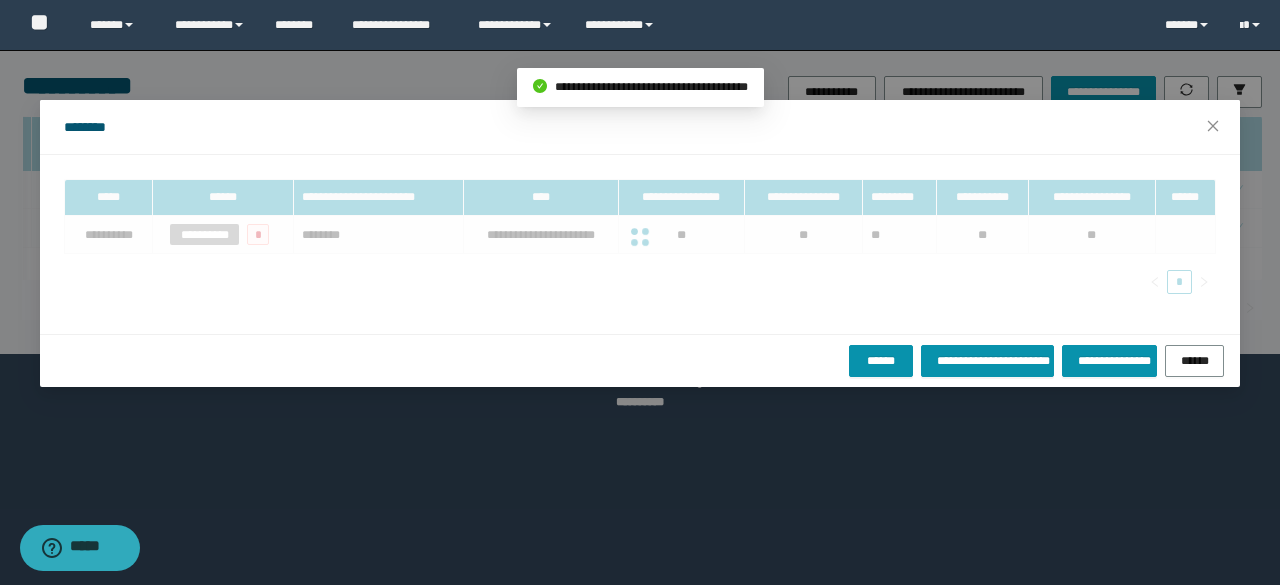 scroll, scrollTop: 94, scrollLeft: 0, axis: vertical 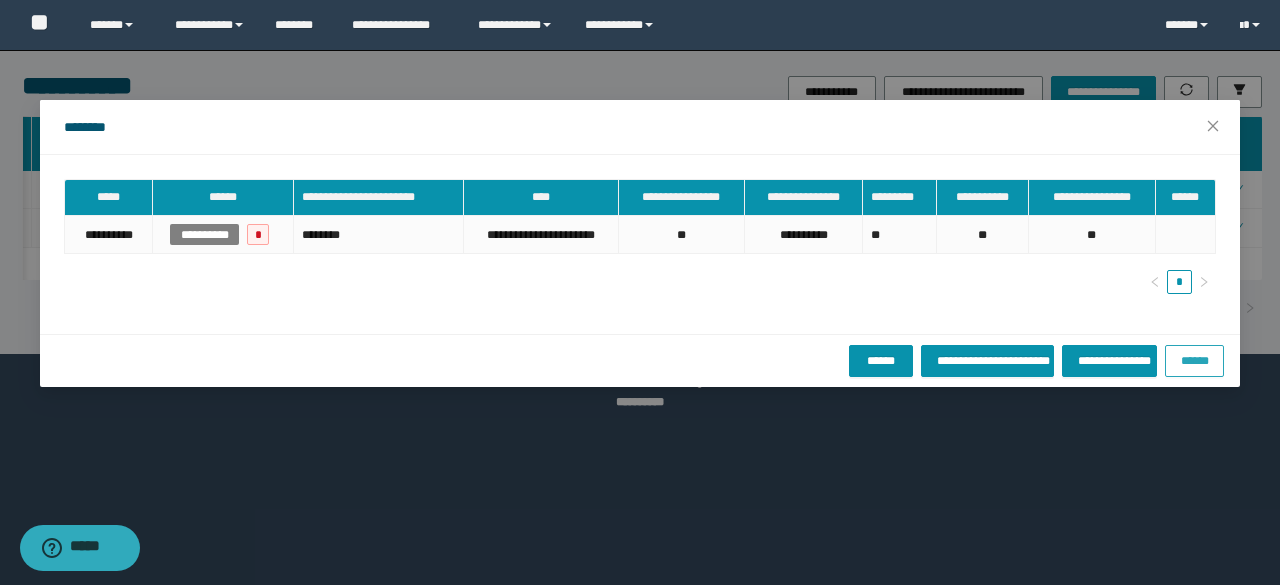 click on "******" at bounding box center (1194, 360) 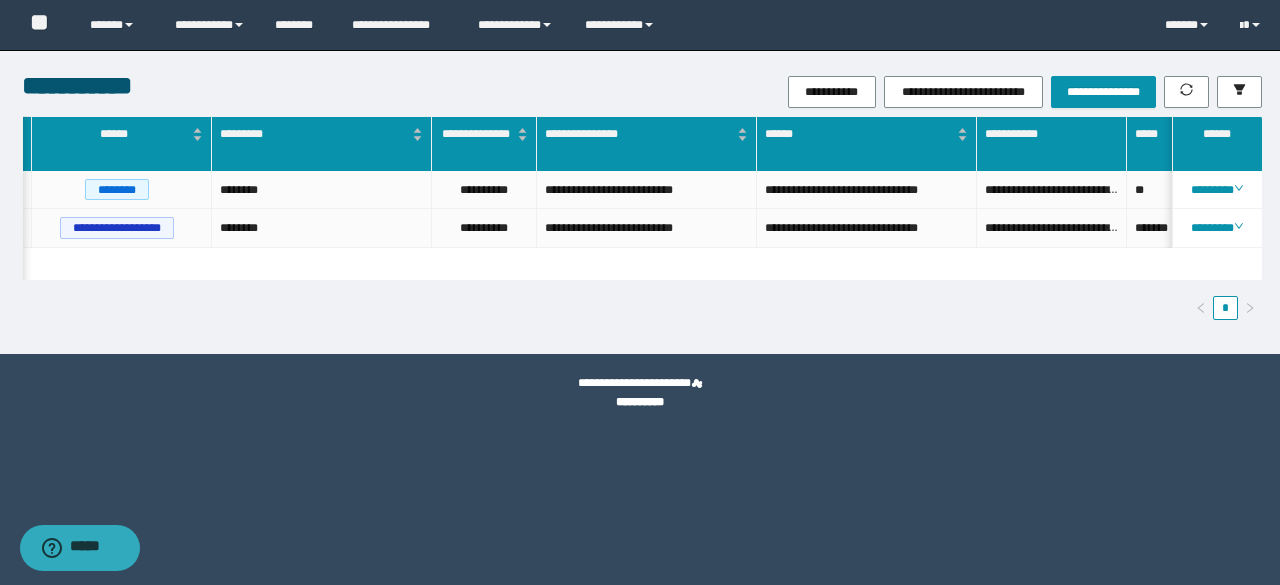 scroll, scrollTop: 0, scrollLeft: 241, axis: horizontal 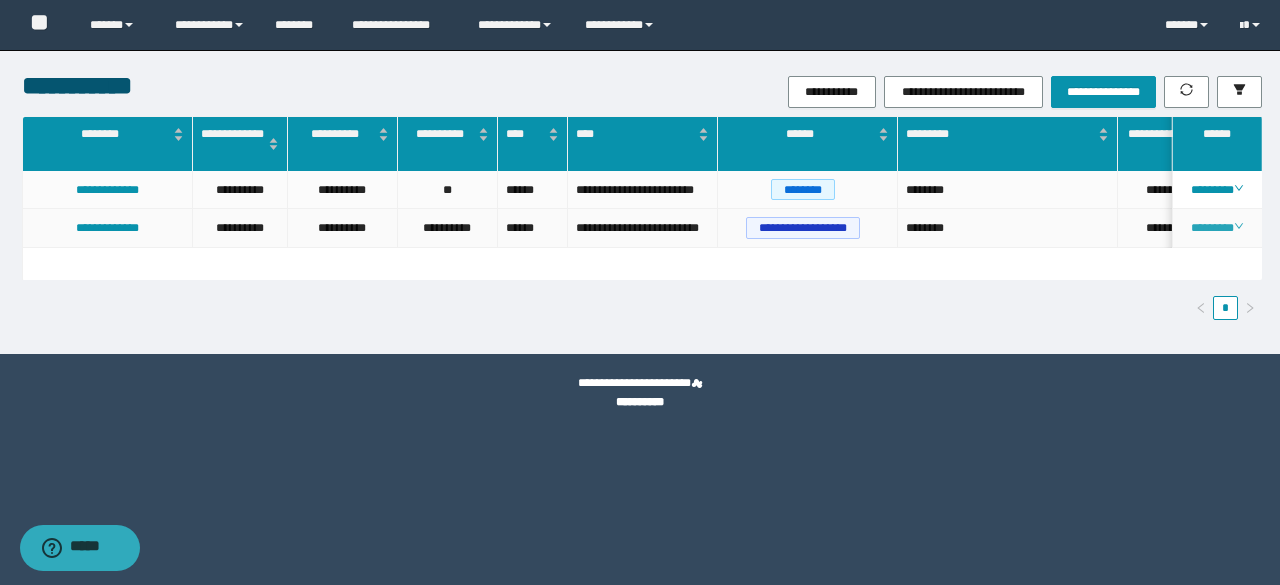 click on "********" at bounding box center (1216, 228) 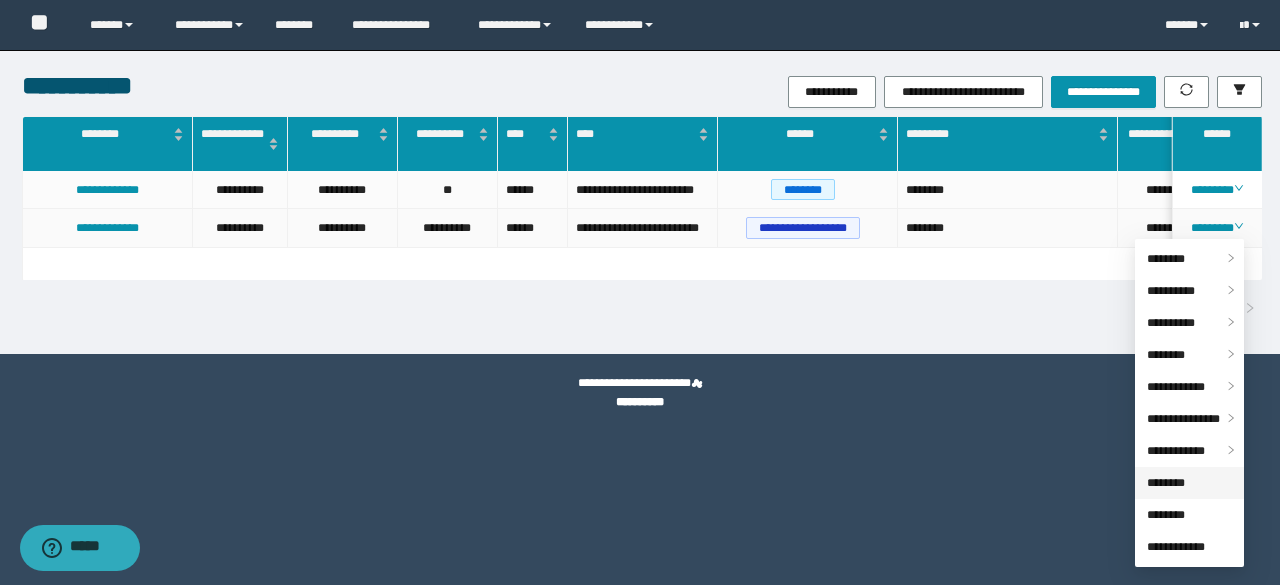 click on "********" at bounding box center (1166, 483) 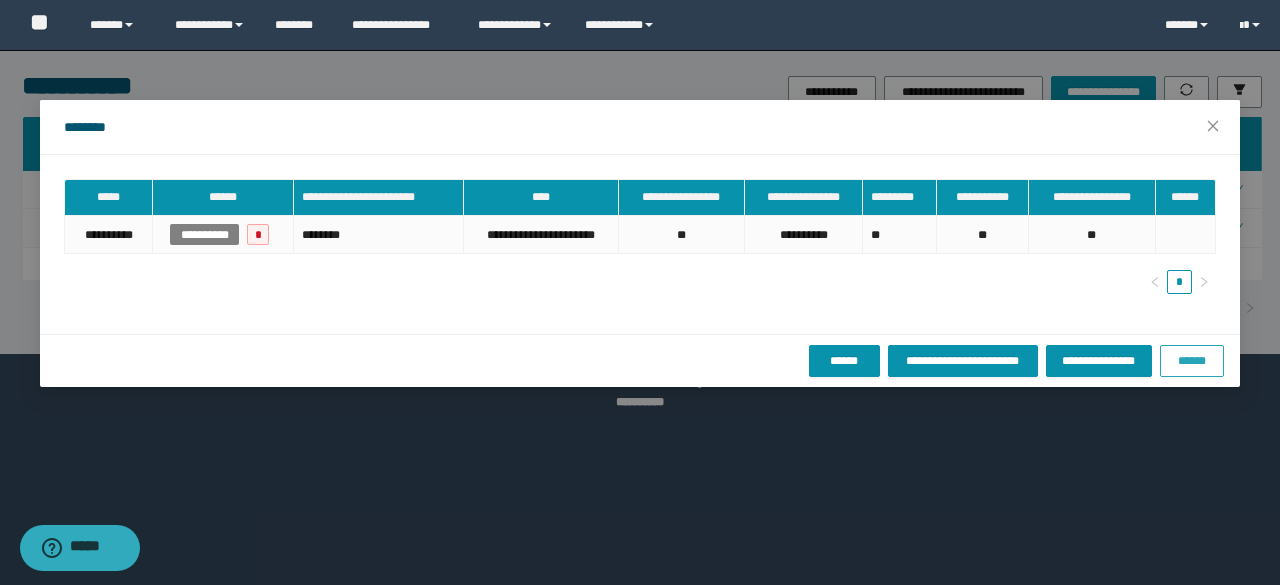 click on "******" at bounding box center [1192, 361] 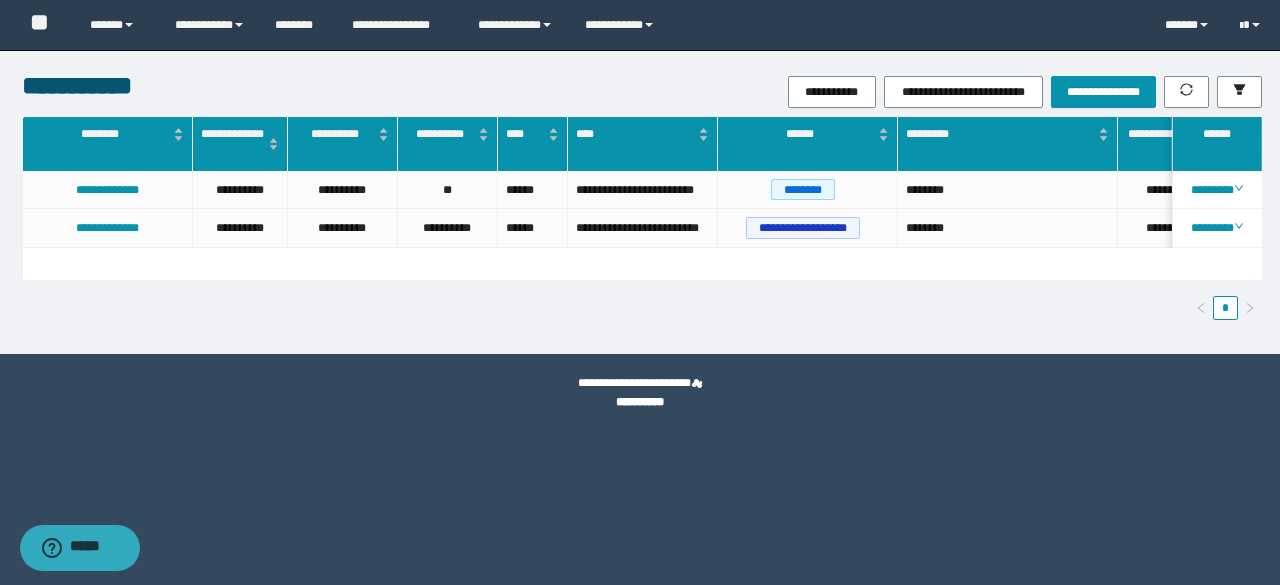 scroll, scrollTop: 0, scrollLeft: 202, axis: horizontal 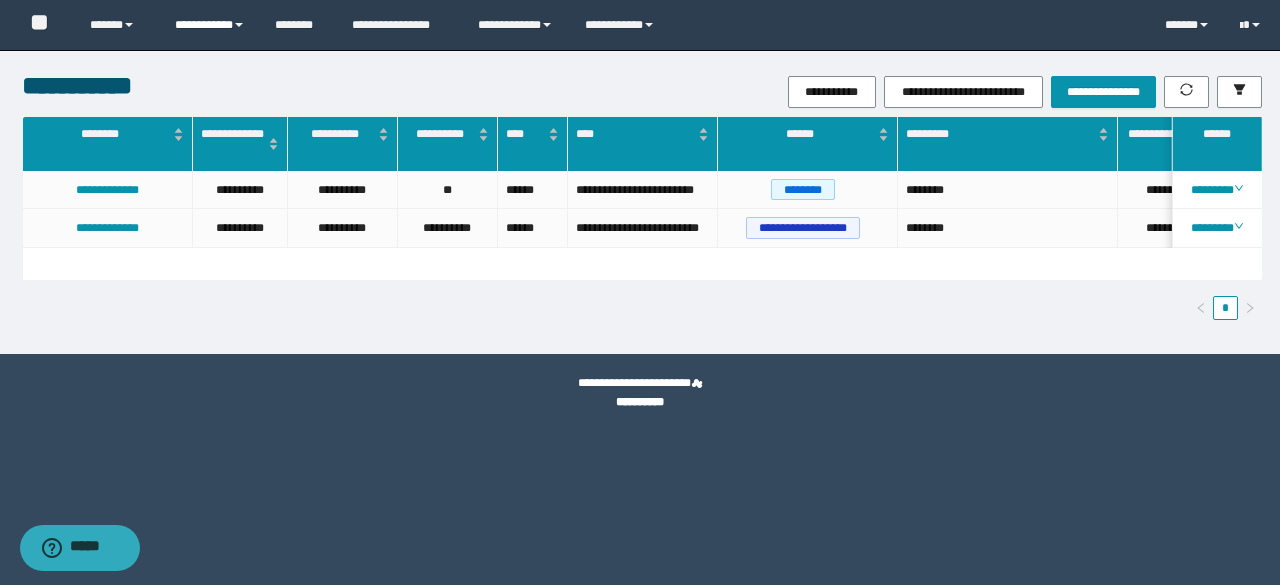 click on "**********" at bounding box center (210, 25) 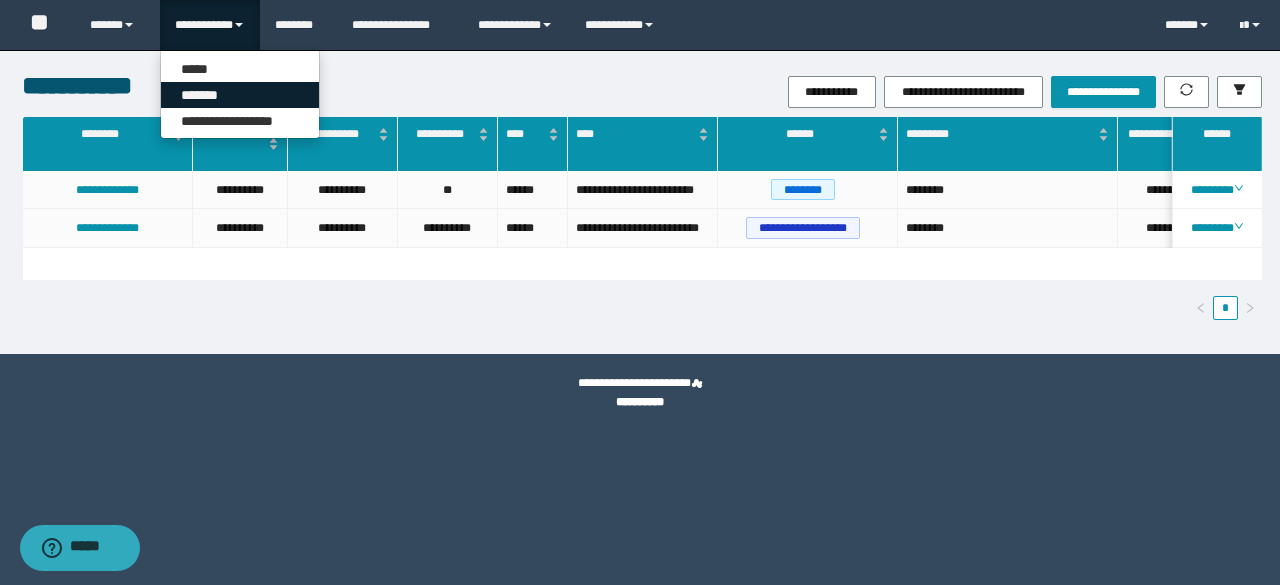 click on "*******" at bounding box center [240, 95] 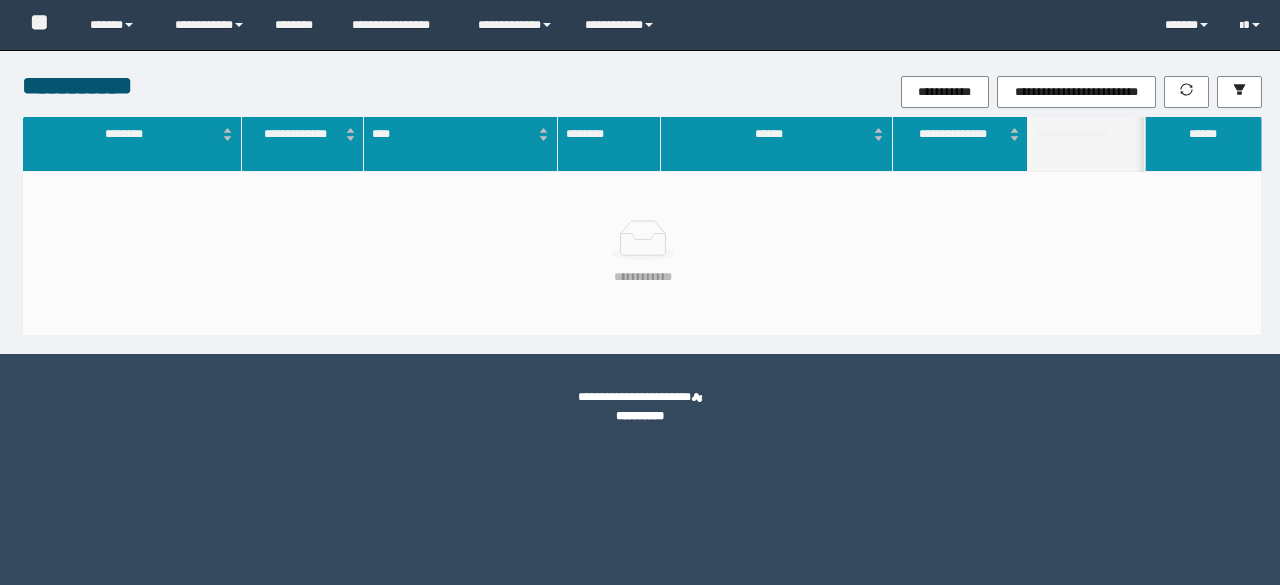 scroll, scrollTop: 0, scrollLeft: 0, axis: both 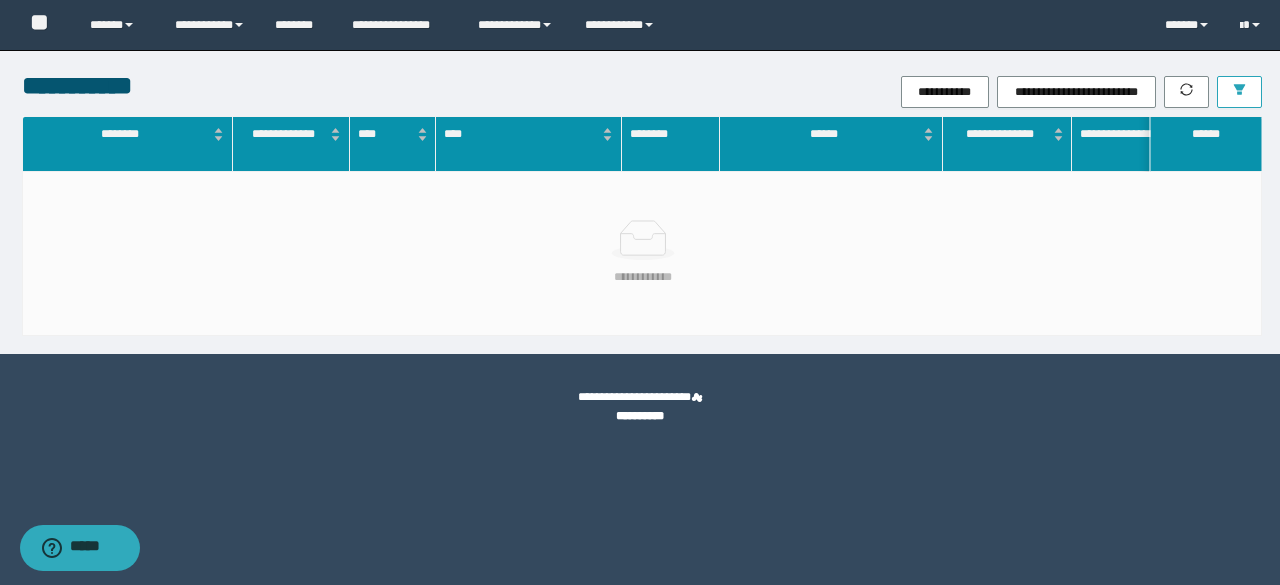 click at bounding box center [1239, 91] 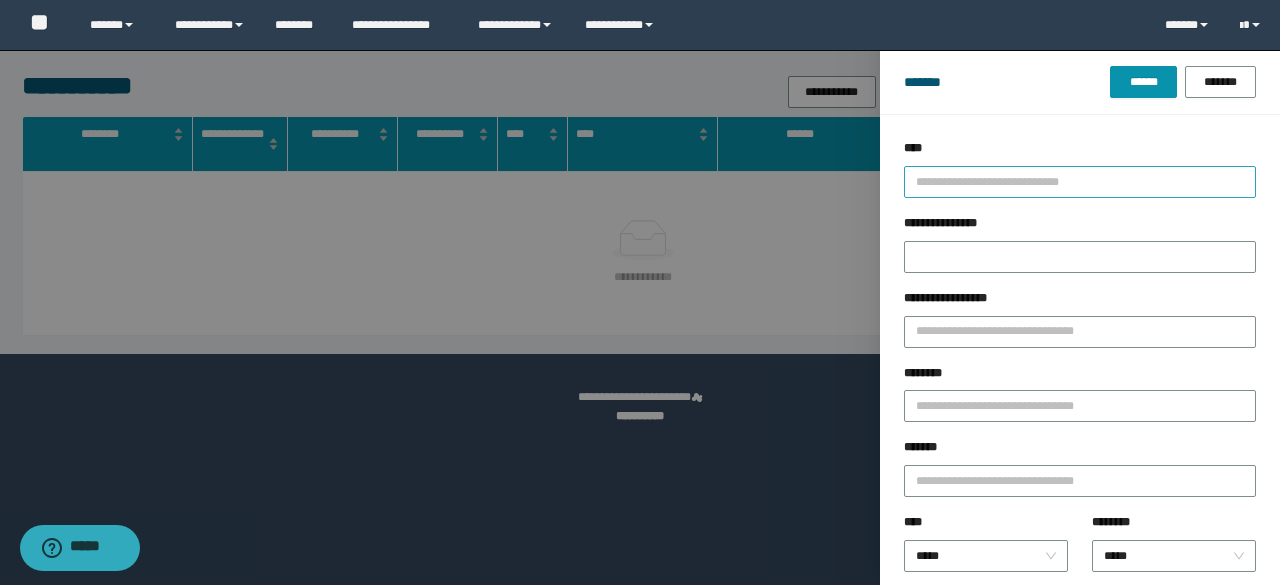 click at bounding box center (1071, 181) 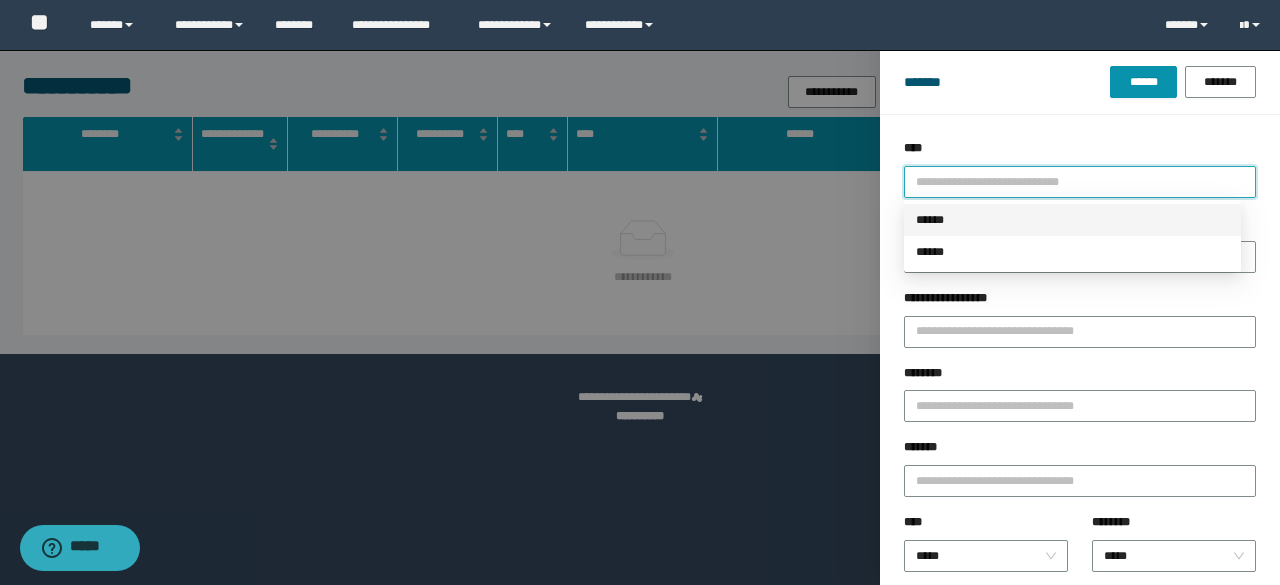 click on "******" at bounding box center [1072, 220] 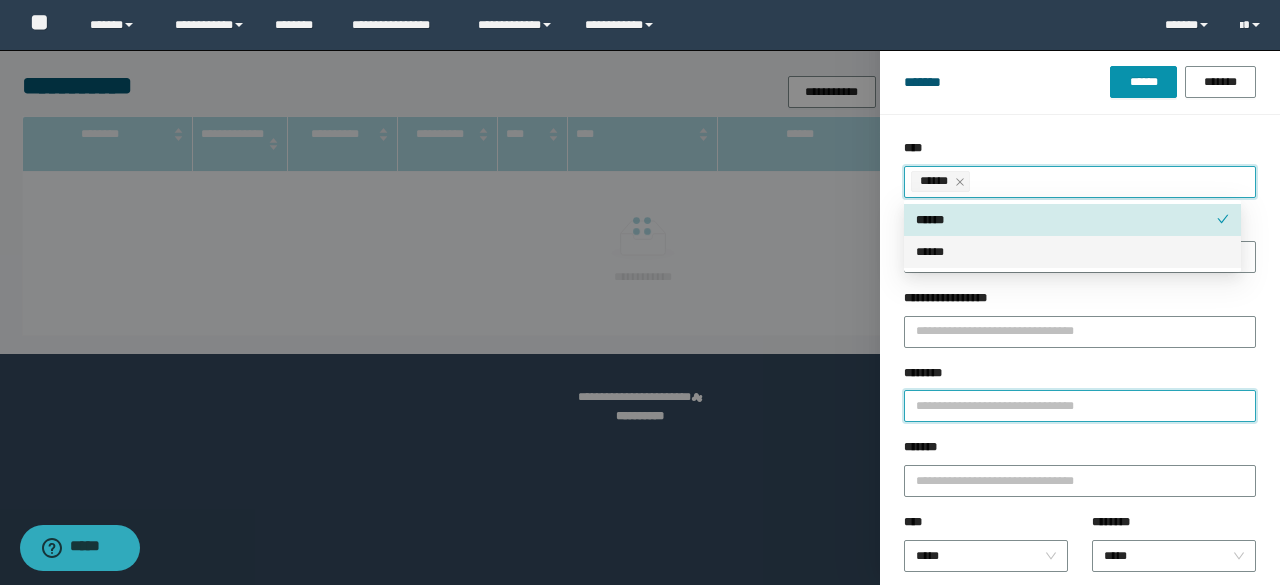 click on "********" at bounding box center [1080, 406] 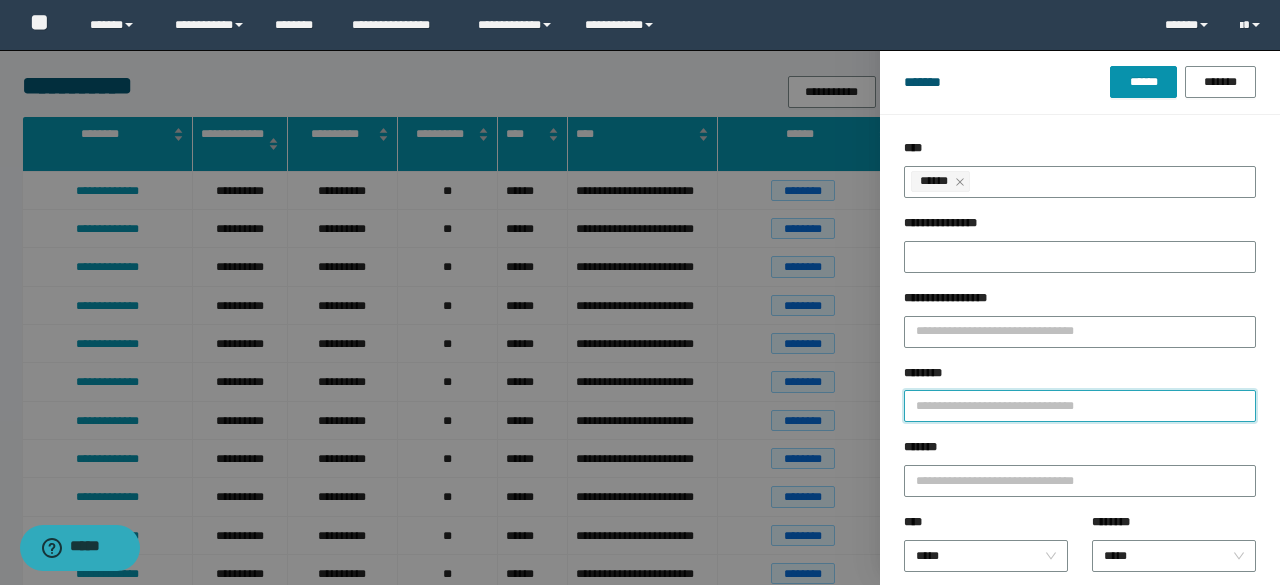 paste on "********" 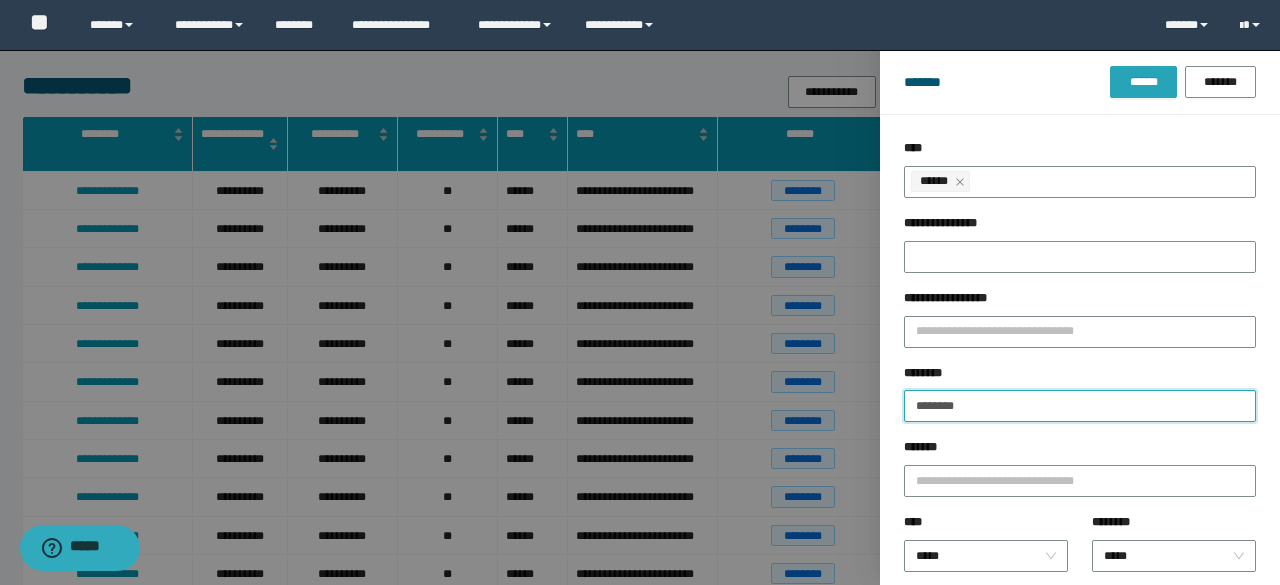 type on "********" 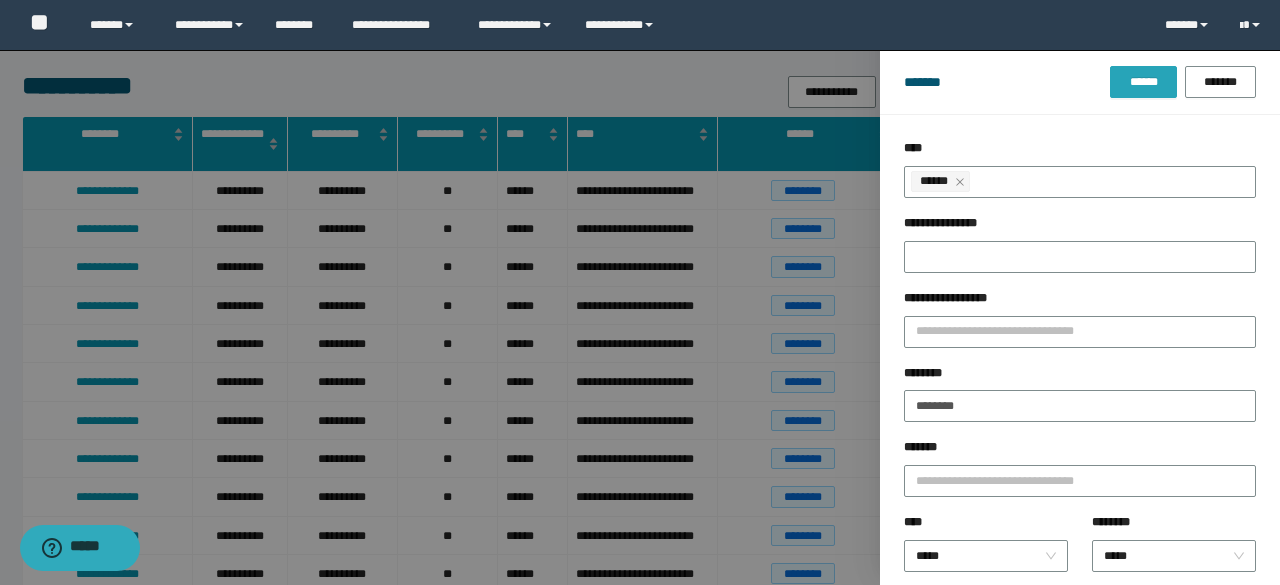 click on "******" at bounding box center [1143, 82] 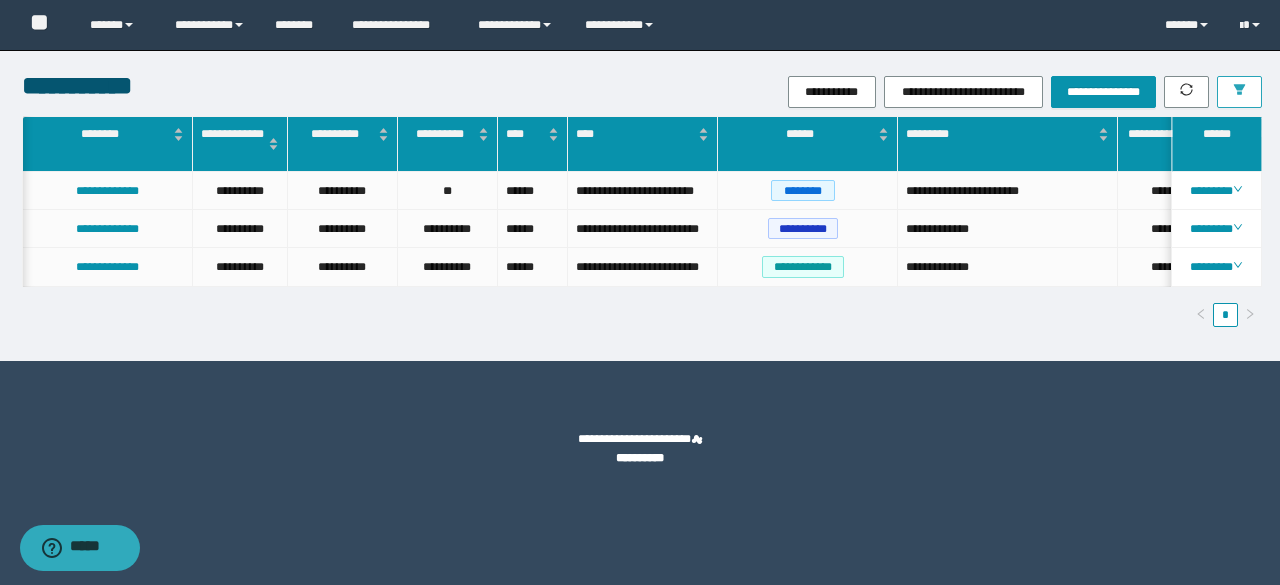 scroll, scrollTop: 0, scrollLeft: 98, axis: horizontal 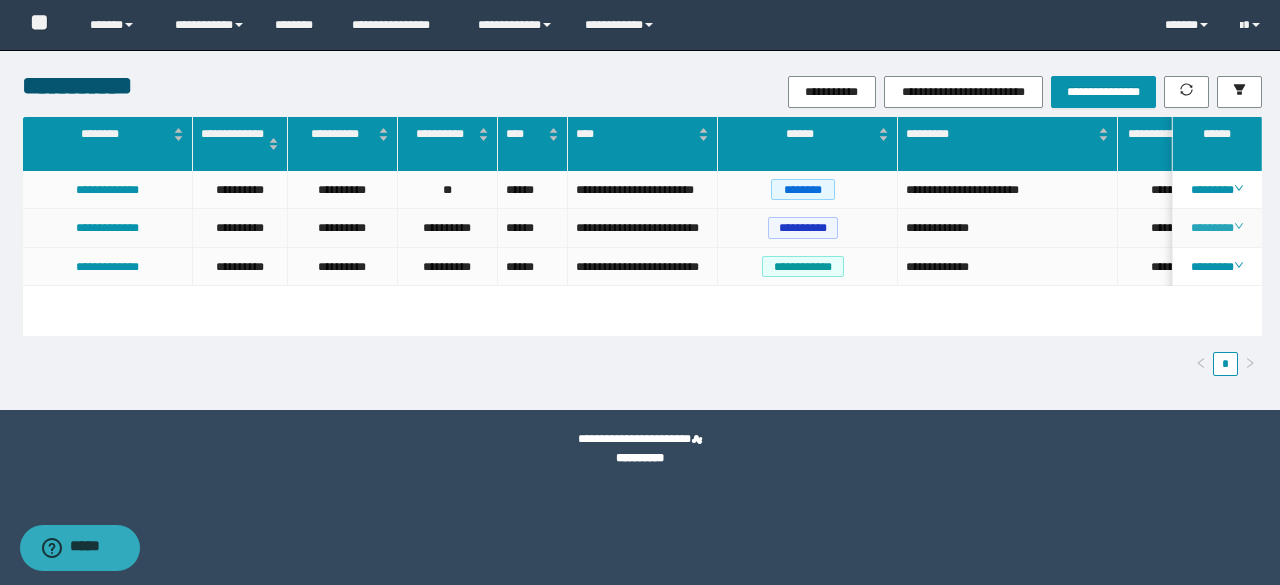 click on "********" at bounding box center [1216, 228] 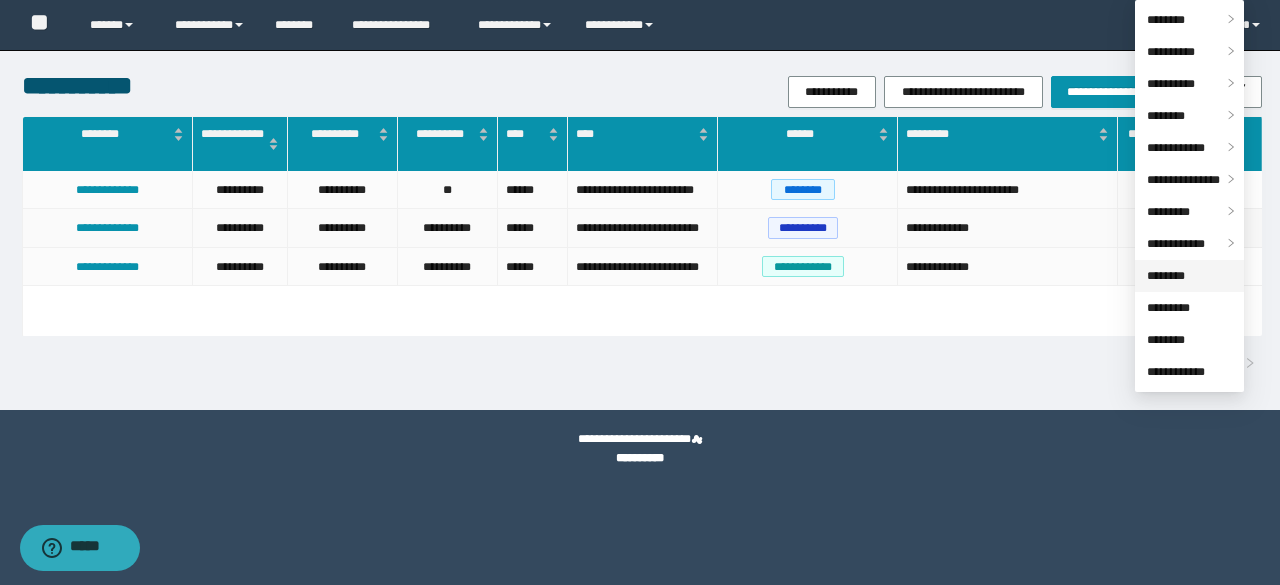 click on "********" at bounding box center (1166, 276) 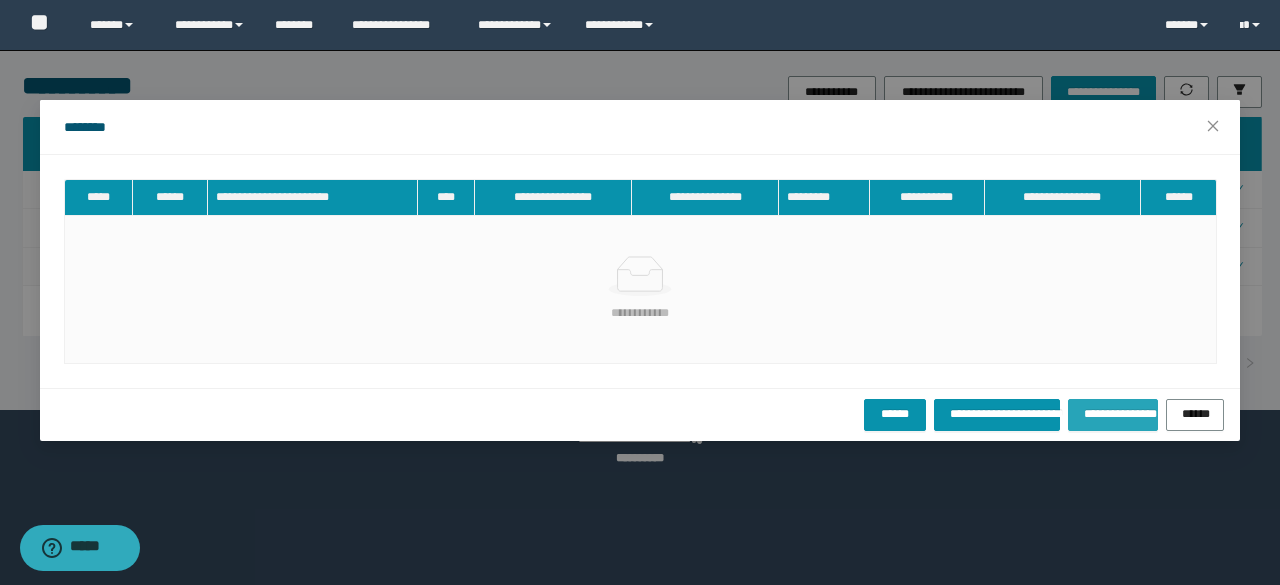 click on "**********" at bounding box center [1113, 412] 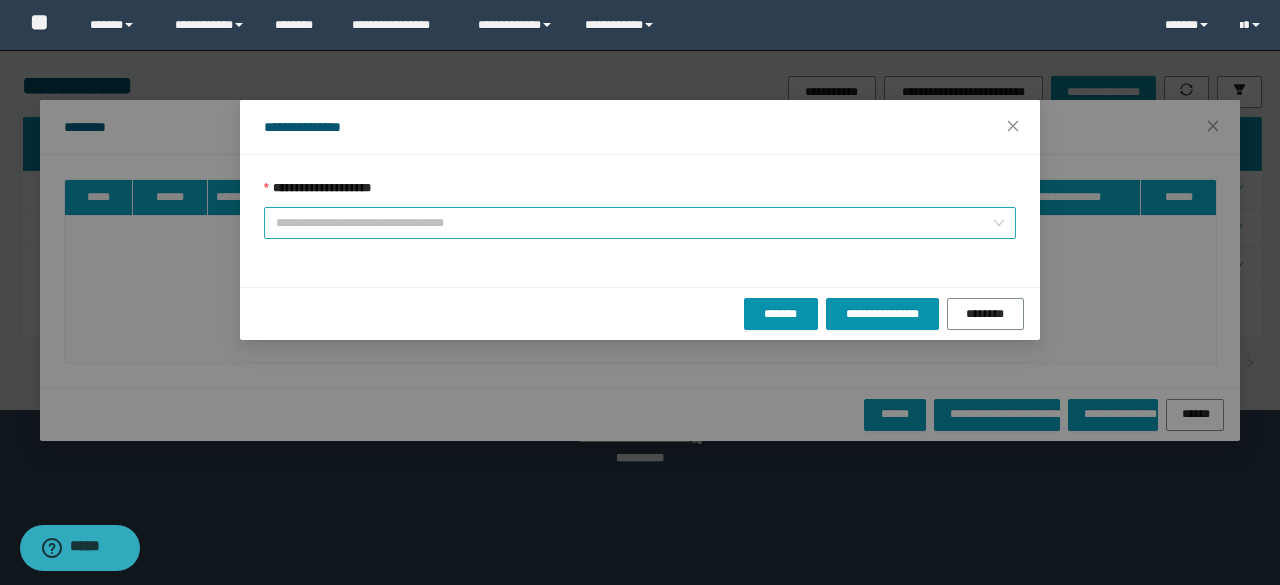 click on "**********" at bounding box center (634, 223) 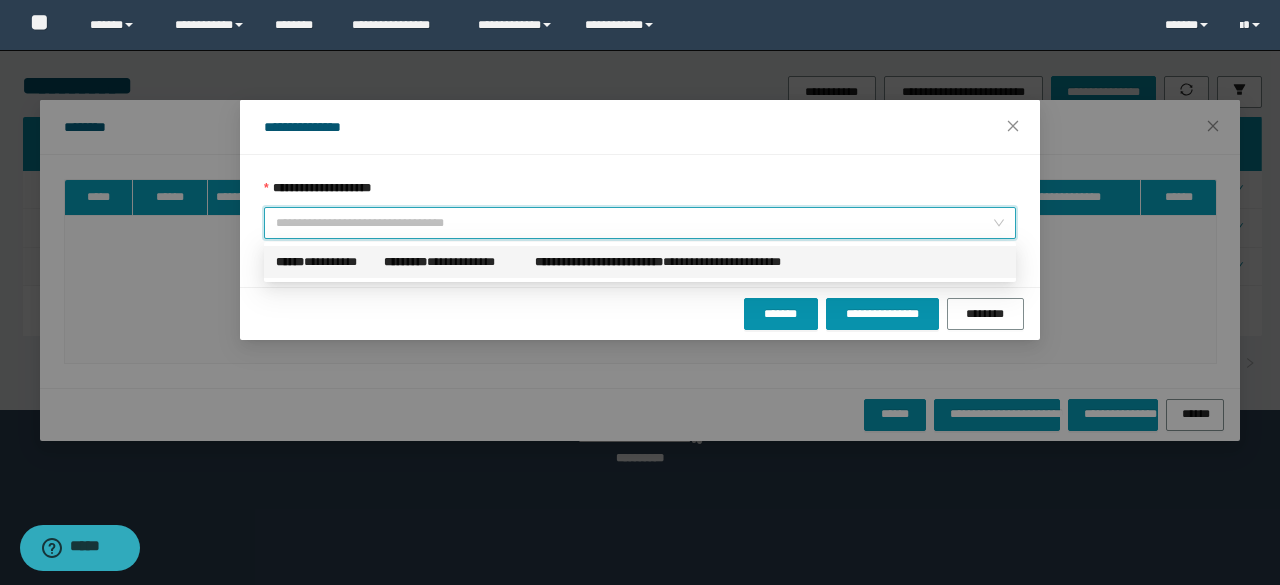 click on "******" at bounding box center [290, 262] 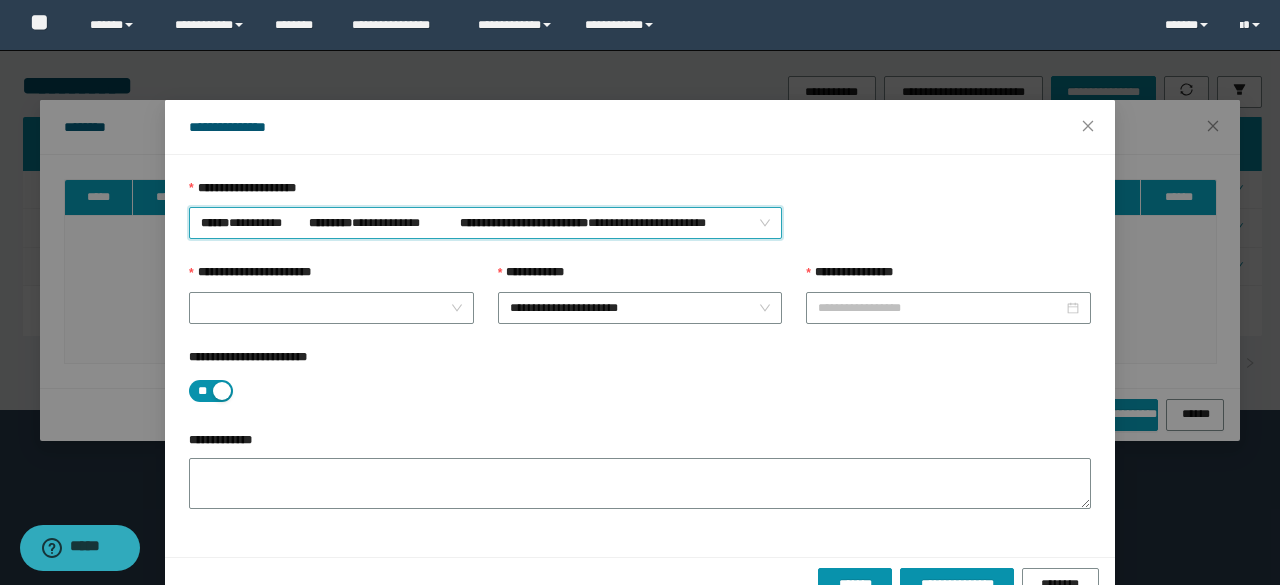 type on "**********" 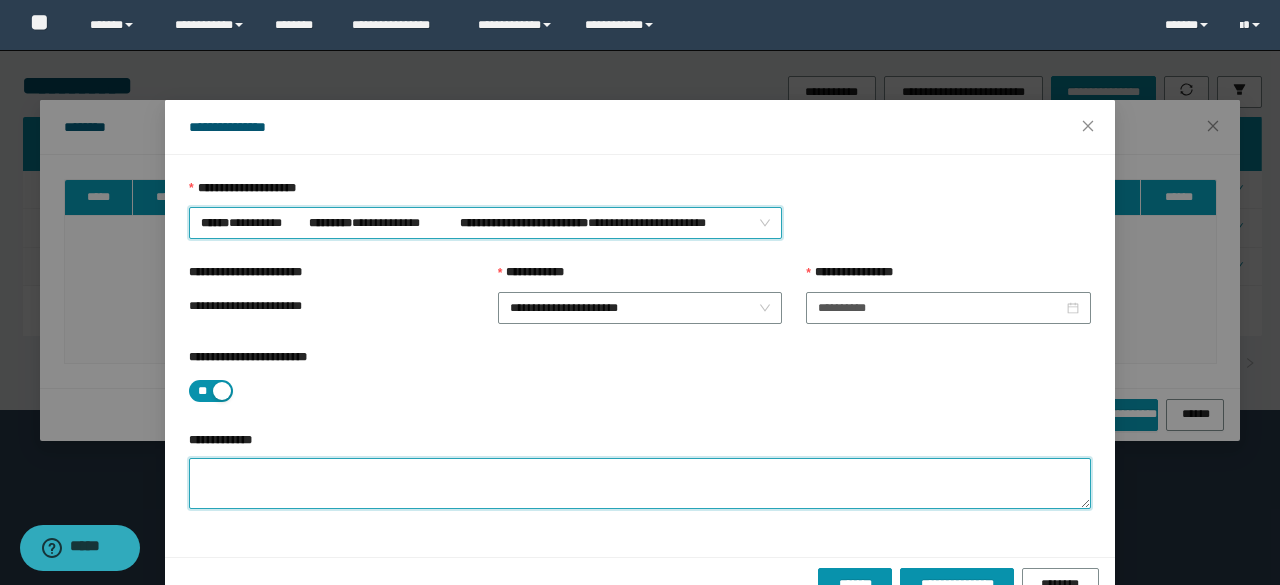 click on "**********" at bounding box center [640, 483] 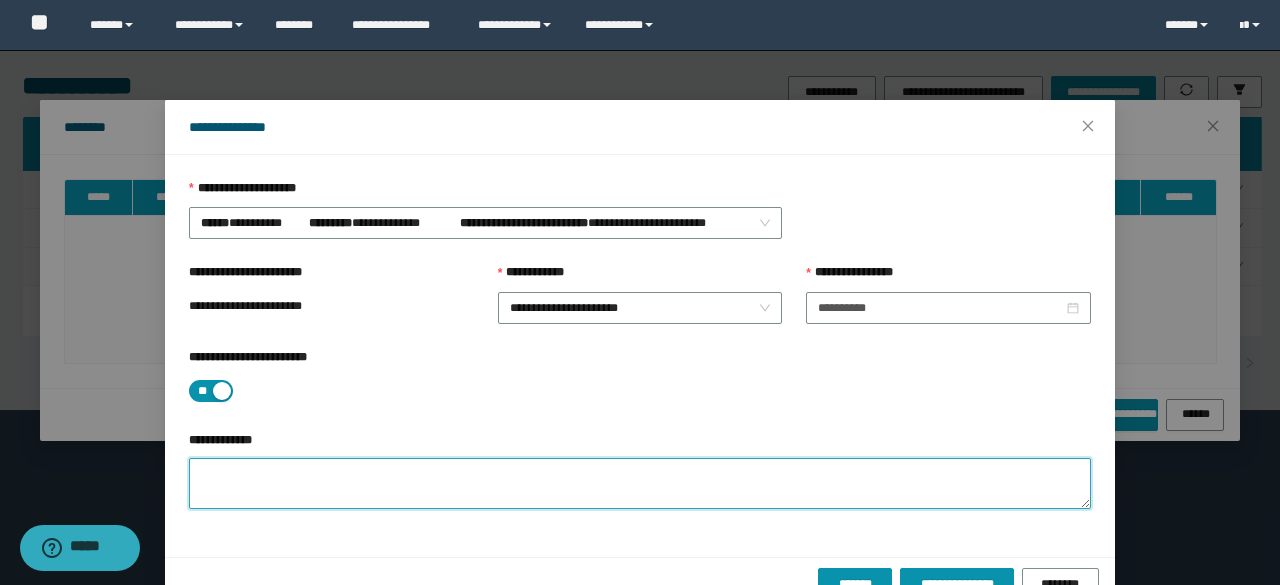 paste on "********" 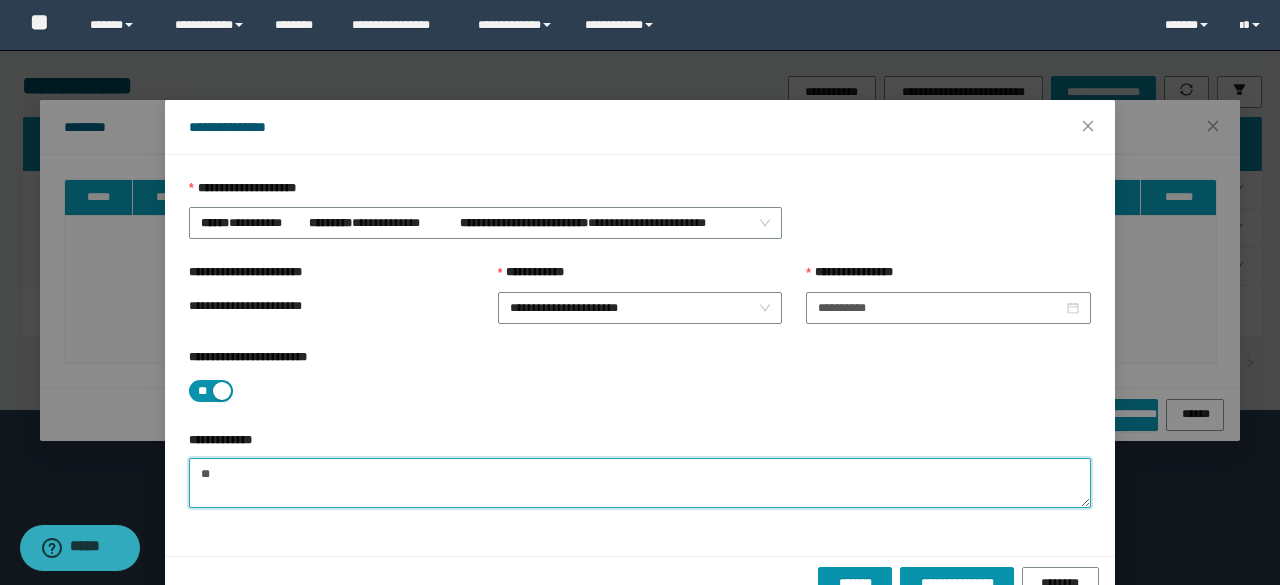 type on "*" 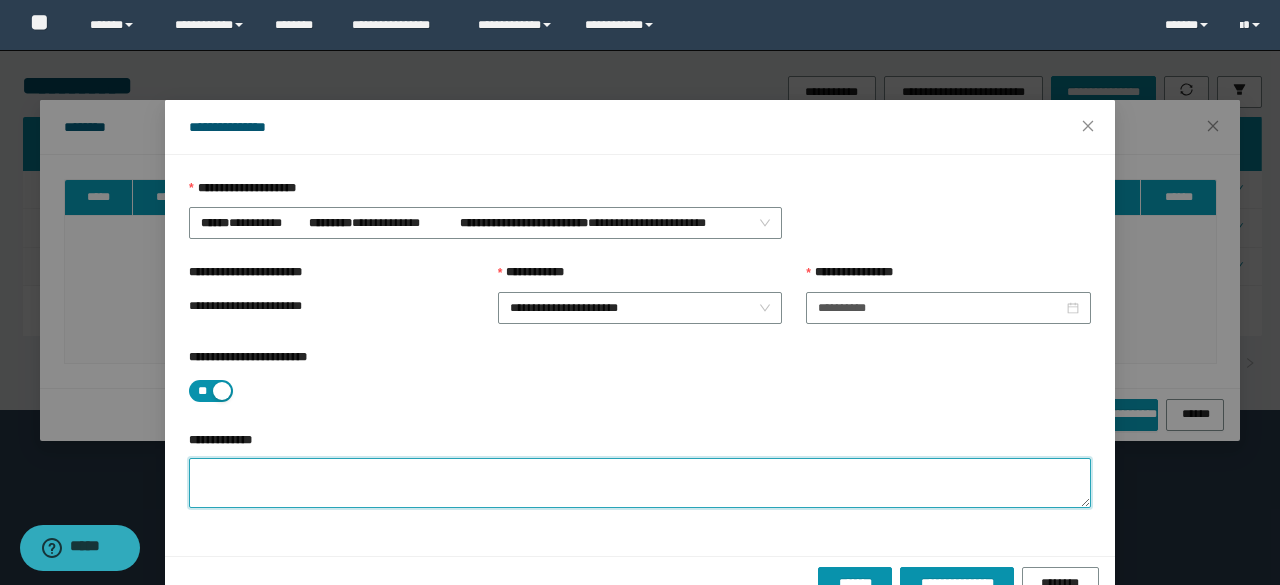 paste on "**********" 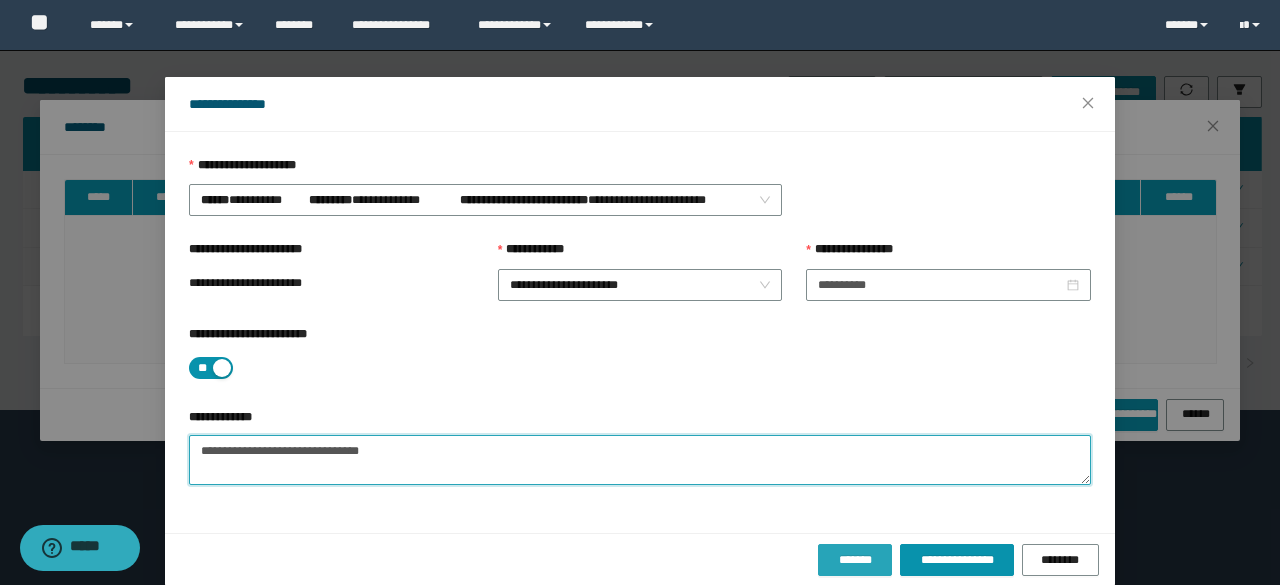 scroll, scrollTop: 44, scrollLeft: 0, axis: vertical 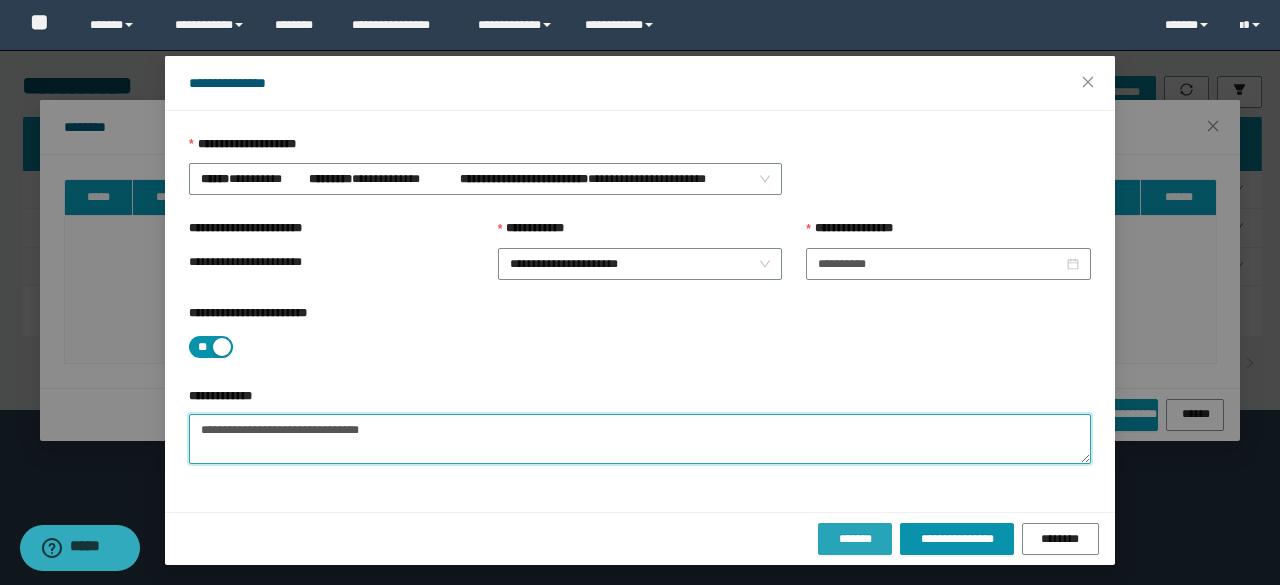 type on "**********" 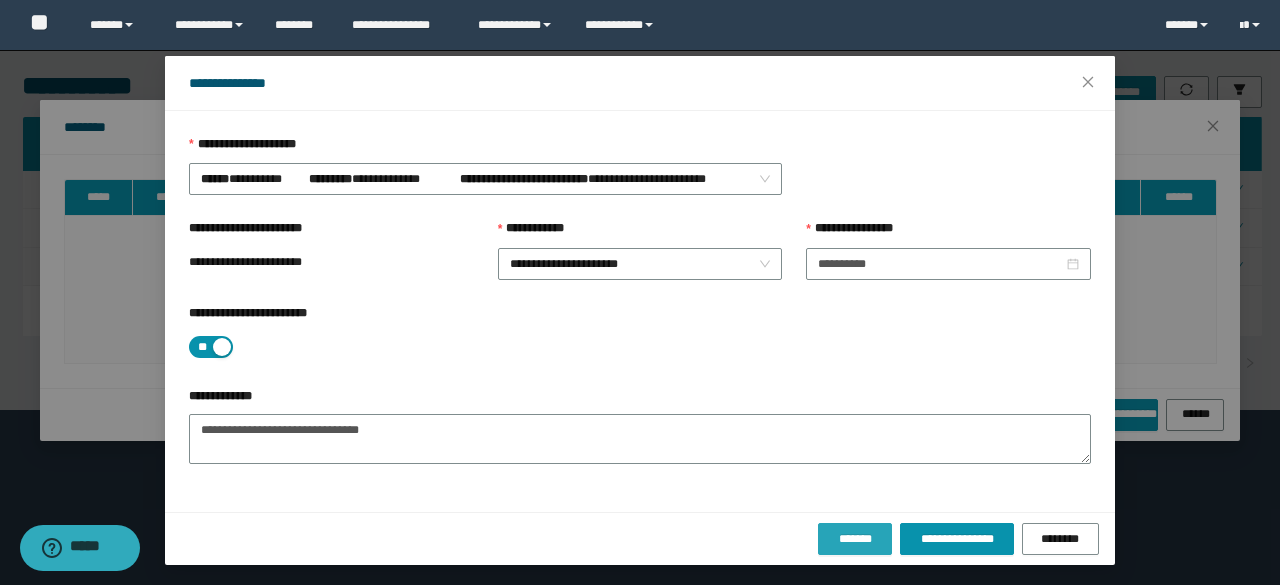 click on "*******" at bounding box center [855, 539] 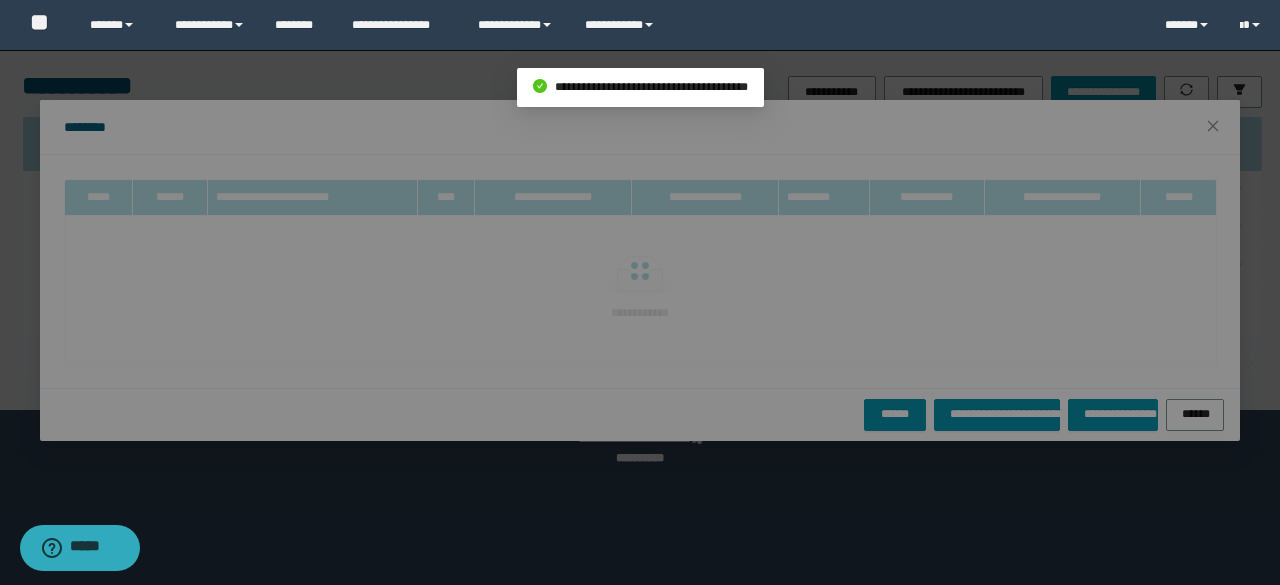 scroll, scrollTop: 0, scrollLeft: 0, axis: both 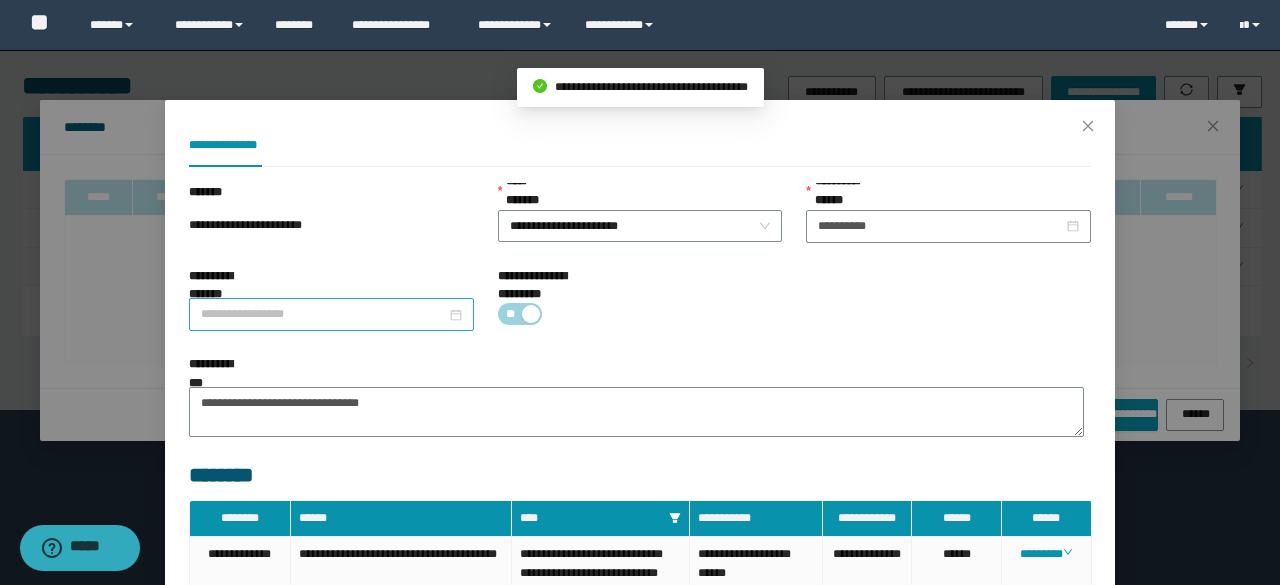 click on "**********" at bounding box center (323, 314) 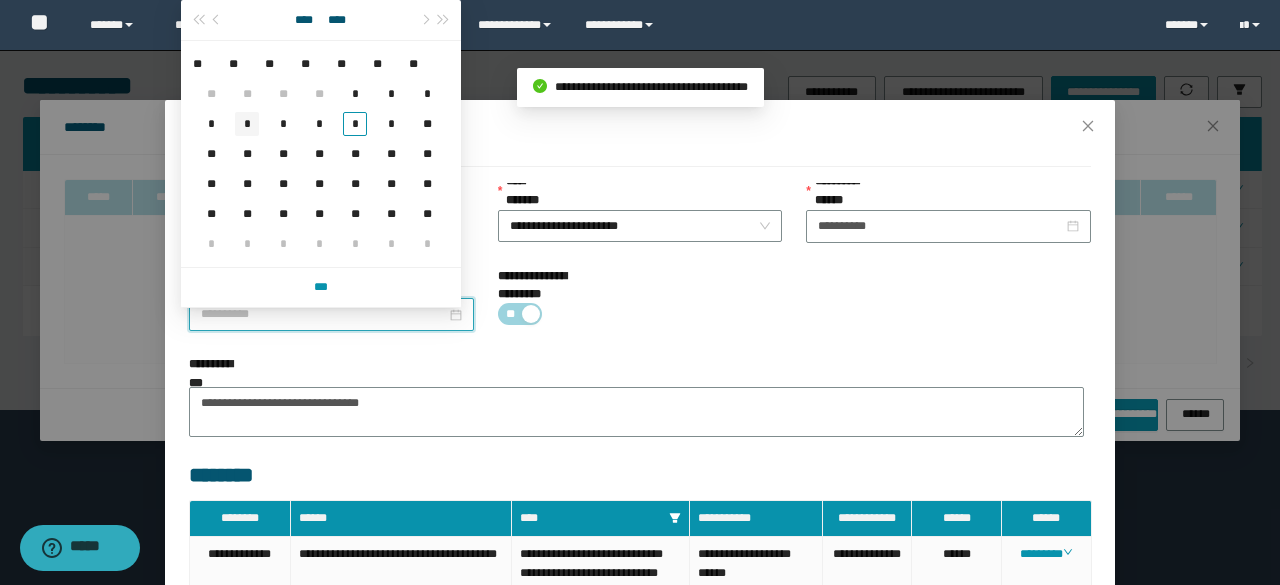 type on "**********" 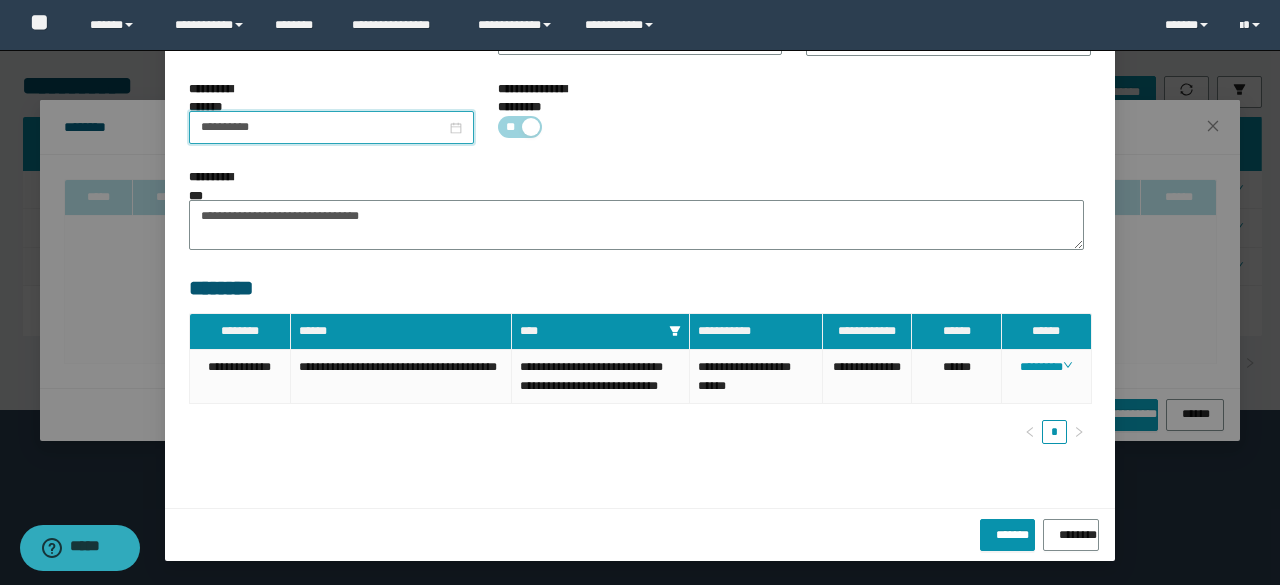 scroll, scrollTop: 194, scrollLeft: 0, axis: vertical 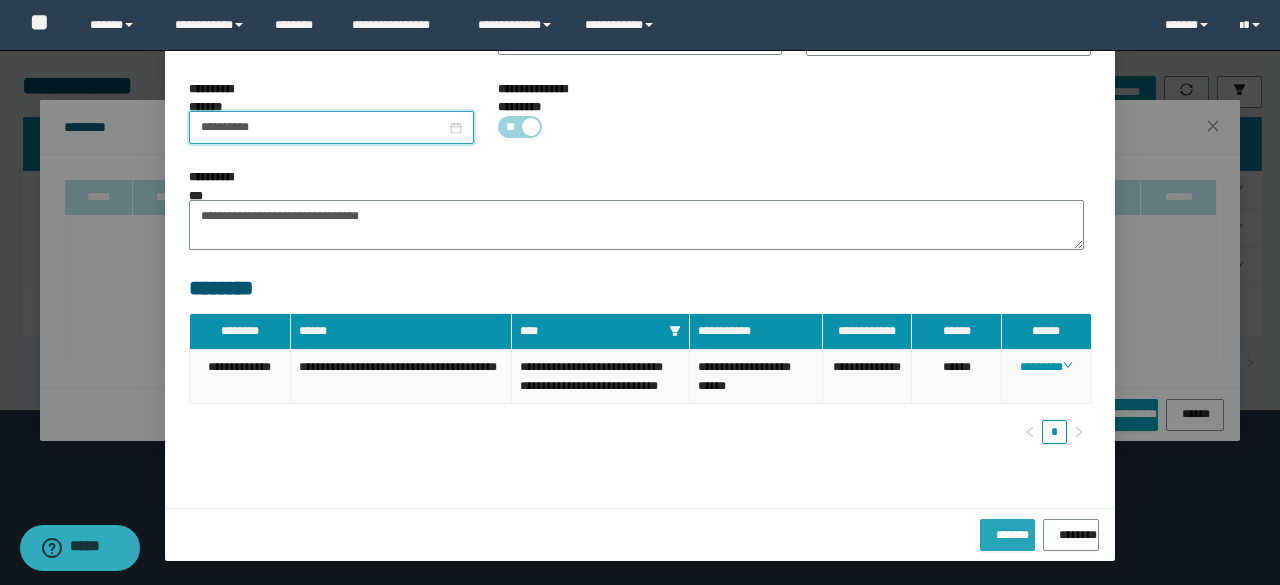 click on "*******" at bounding box center [1007, 531] 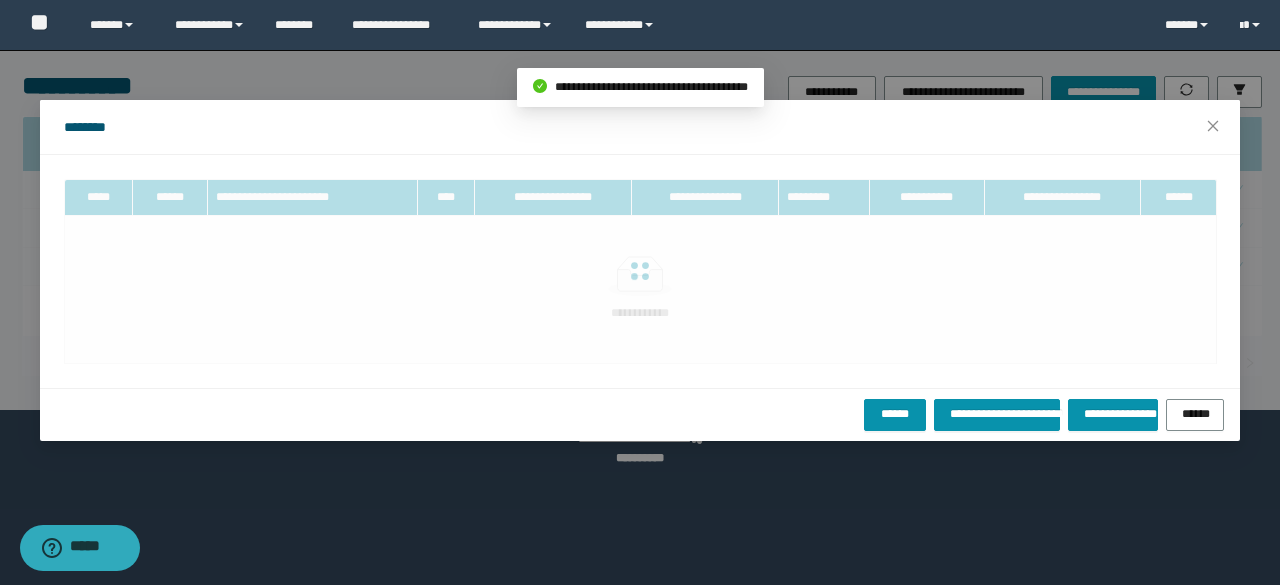 scroll, scrollTop: 94, scrollLeft: 0, axis: vertical 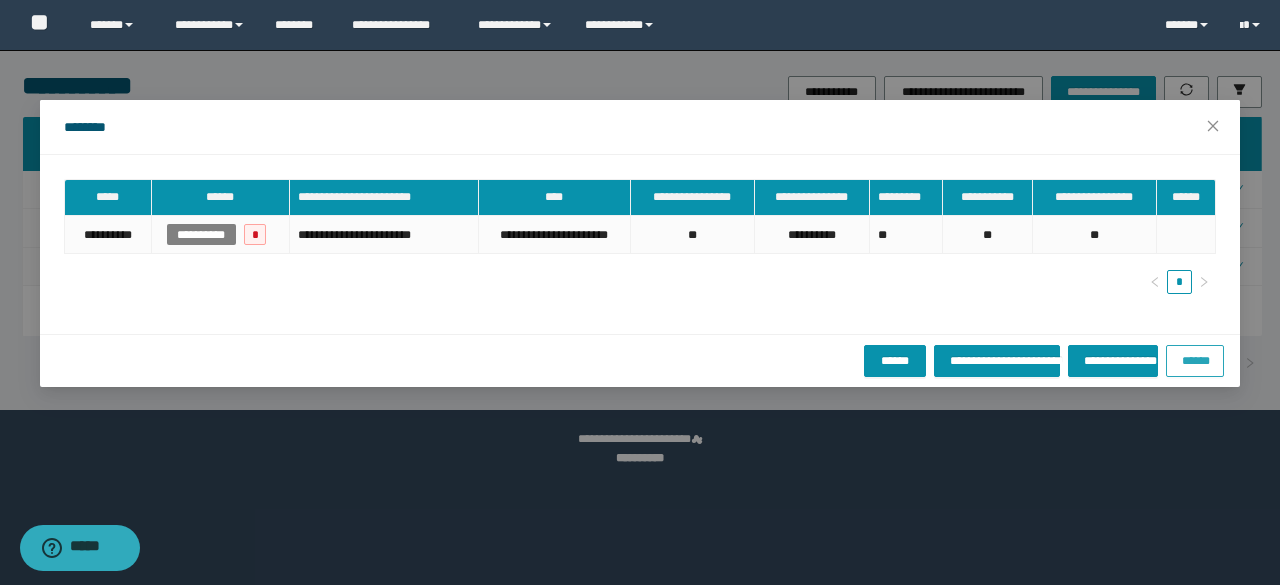 click on "******" at bounding box center (1195, 359) 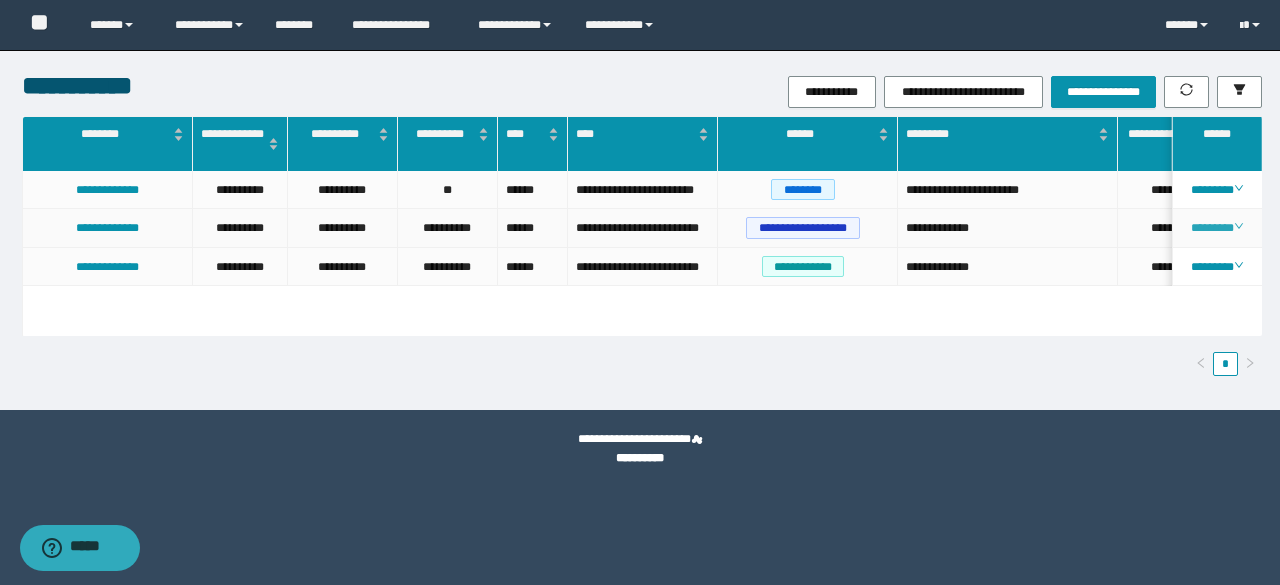 click on "********" at bounding box center (1216, 228) 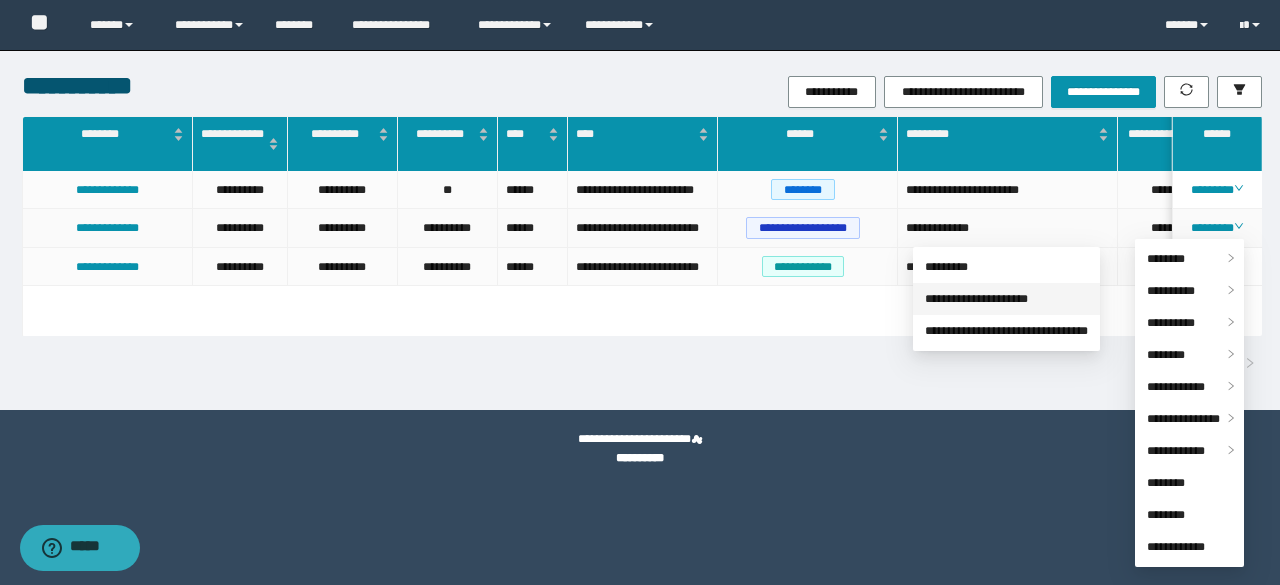 click on "**********" at bounding box center [976, 299] 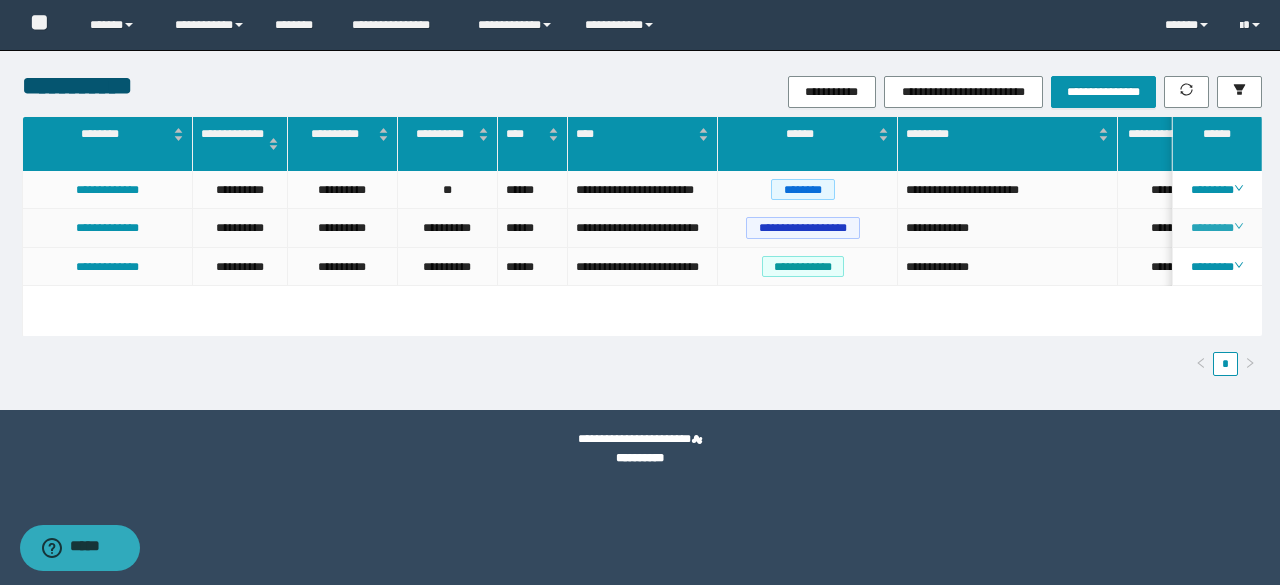 click on "********" at bounding box center (1216, 228) 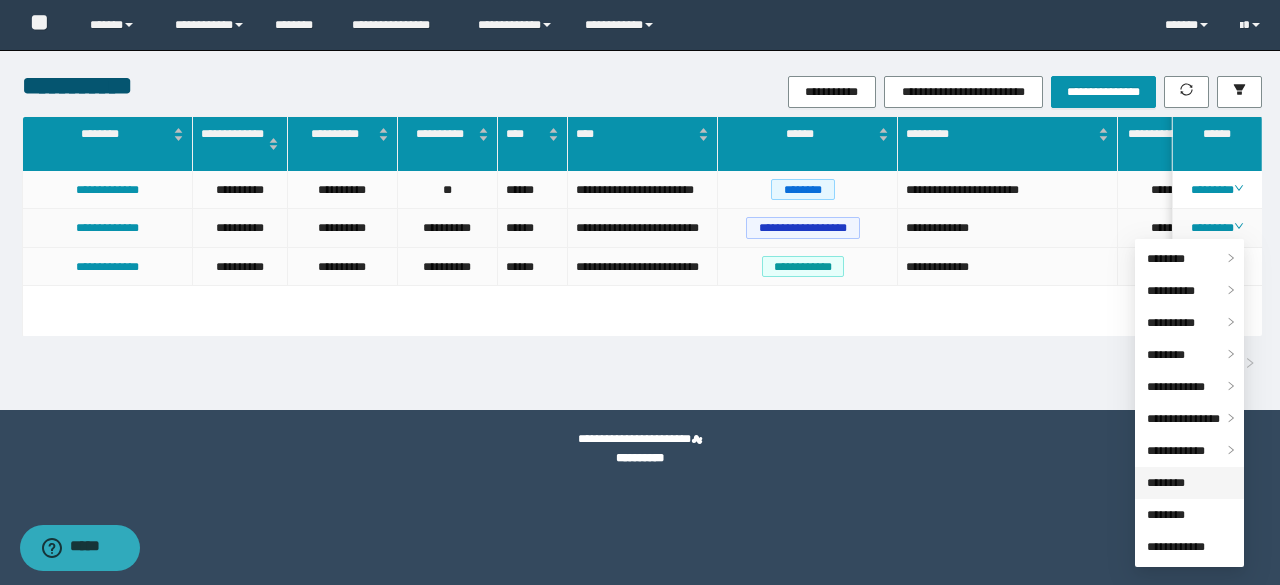 click on "********" at bounding box center (1166, 483) 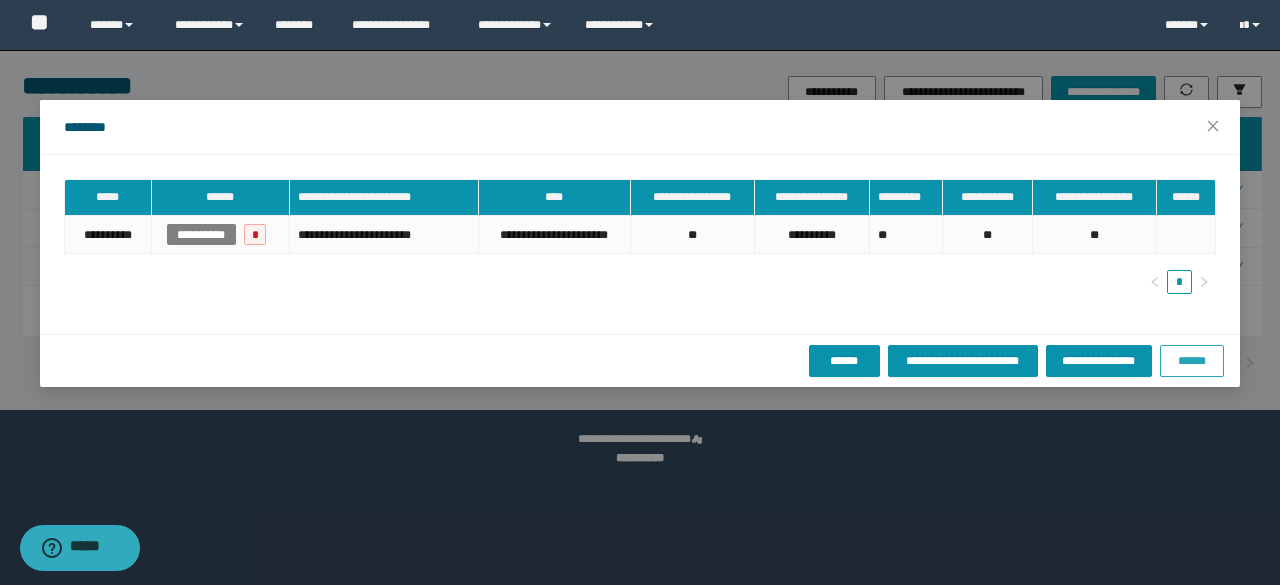 click on "******" at bounding box center (1192, 361) 